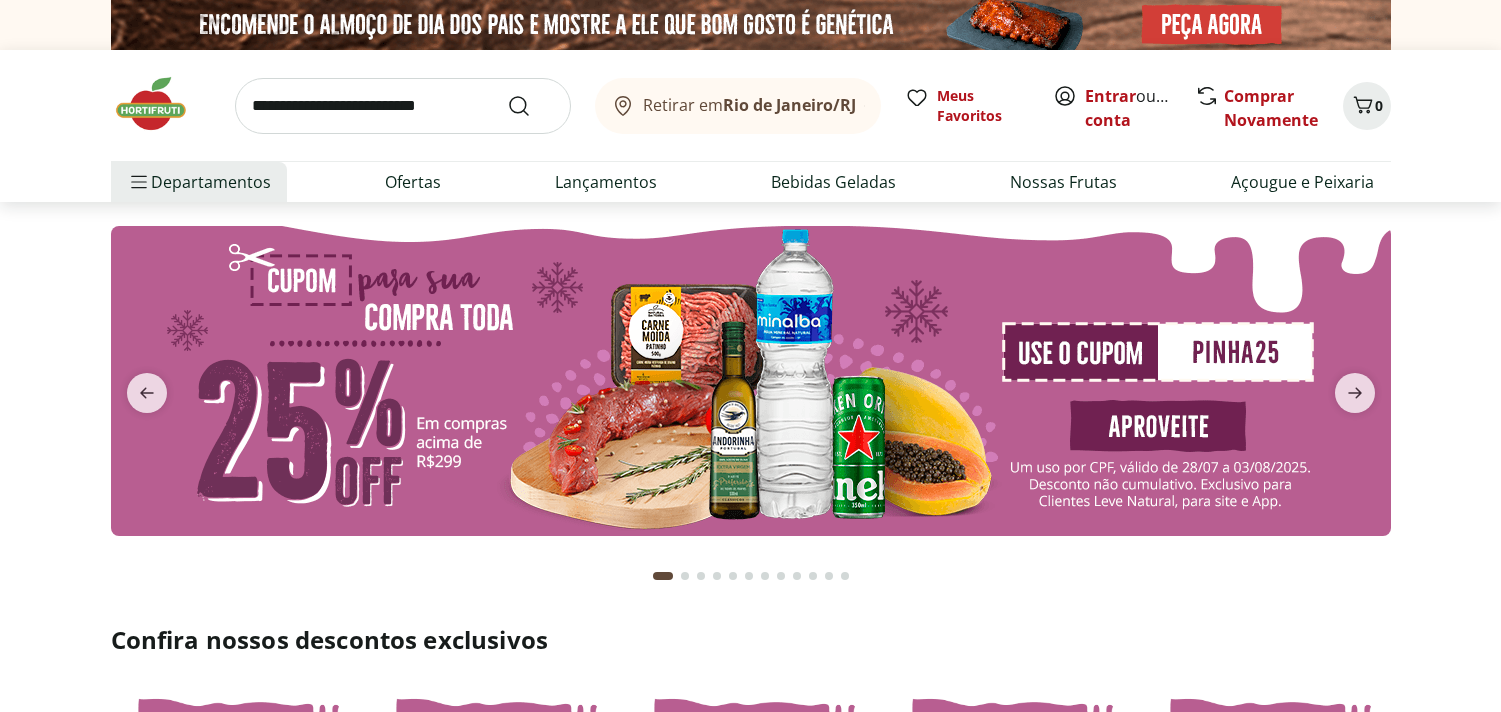 scroll, scrollTop: 0, scrollLeft: 0, axis: both 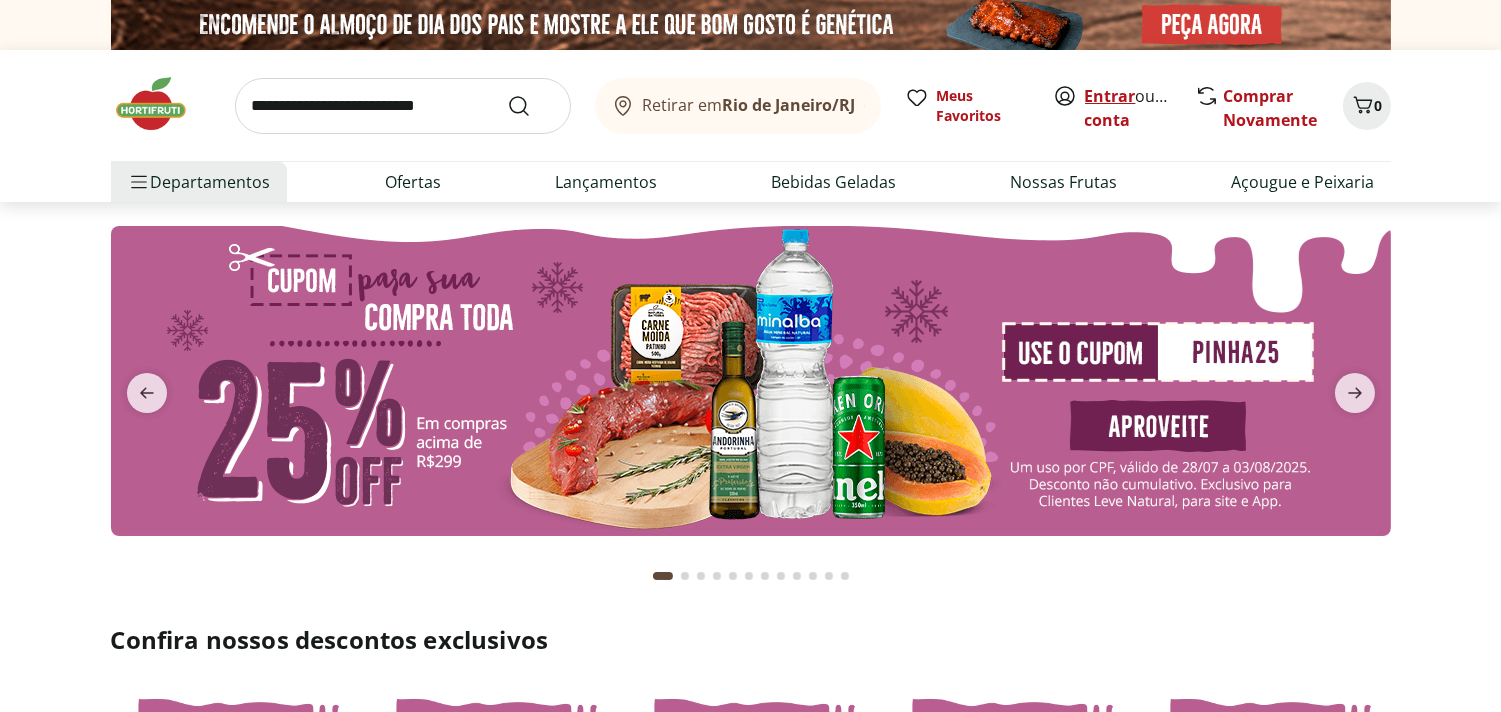 click on "Entrar" at bounding box center (1110, 96) 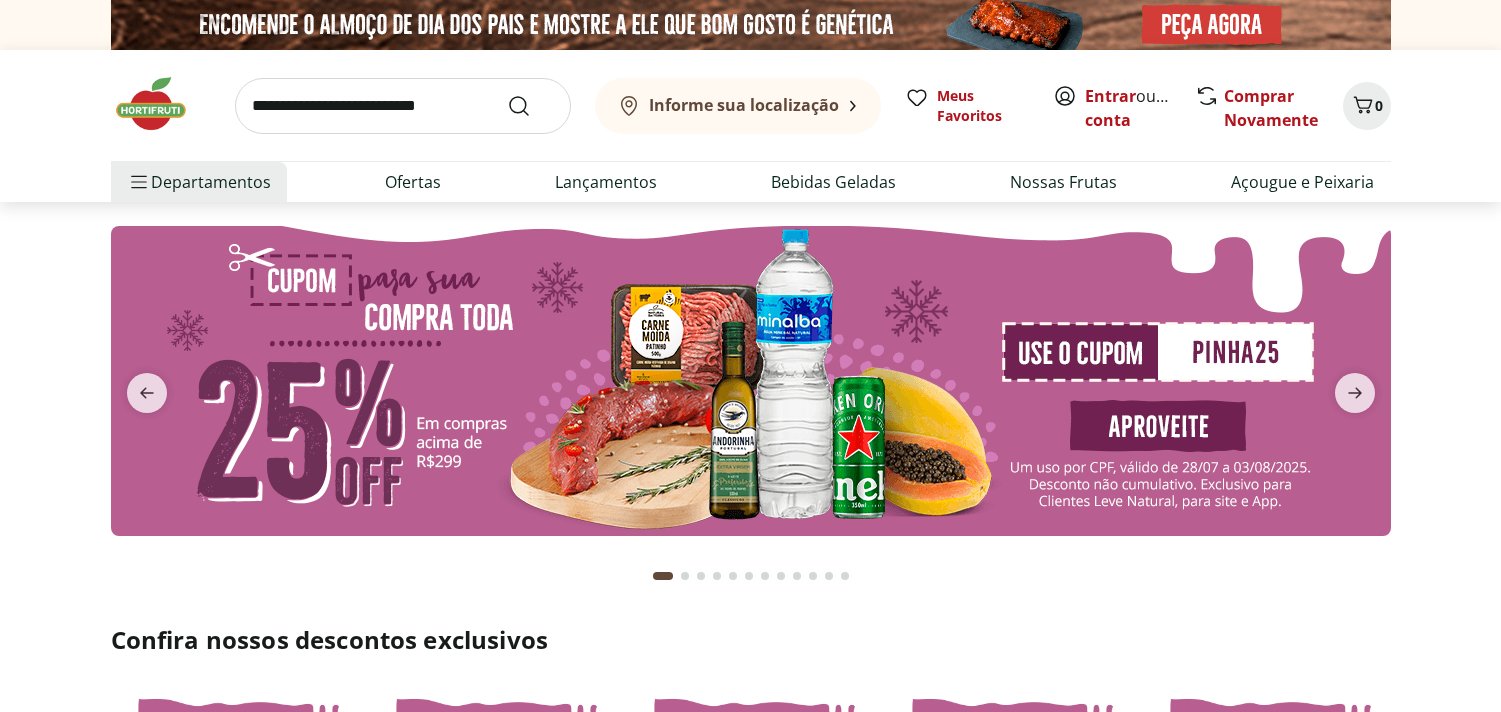 scroll, scrollTop: 0, scrollLeft: 0, axis: both 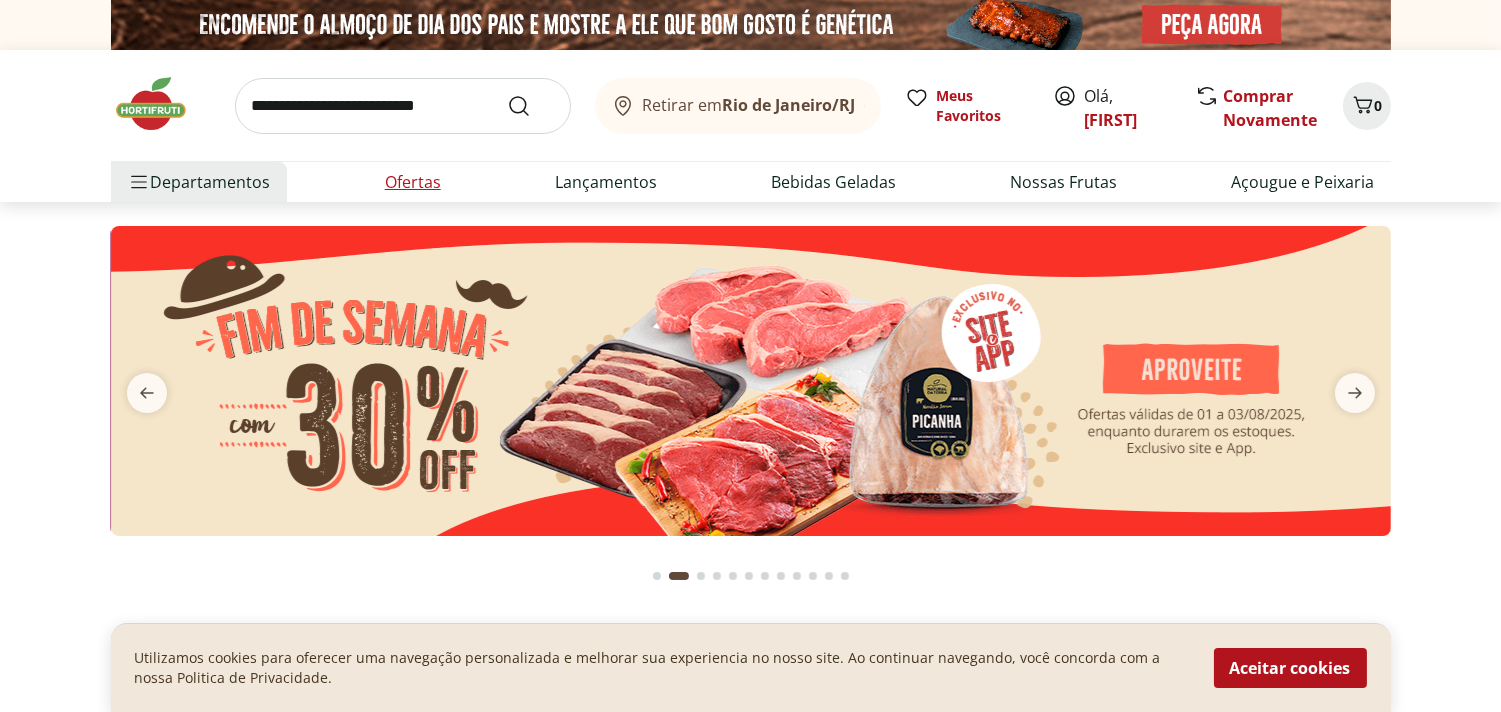click on "Ofertas" at bounding box center [413, 182] 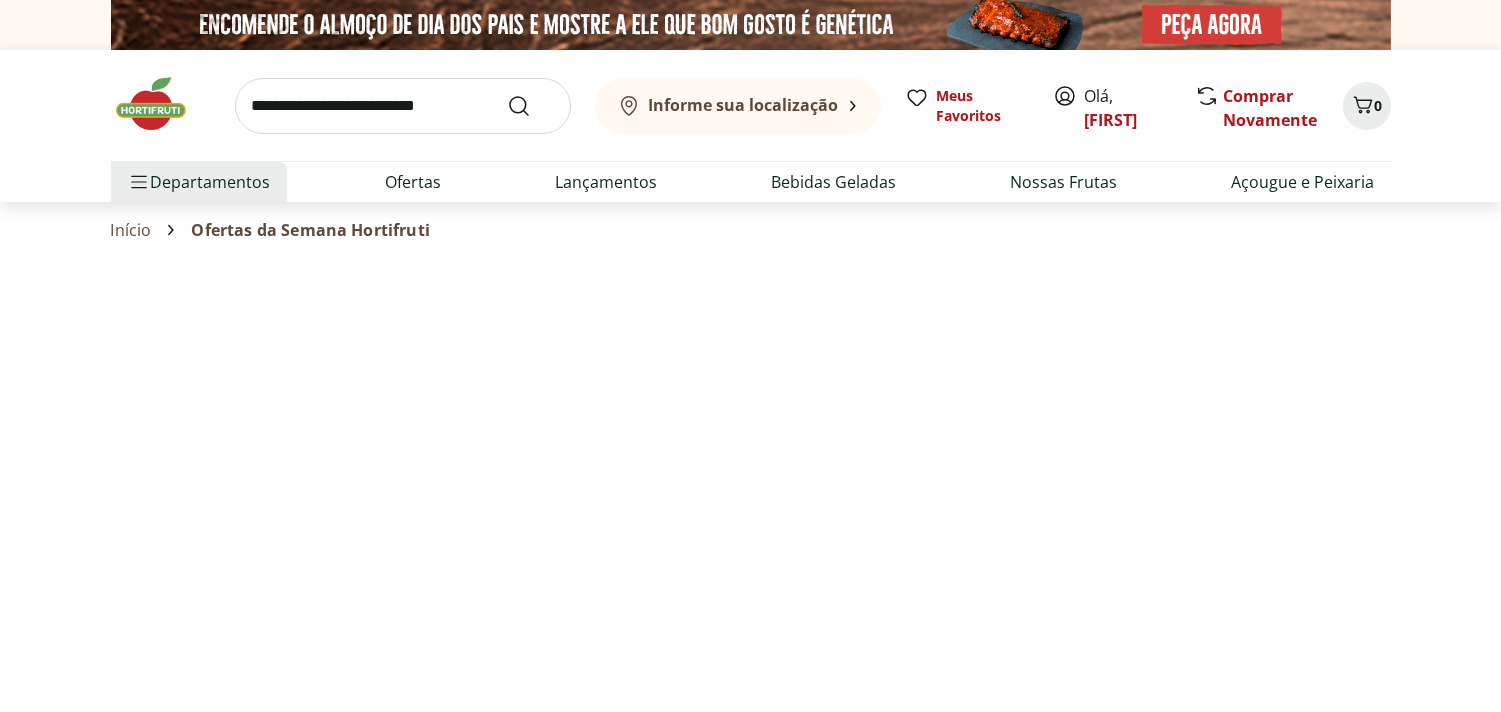 select on "**********" 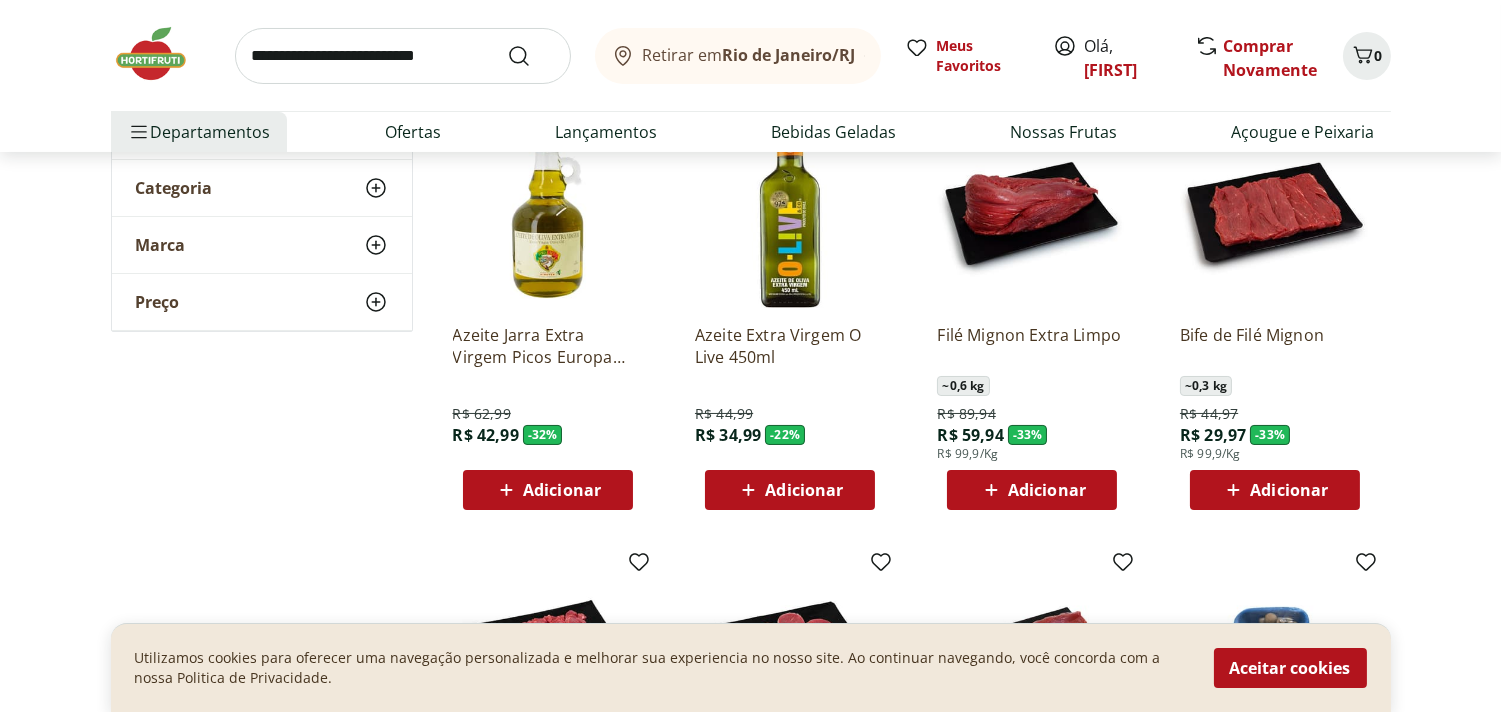 scroll, scrollTop: 243, scrollLeft: 0, axis: vertical 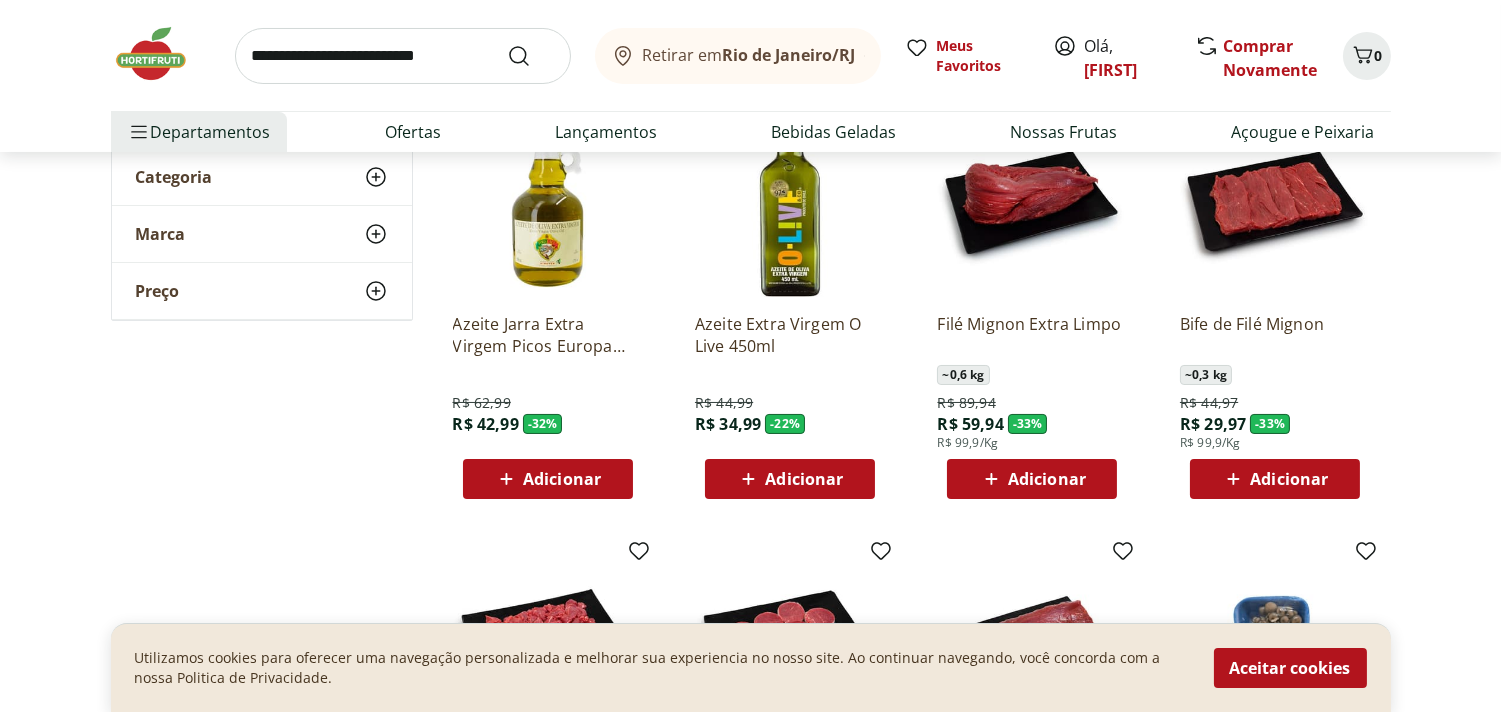 click on "Adicionar" at bounding box center [804, 479] 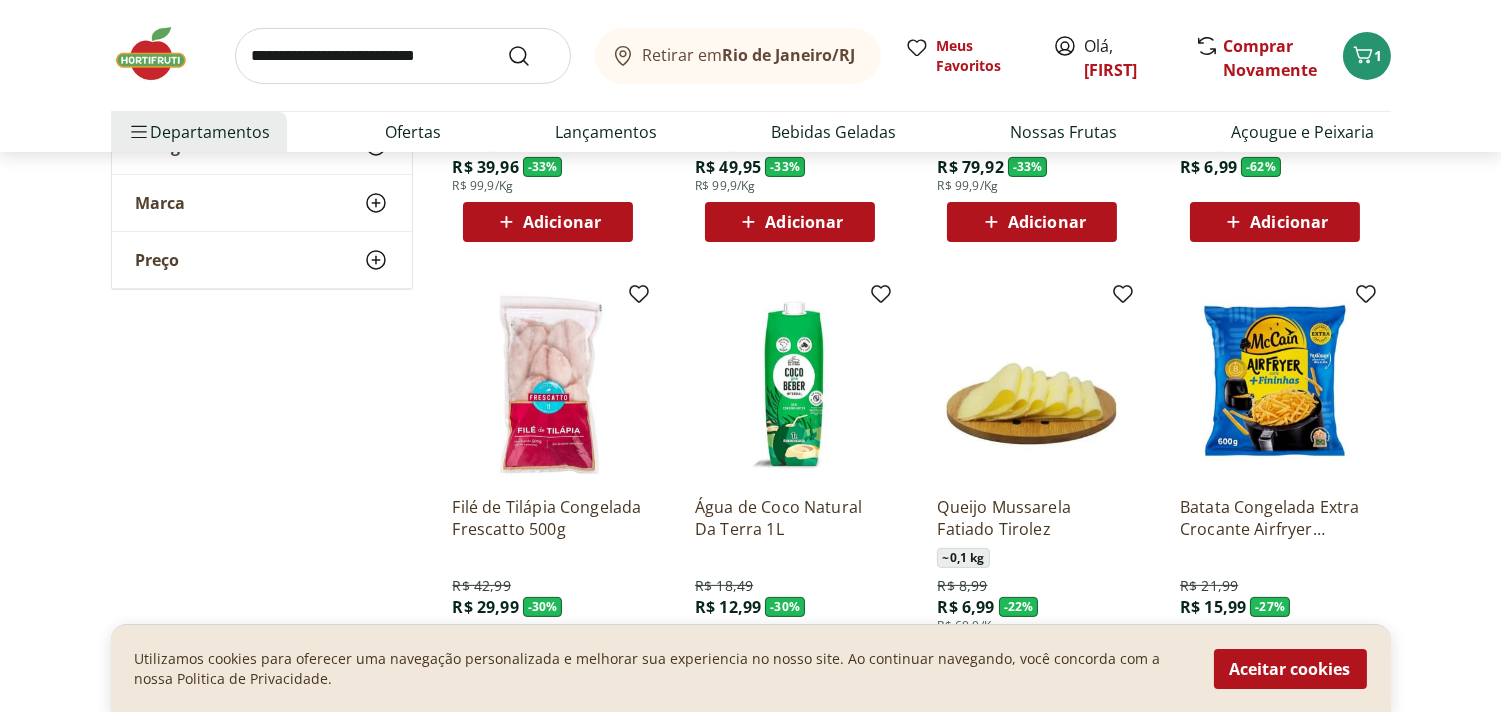 scroll, scrollTop: 951, scrollLeft: 0, axis: vertical 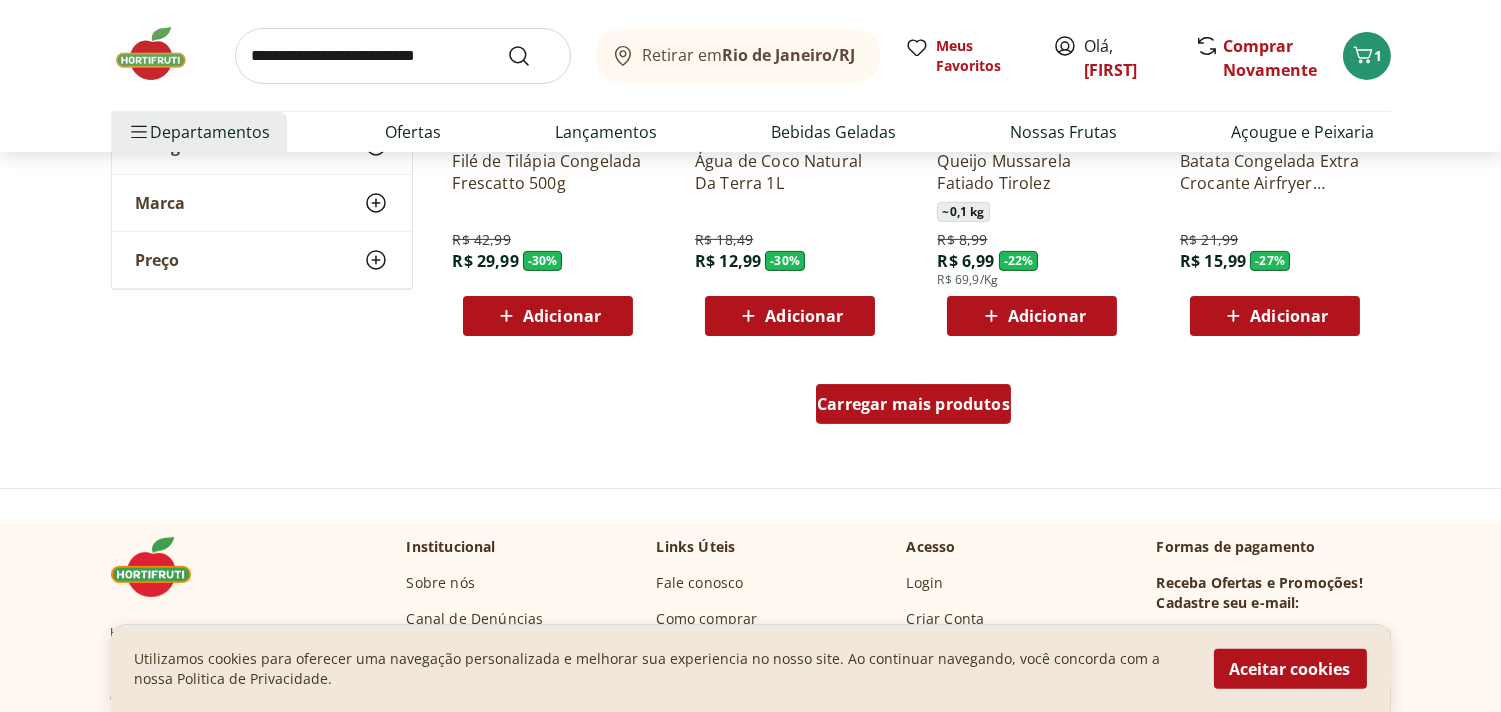 click on "Carregar mais produtos" at bounding box center (913, 404) 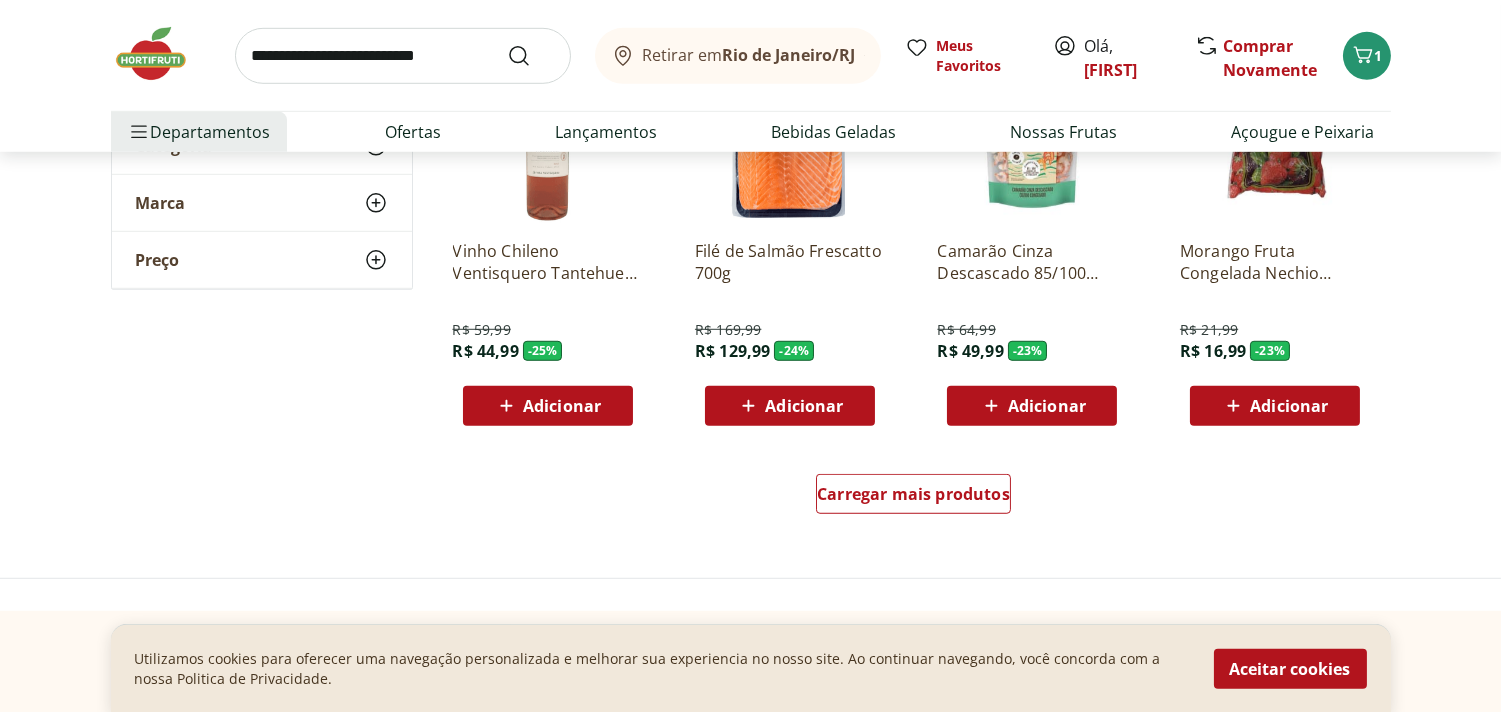 scroll, scrollTop: 2515, scrollLeft: 0, axis: vertical 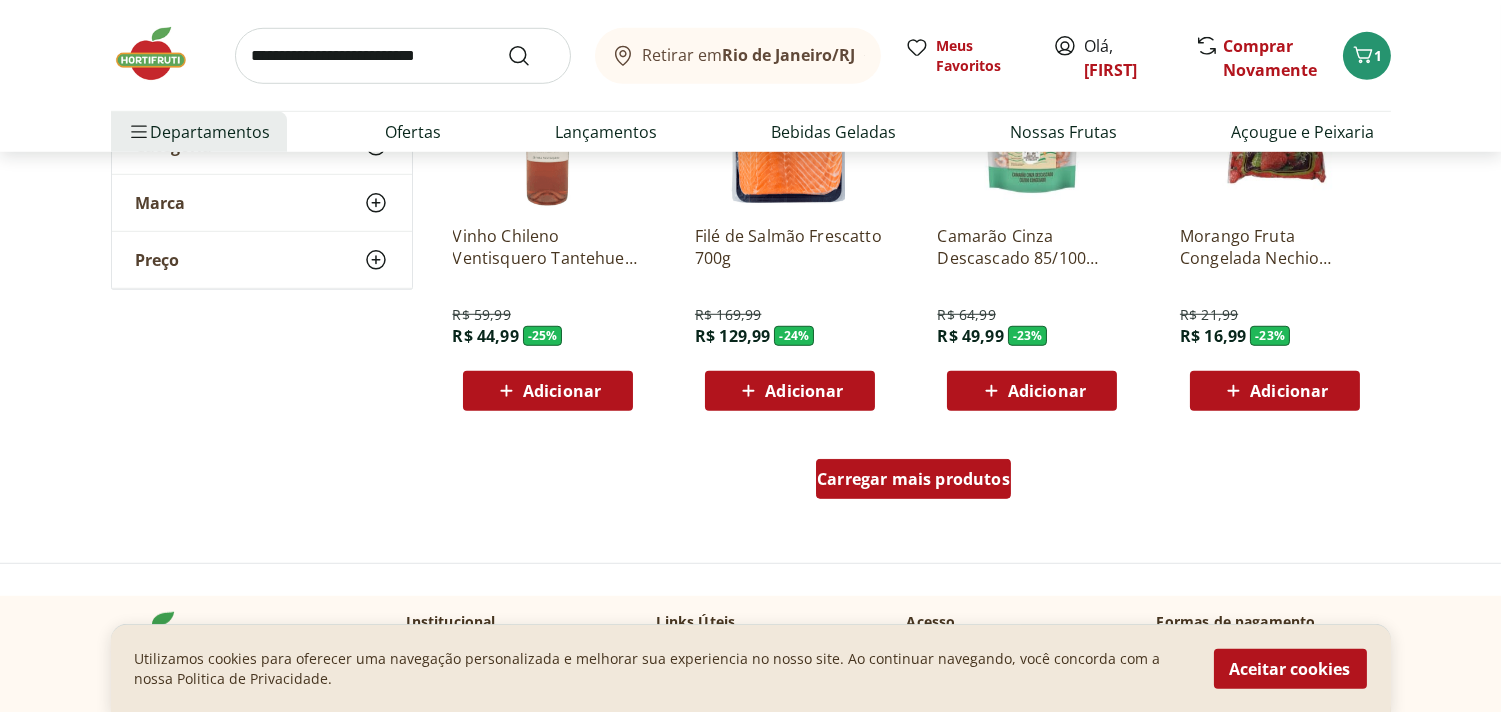 click on "Carregar mais produtos" at bounding box center (913, 479) 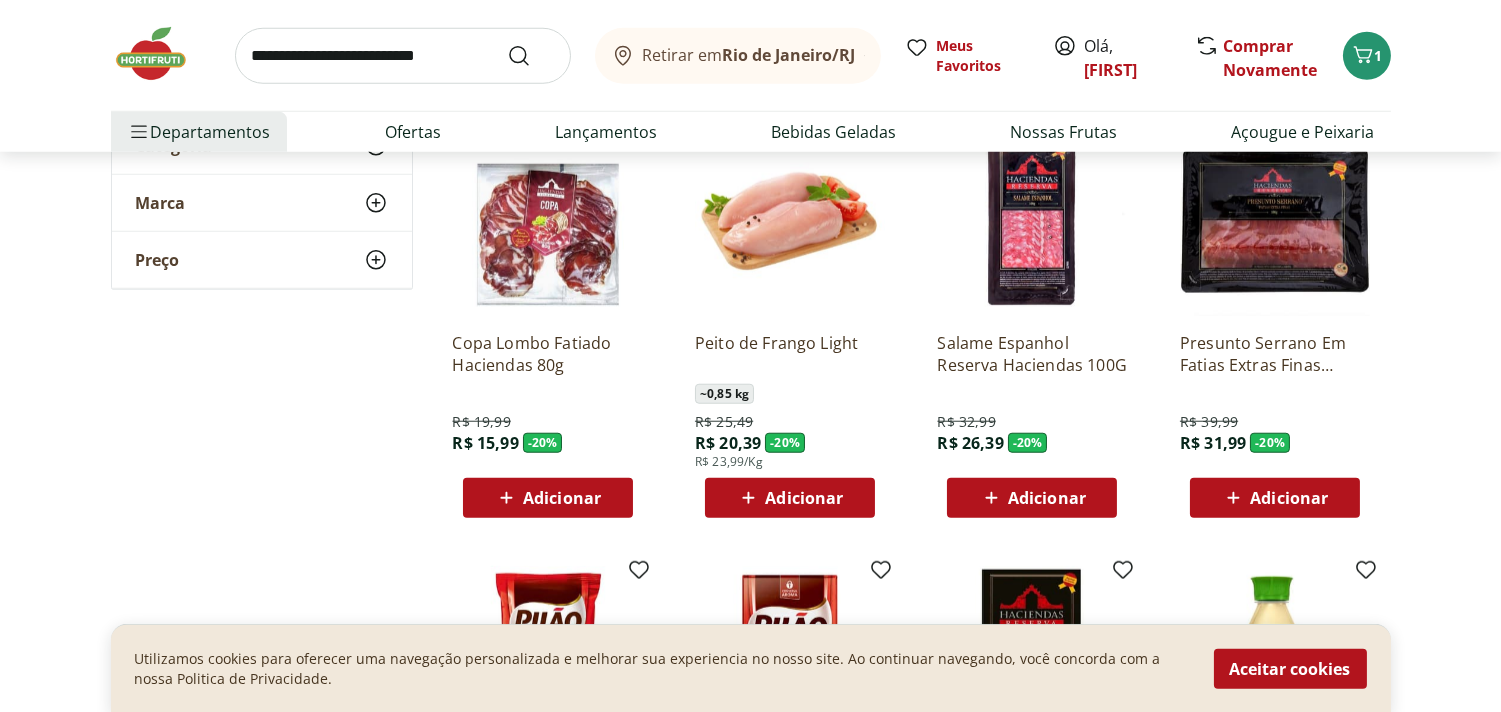 scroll, scrollTop: 3282, scrollLeft: 0, axis: vertical 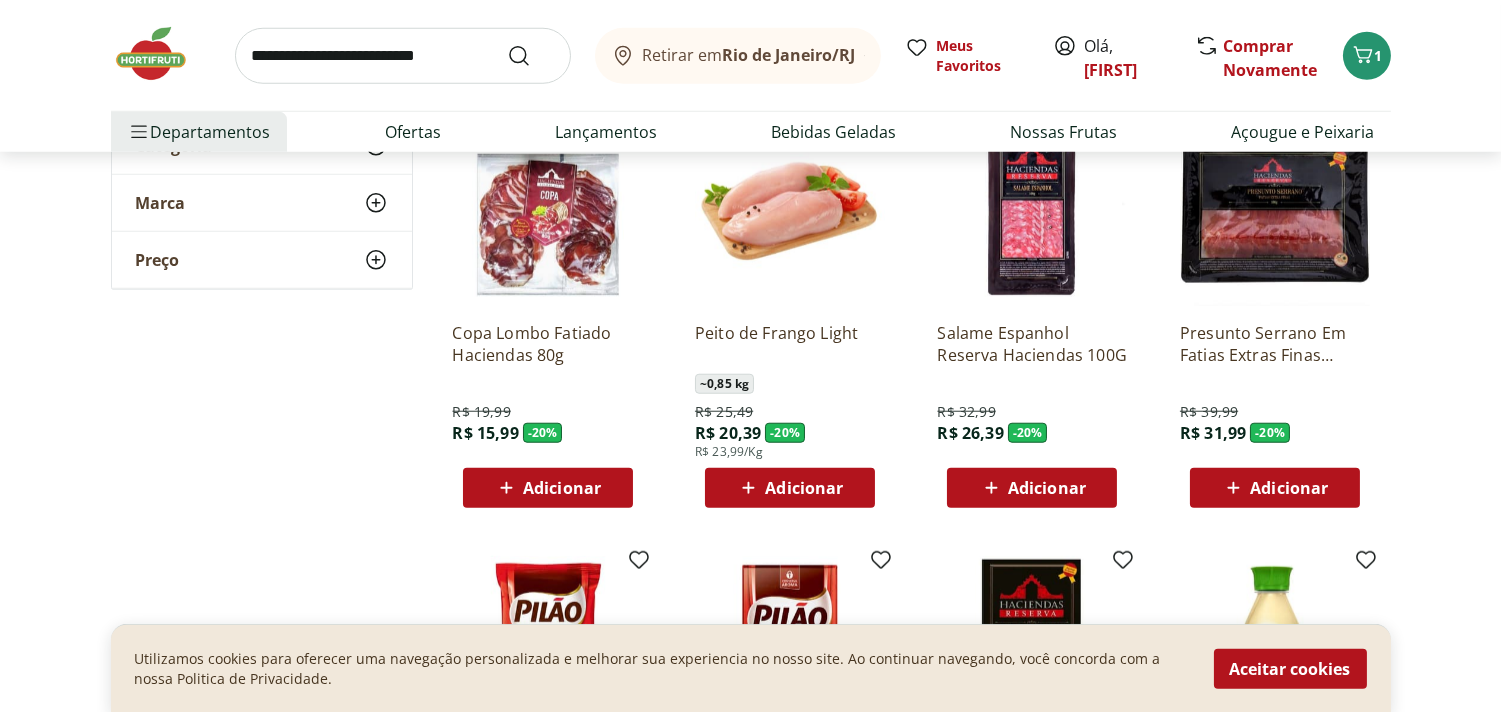 click on "Adicionar" at bounding box center [804, 488] 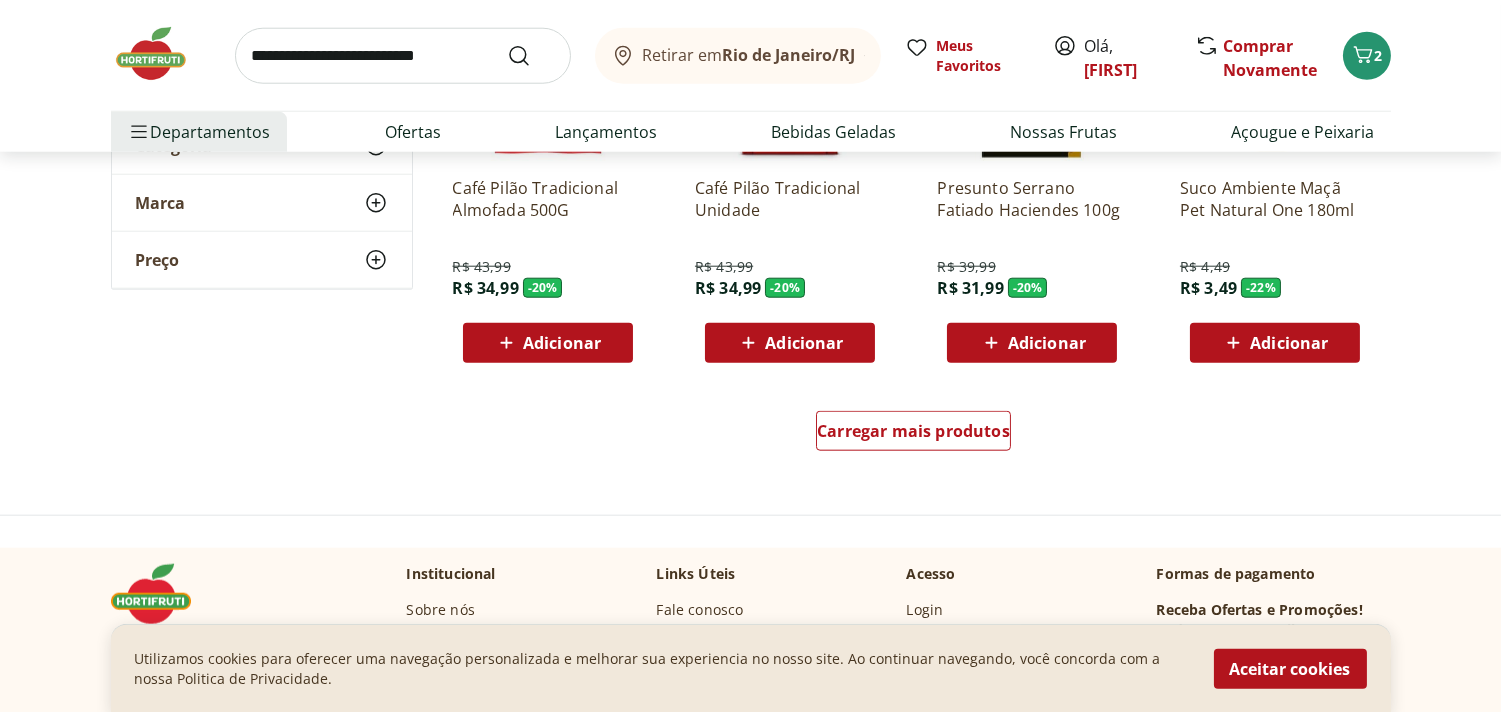 scroll, scrollTop: 3897, scrollLeft: 0, axis: vertical 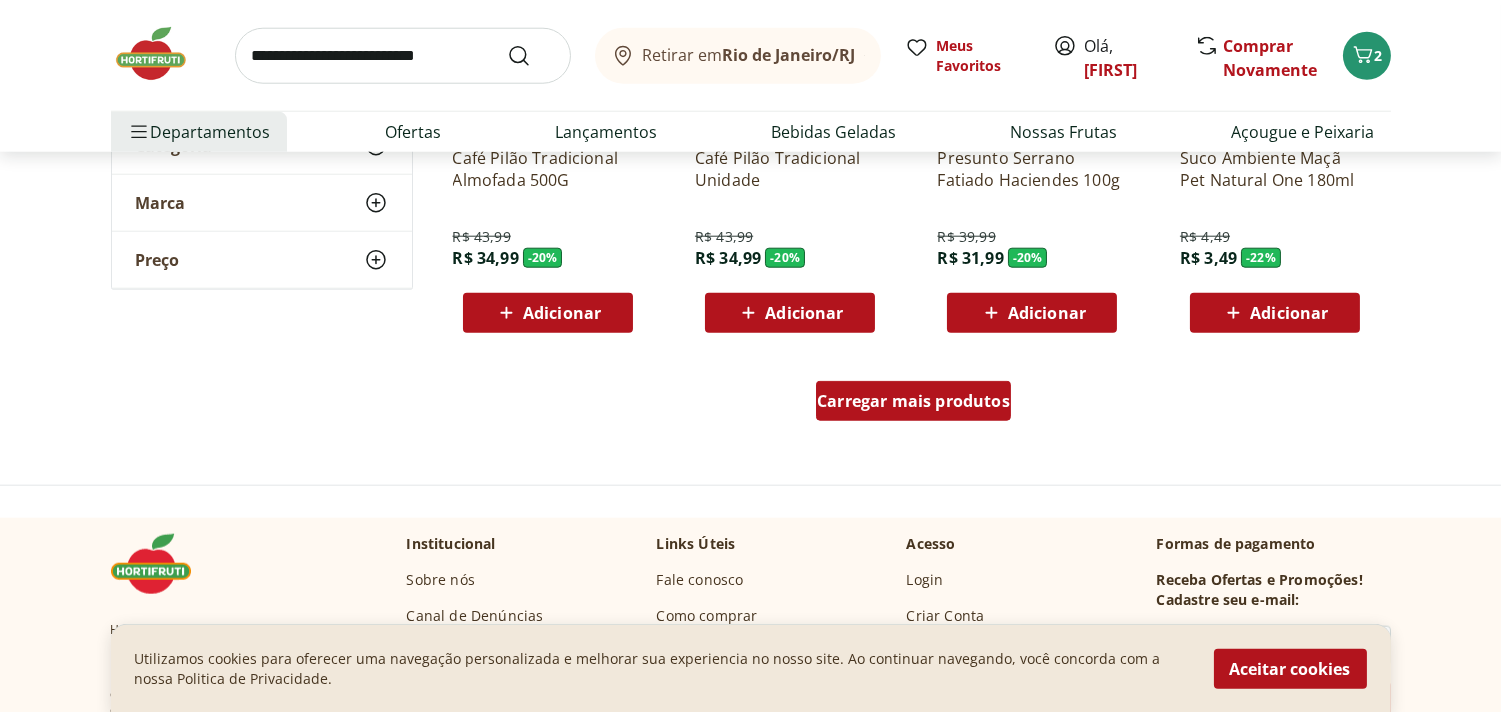 click on "Carregar mais produtos" at bounding box center (913, 401) 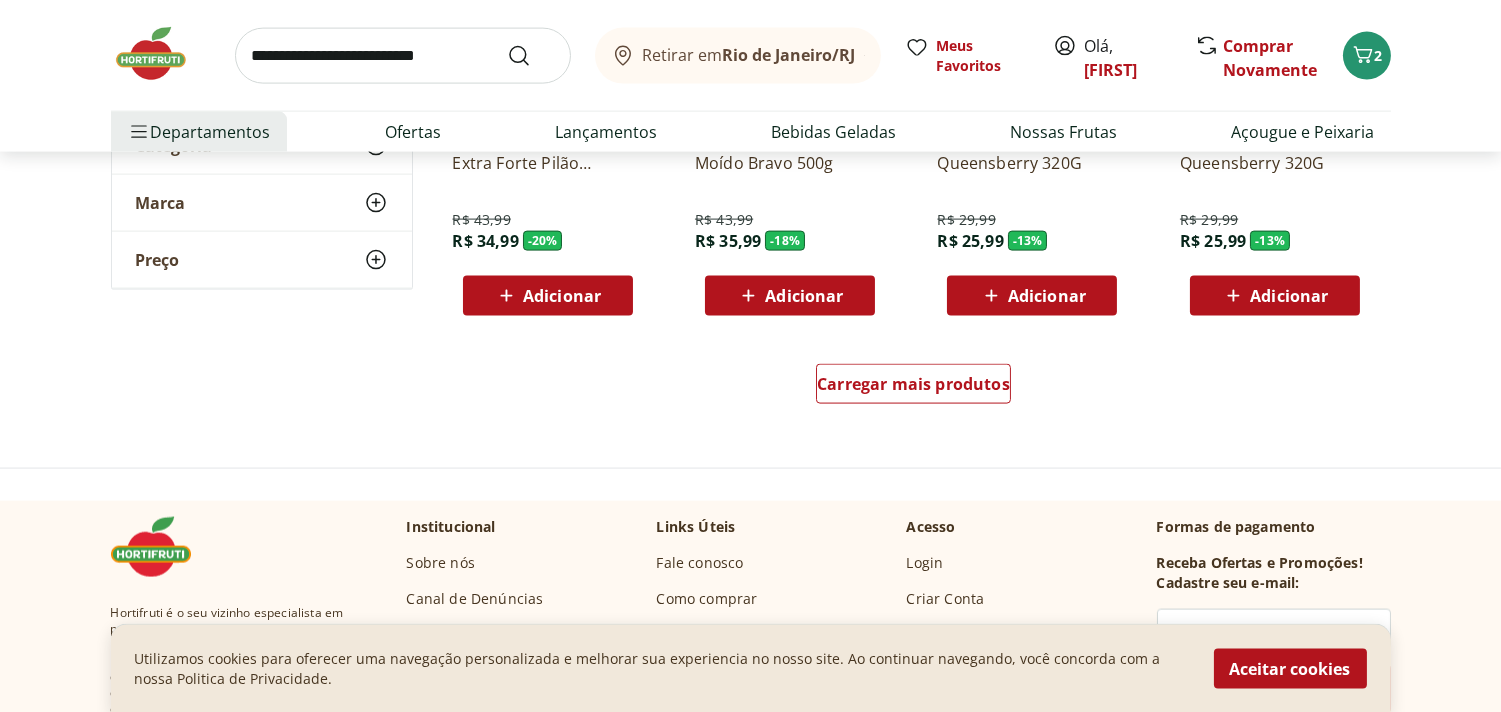 scroll, scrollTop: 5255, scrollLeft: 0, axis: vertical 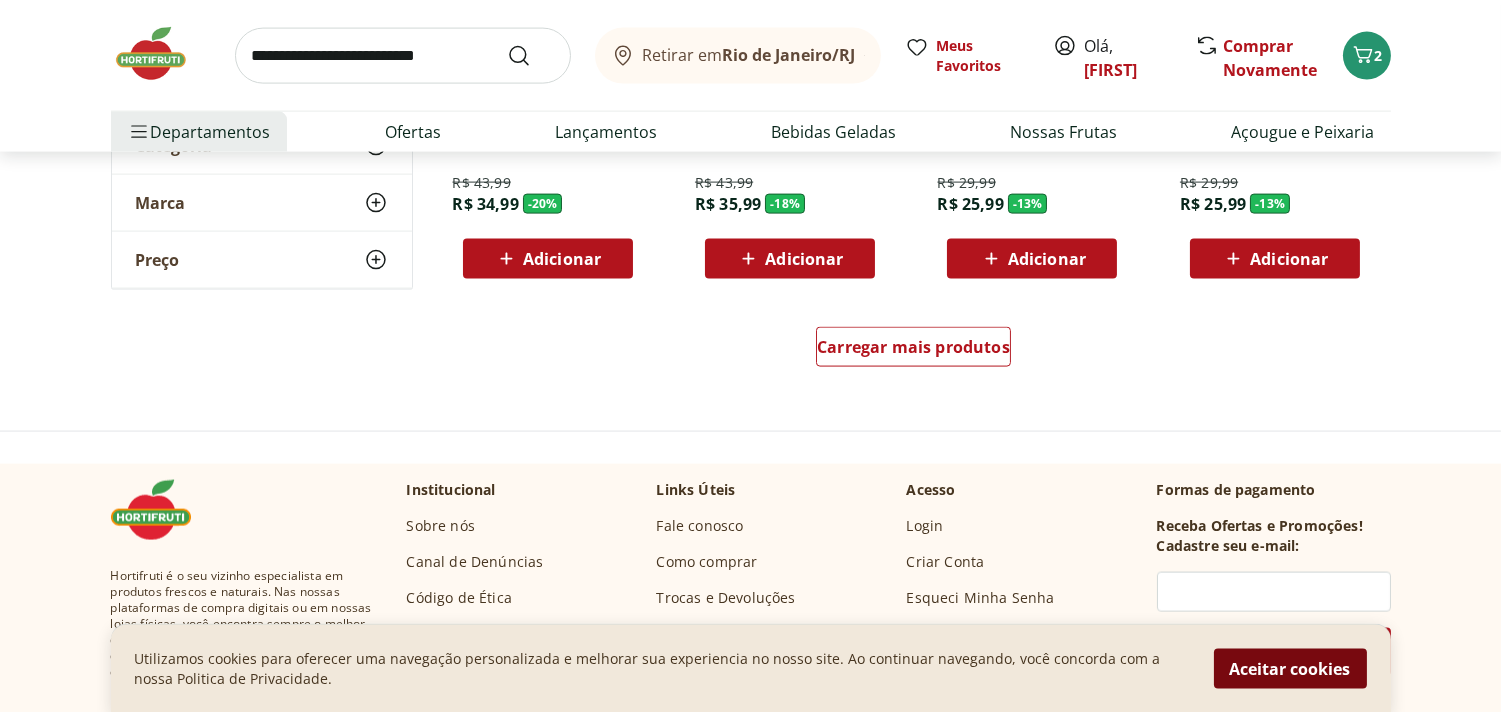 click on "Aceitar cookies" at bounding box center (1290, 668) 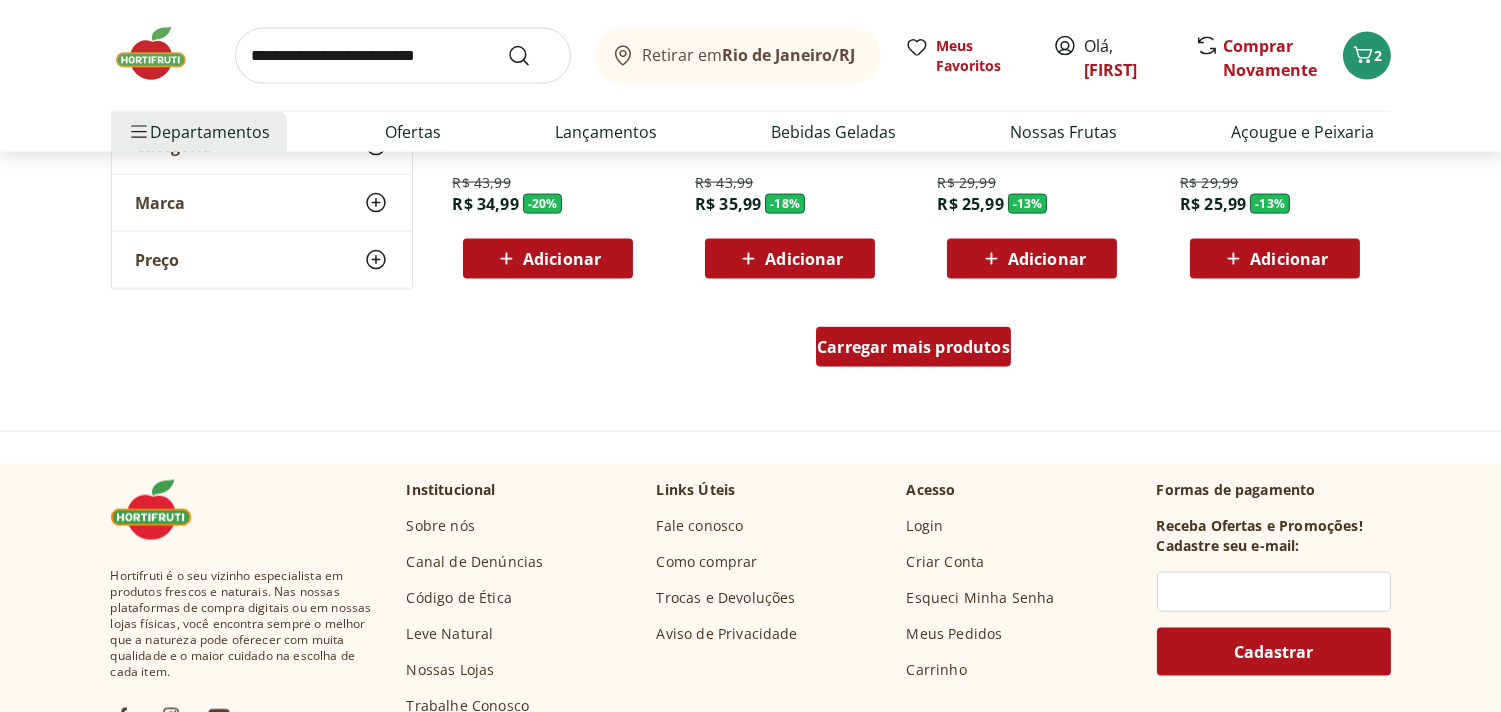 click on "Carregar mais produtos" at bounding box center (913, 347) 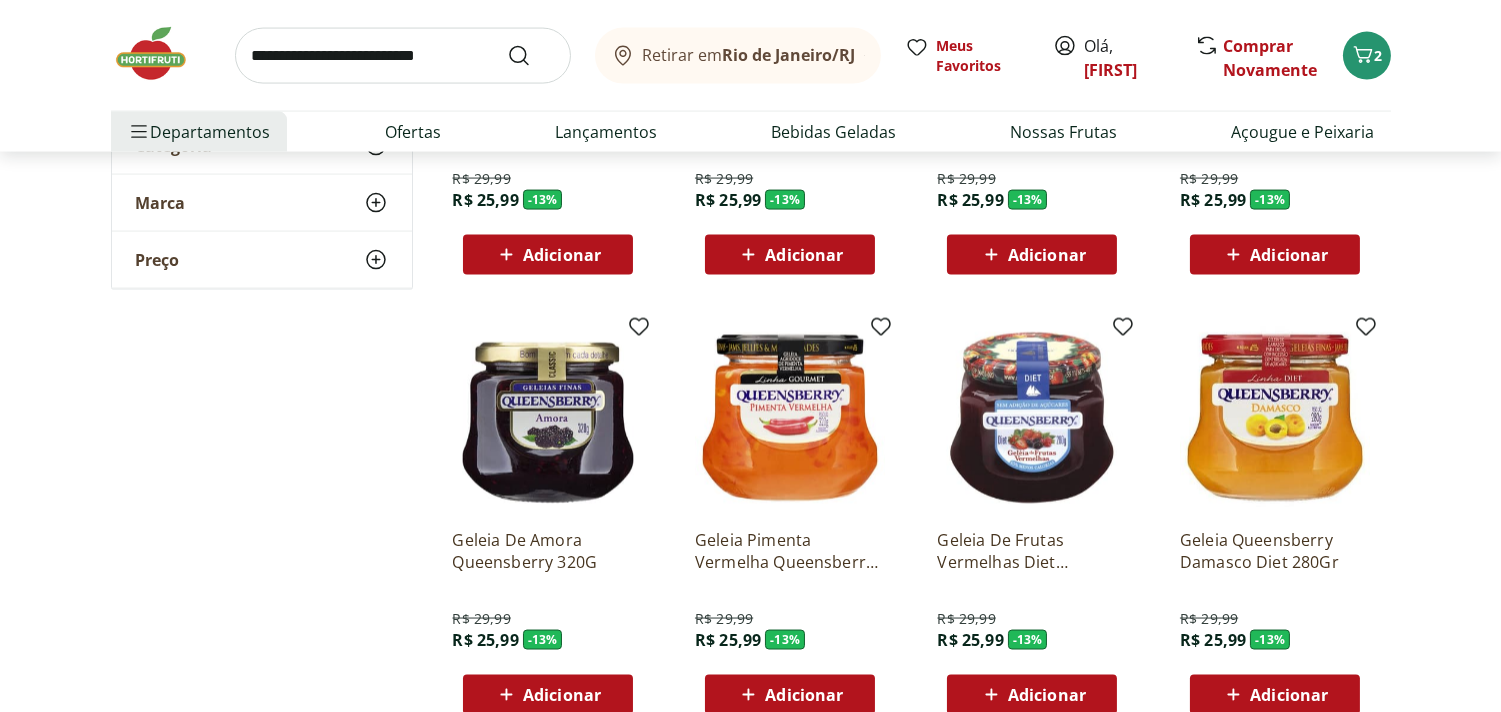 scroll, scrollTop: 5697, scrollLeft: 0, axis: vertical 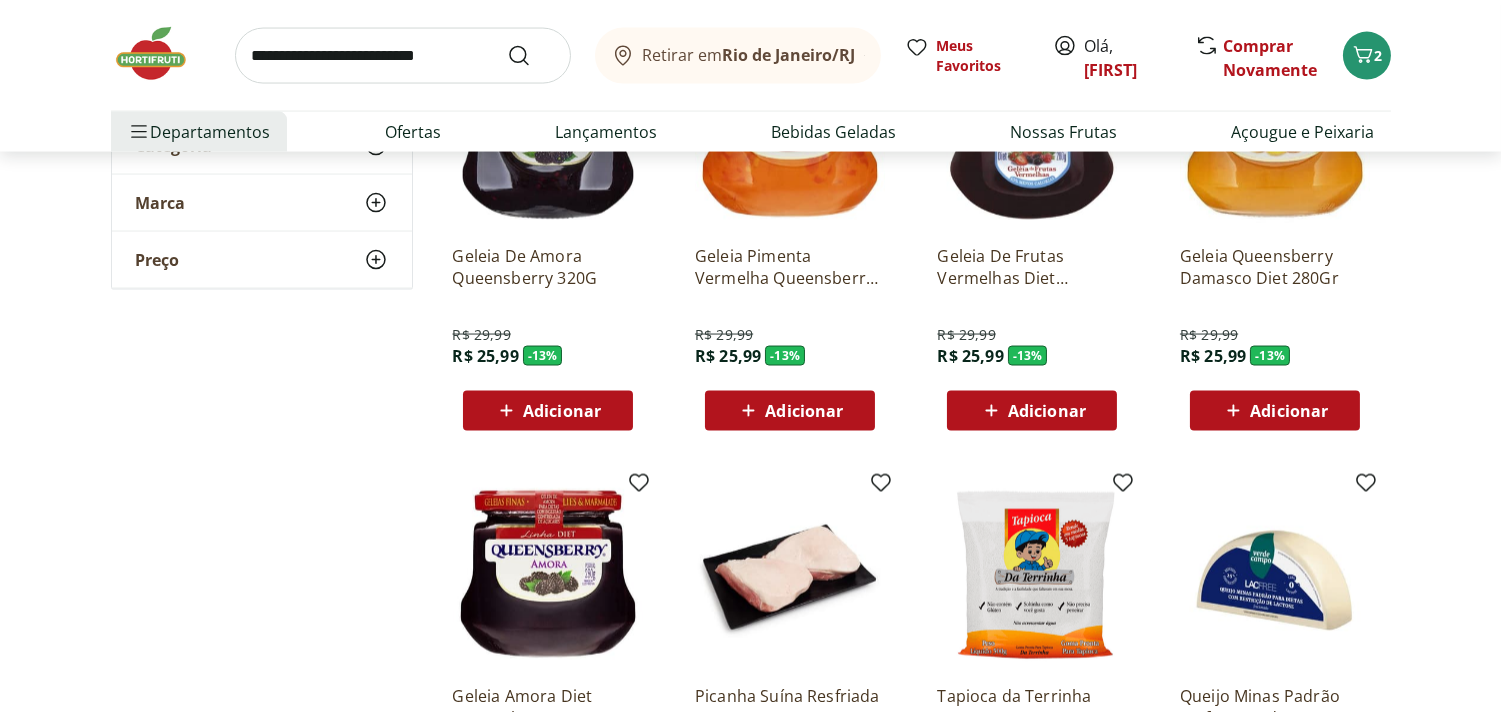 click on "Adicionar" at bounding box center [1047, 411] 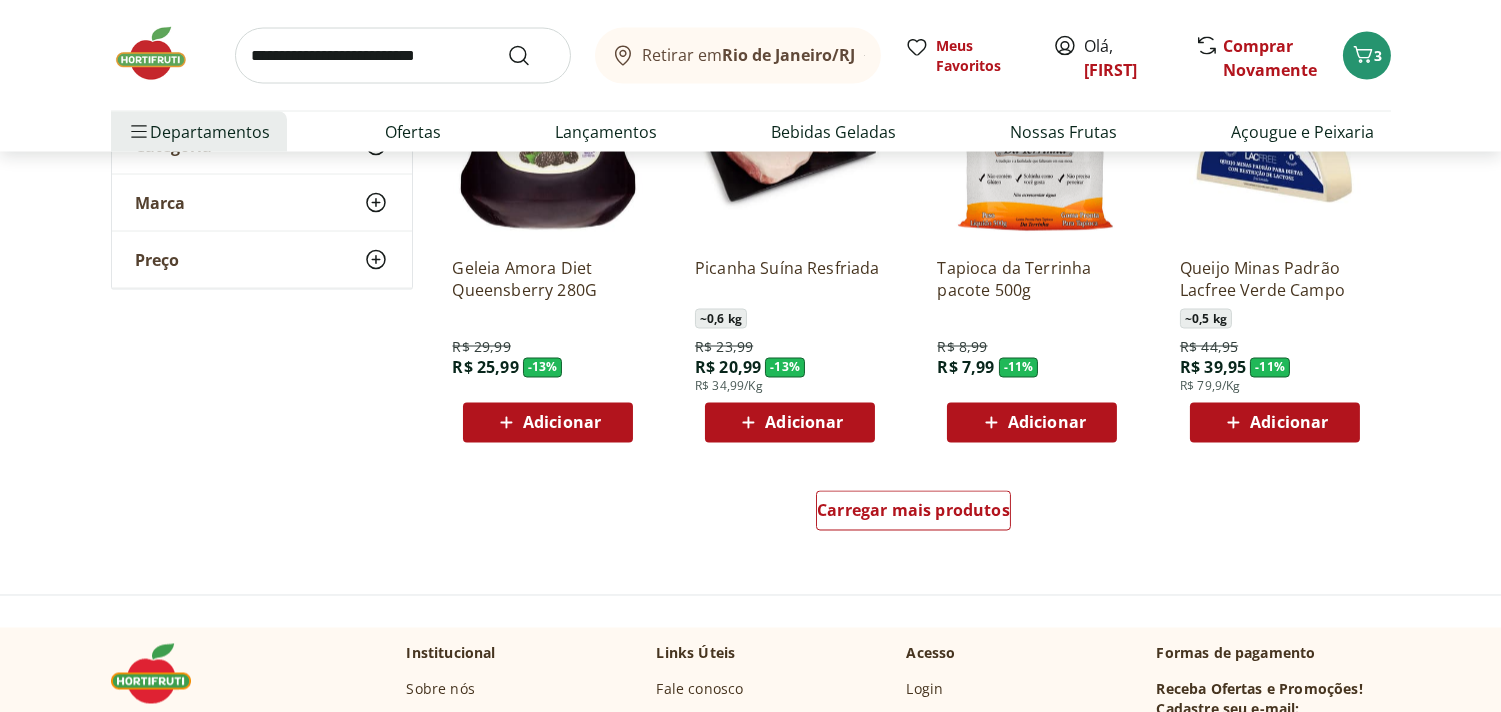 scroll, scrollTop: 6437, scrollLeft: 0, axis: vertical 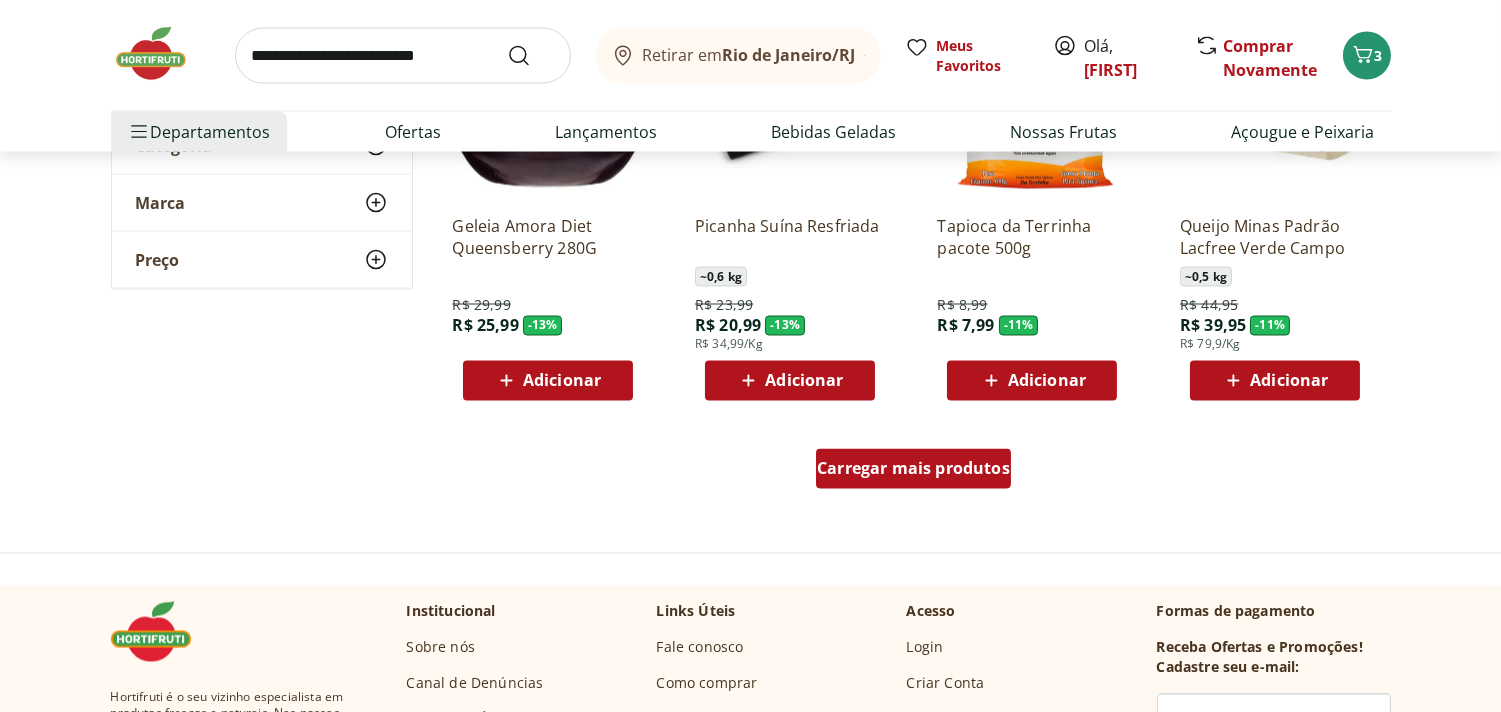 click on "Carregar mais produtos" at bounding box center (913, 469) 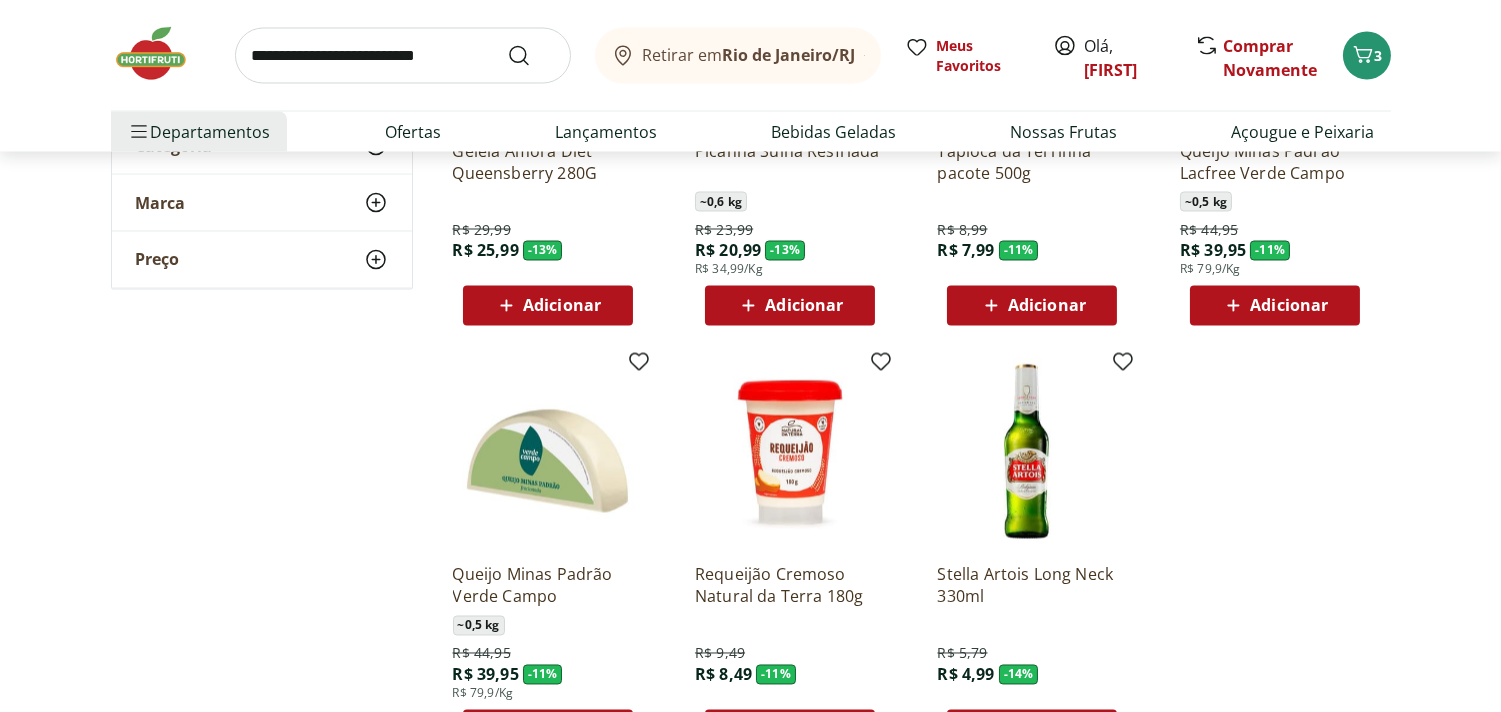 scroll, scrollTop: 6747, scrollLeft: 0, axis: vertical 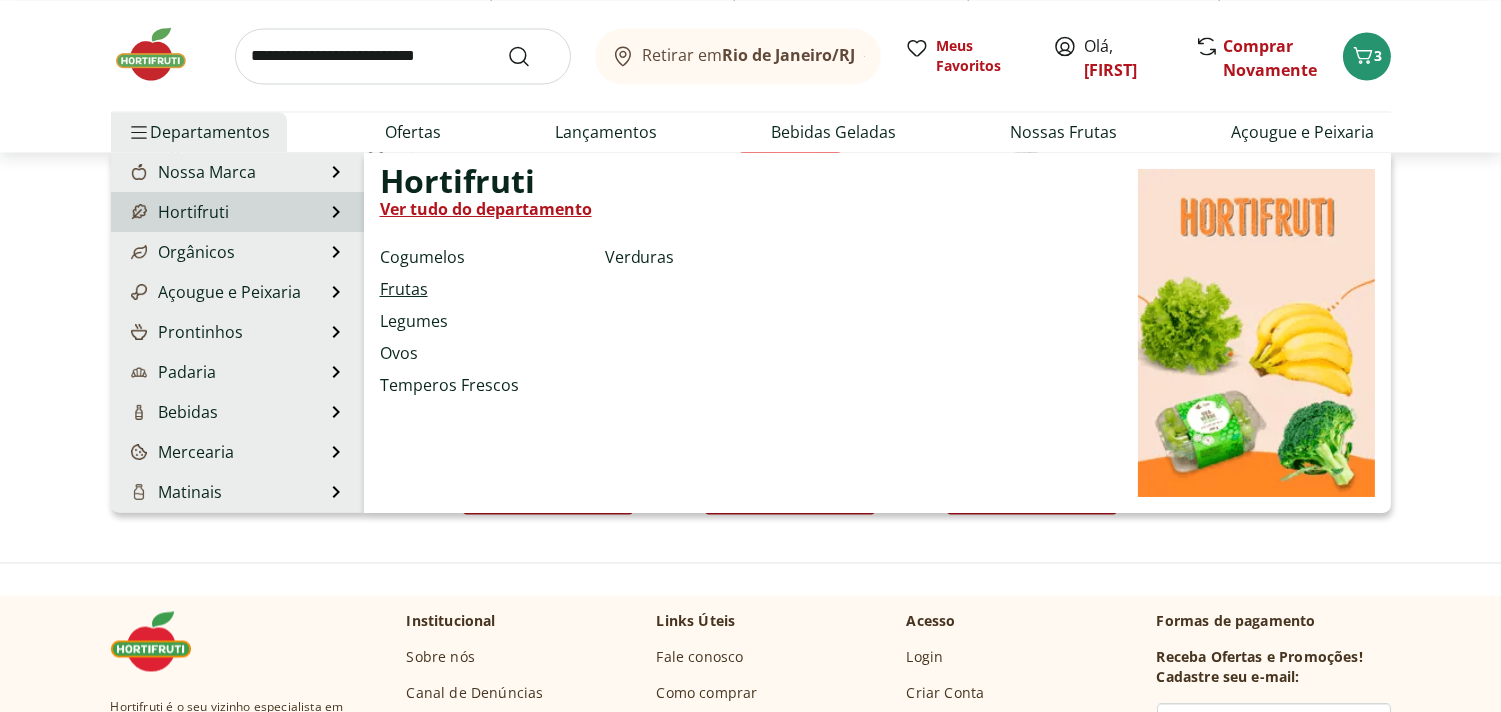click on "Frutas" at bounding box center (404, 289) 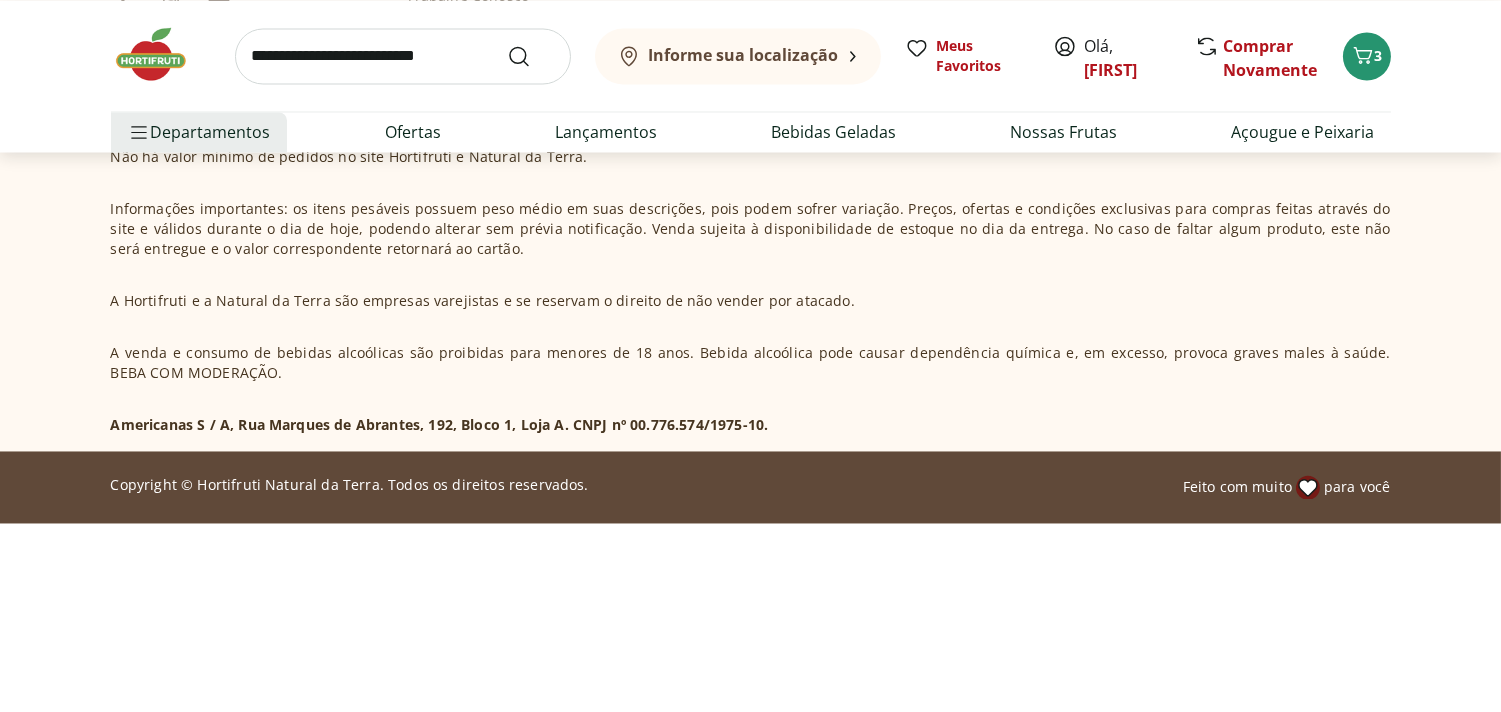 scroll, scrollTop: 0, scrollLeft: 0, axis: both 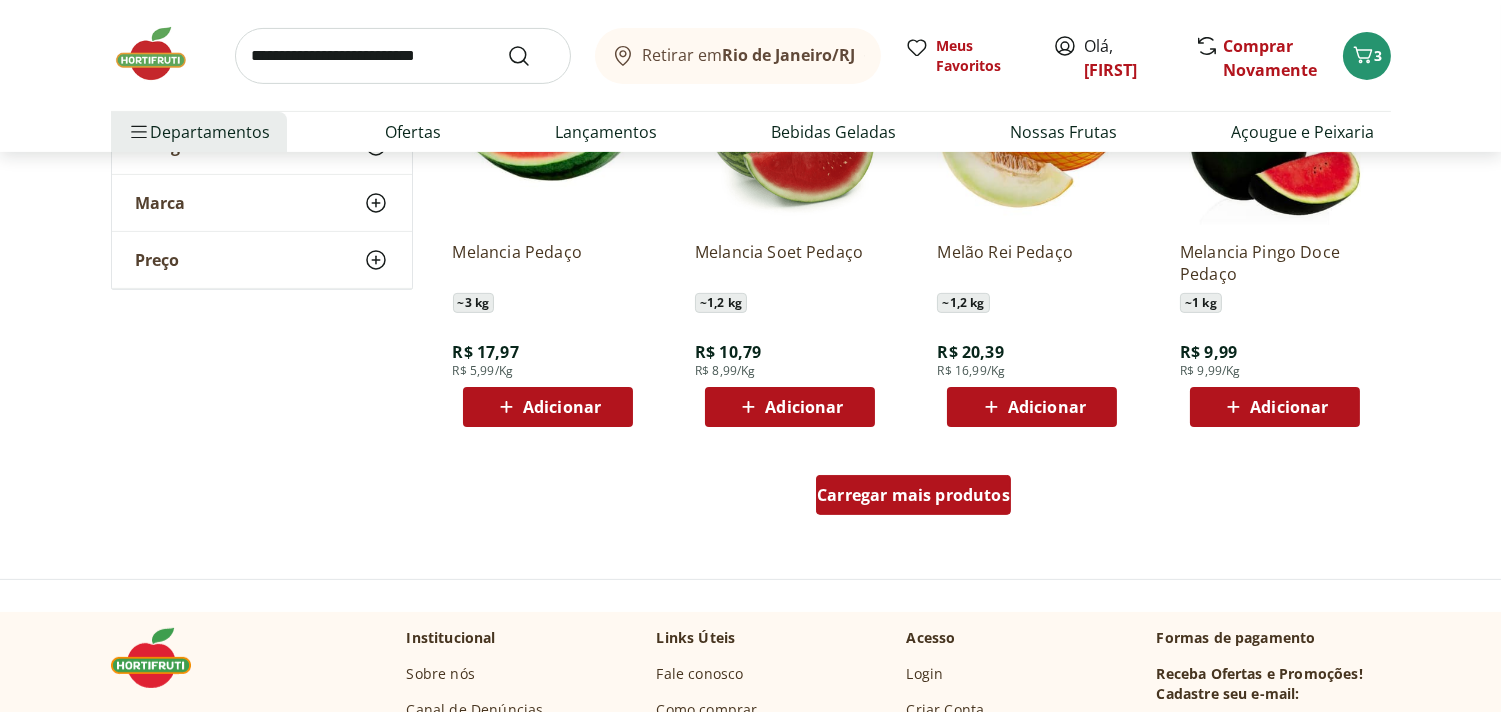 click on "Carregar mais produtos" at bounding box center (913, 495) 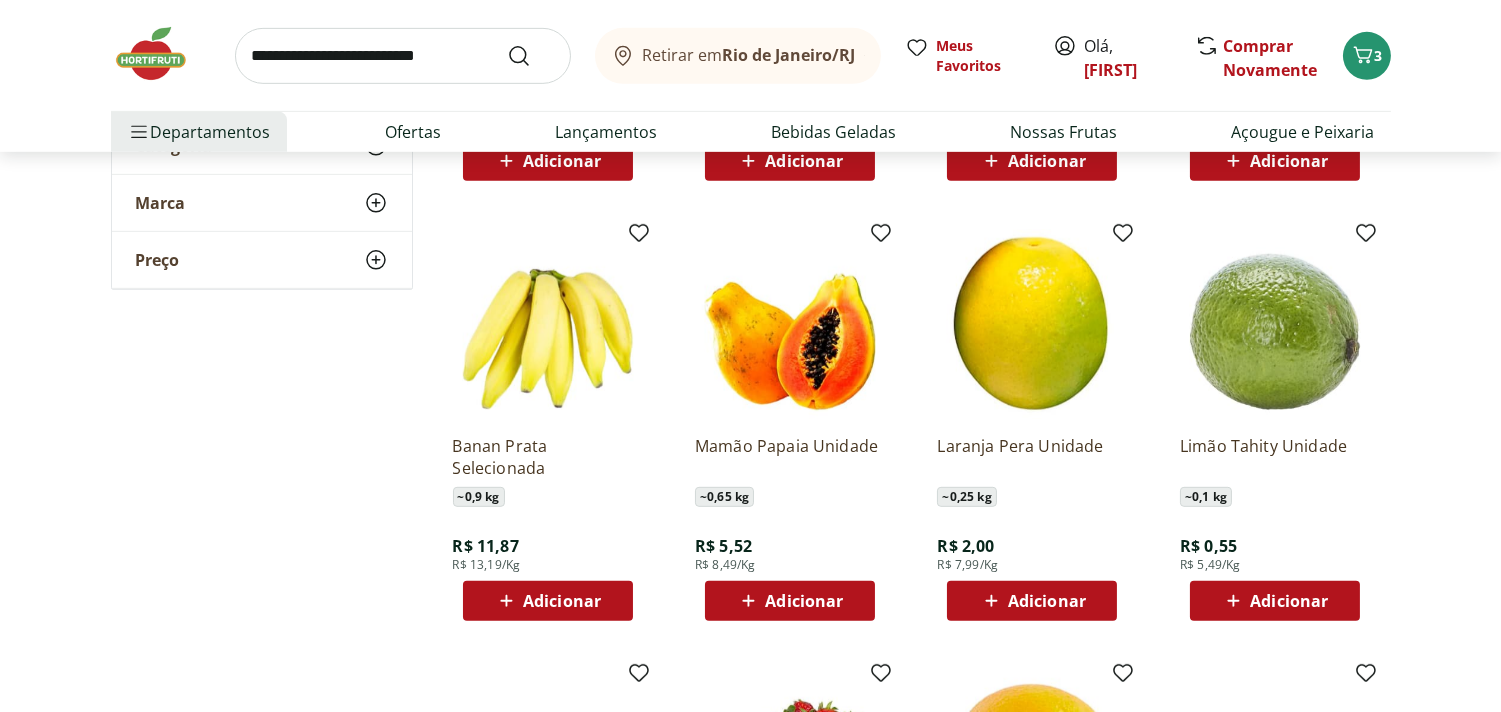 scroll, scrollTop: 1920, scrollLeft: 0, axis: vertical 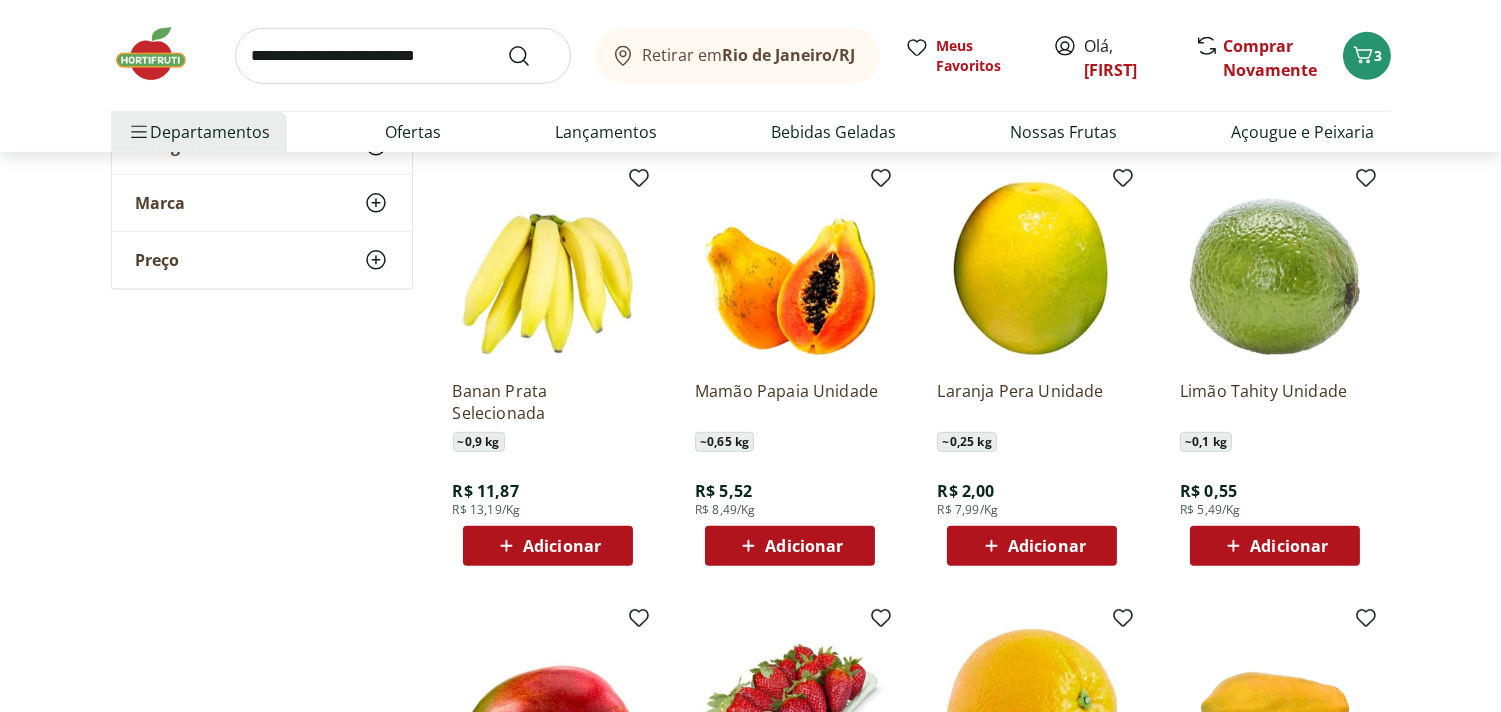 click on "Adicionar" at bounding box center (1289, 546) 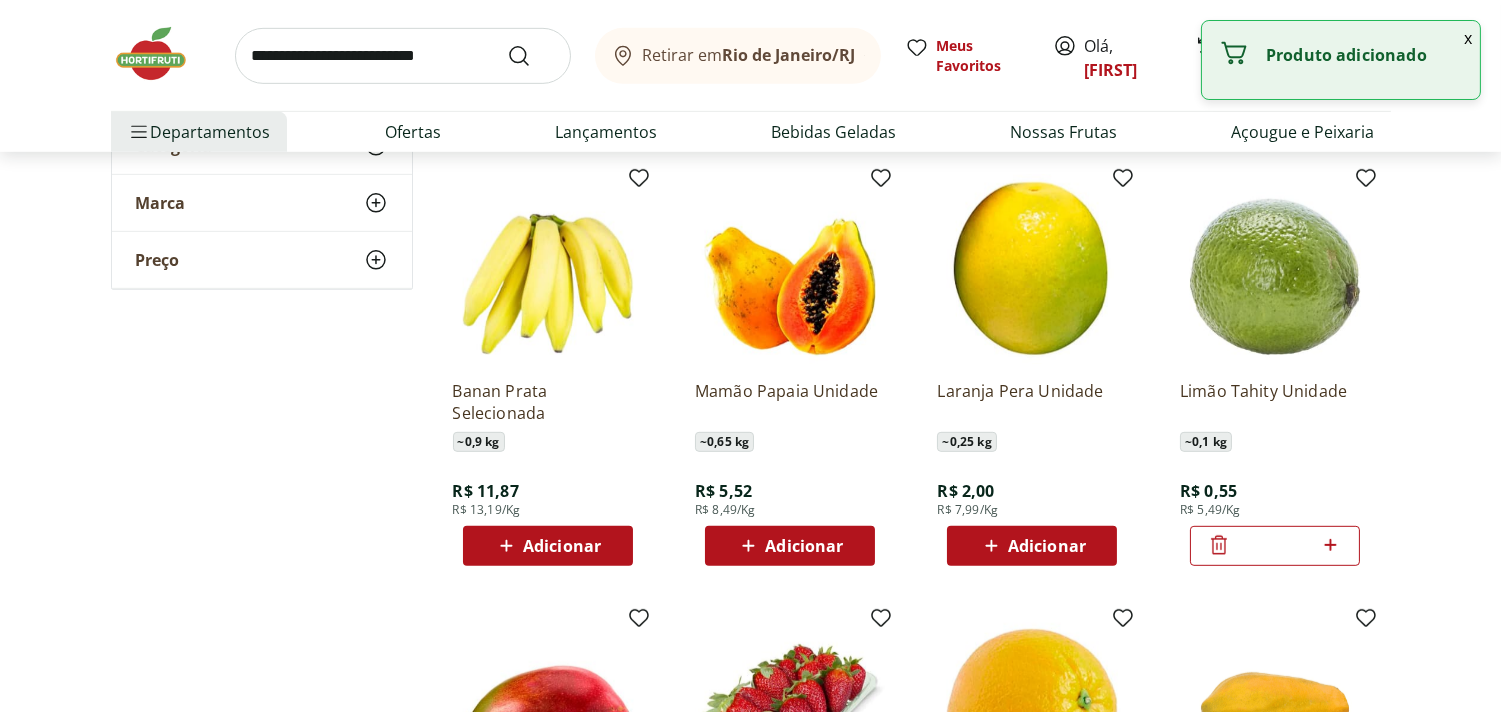 click 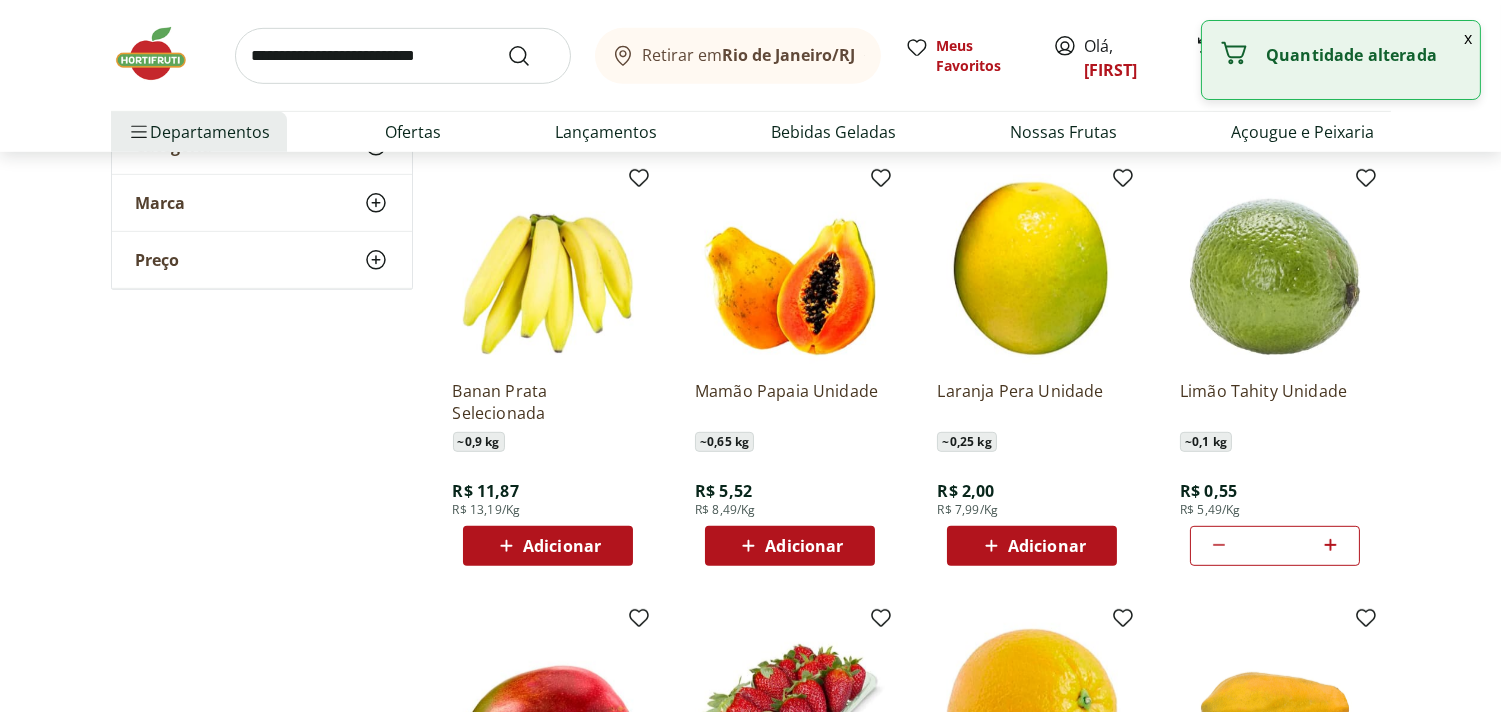 click 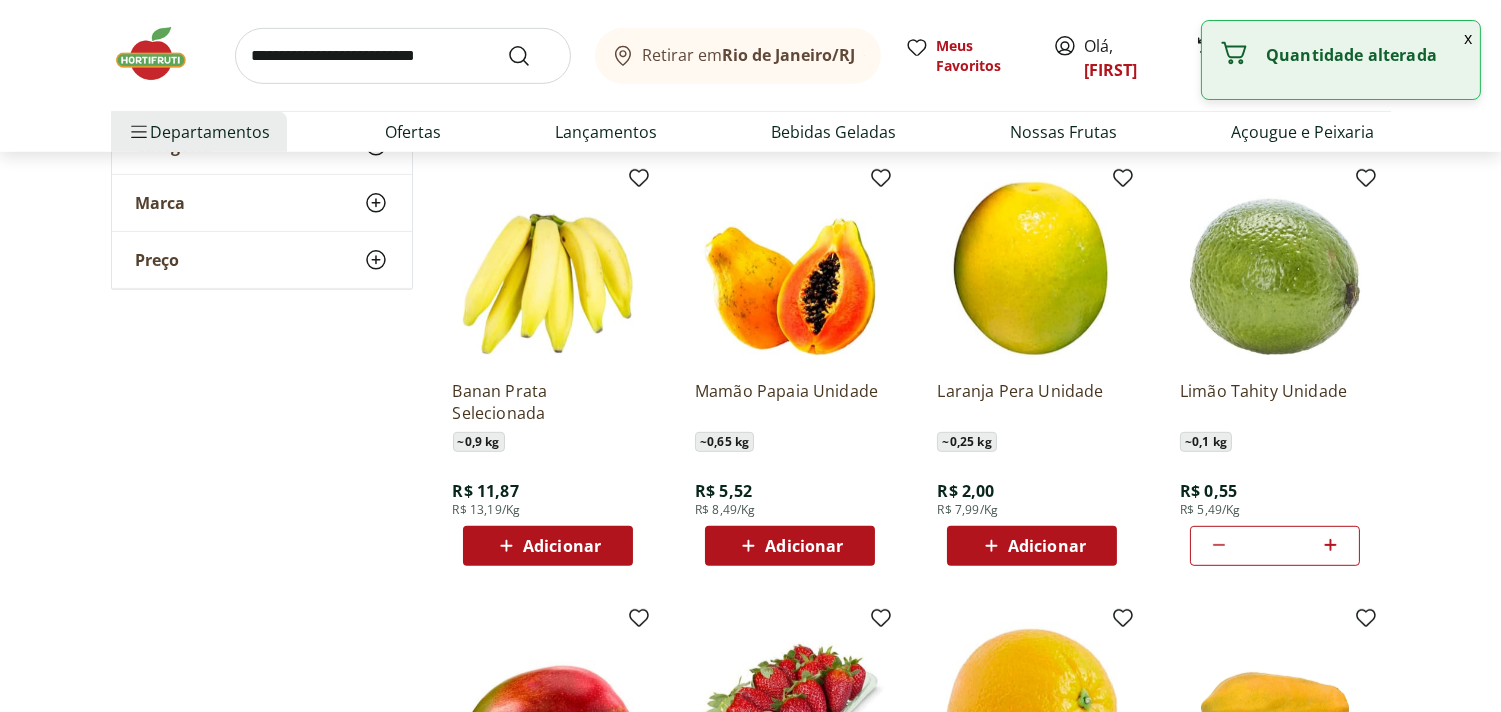 click 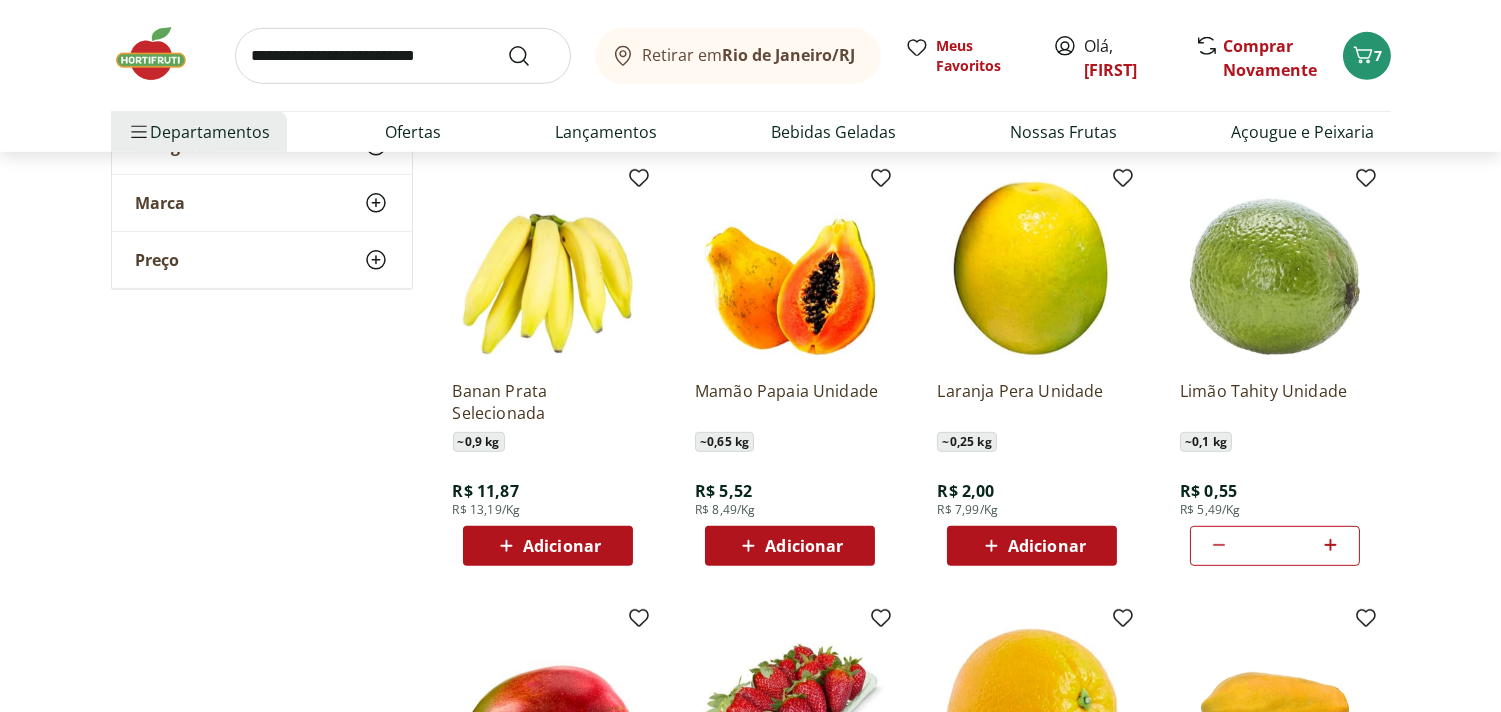 click on "Adicionar" at bounding box center [562, 546] 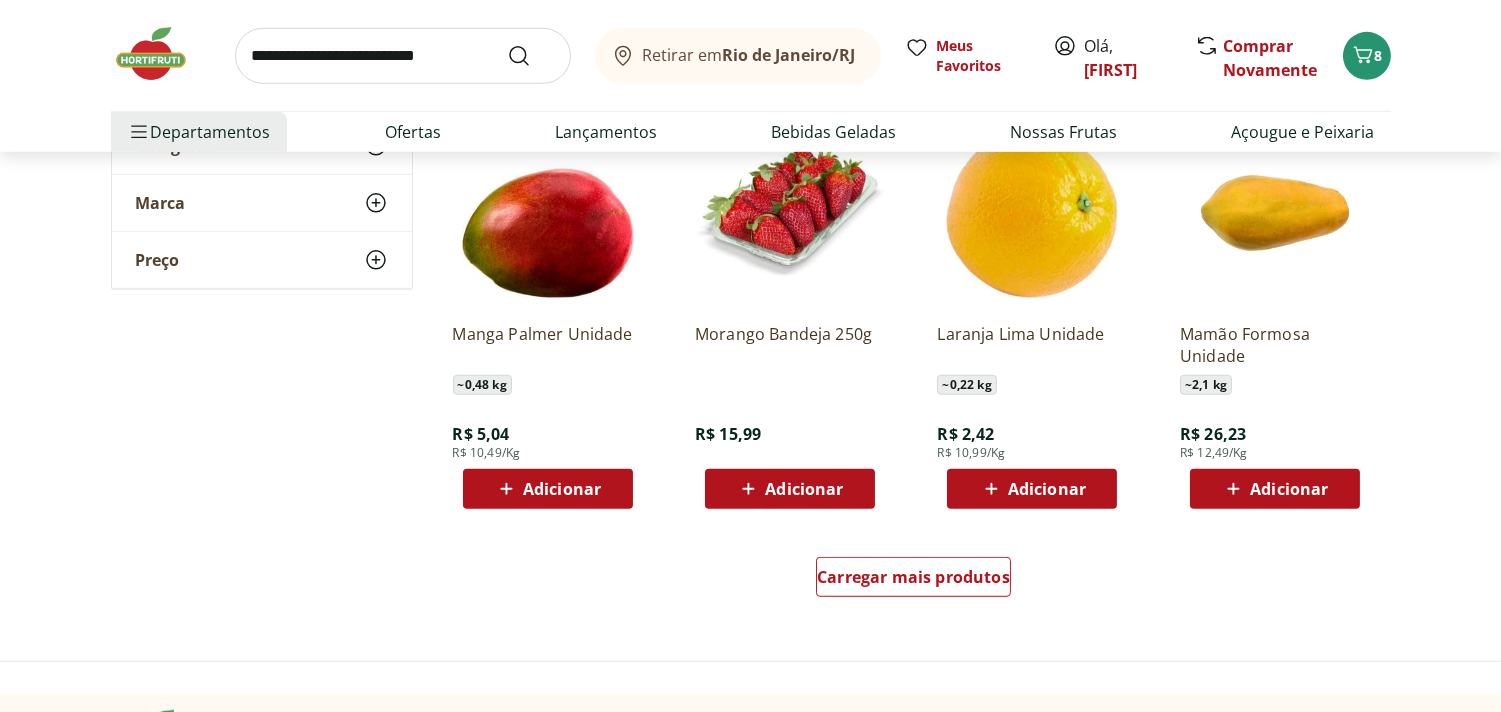 scroll, scrollTop: 2441, scrollLeft: 0, axis: vertical 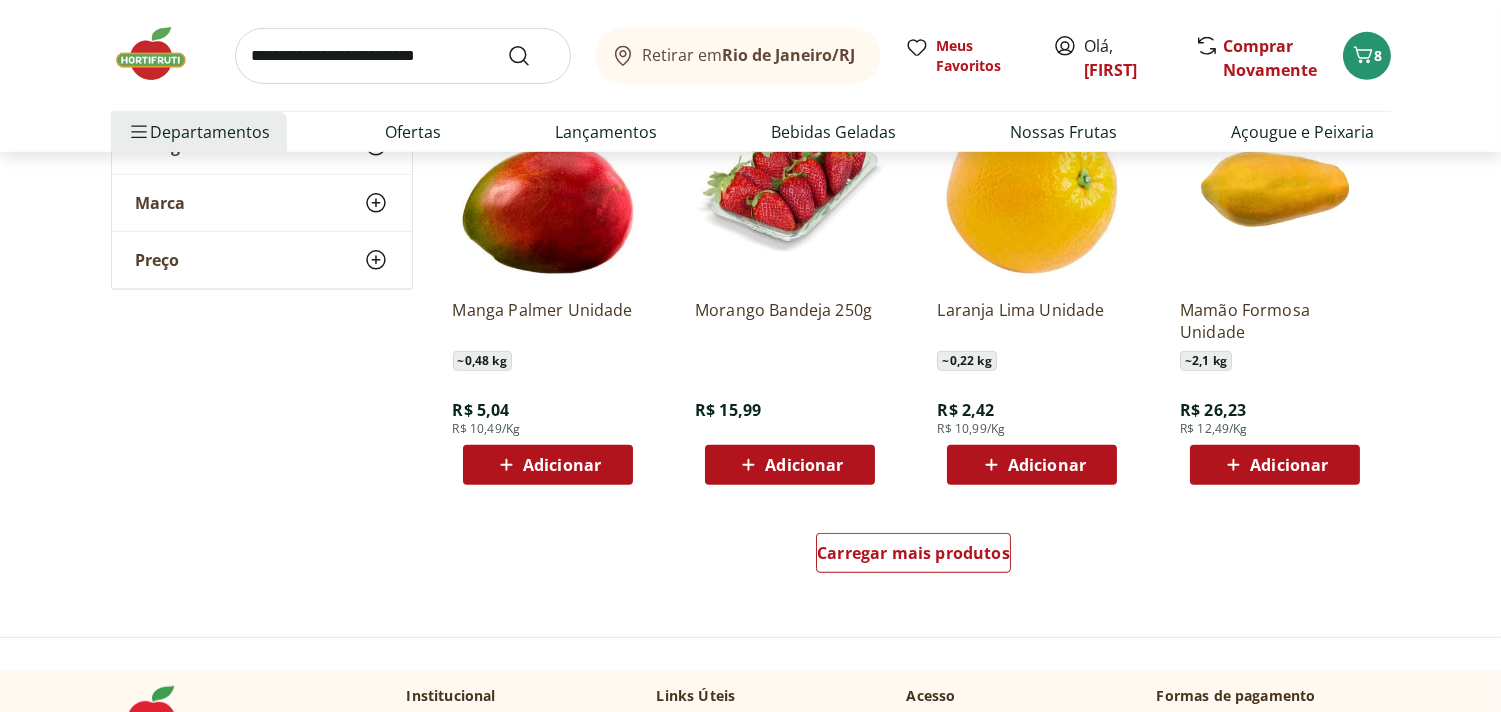 click on "Adicionar" at bounding box center [804, 465] 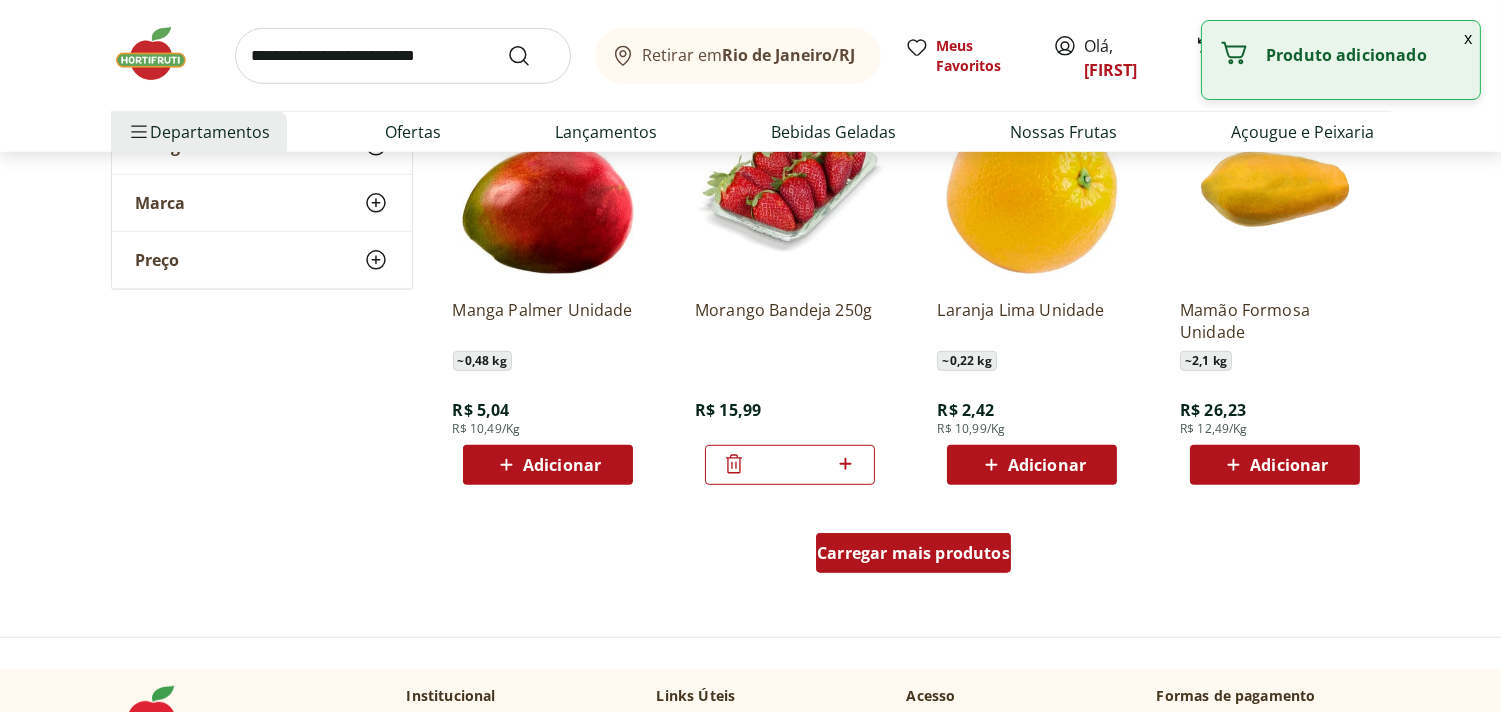 click on "Carregar mais produtos" at bounding box center [913, 553] 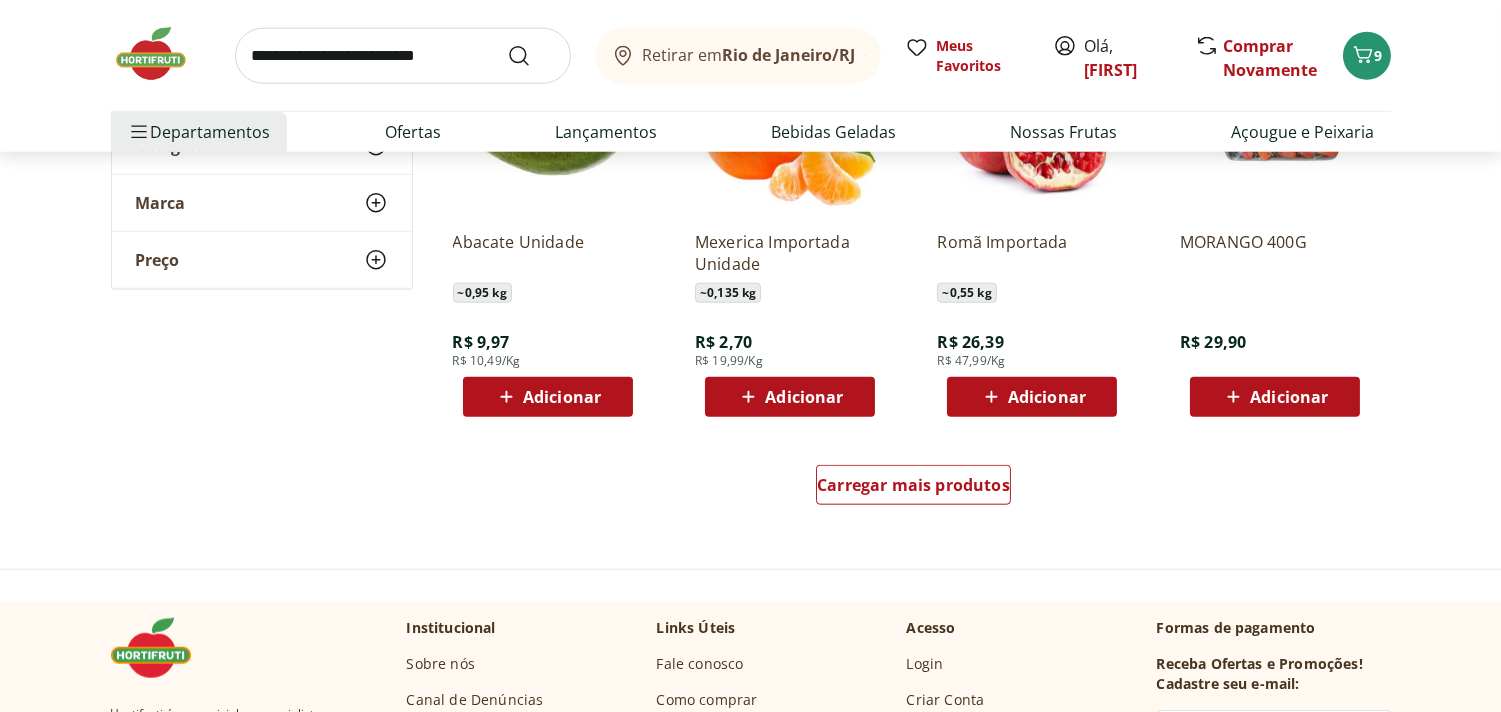 scroll, scrollTop: 3823, scrollLeft: 0, axis: vertical 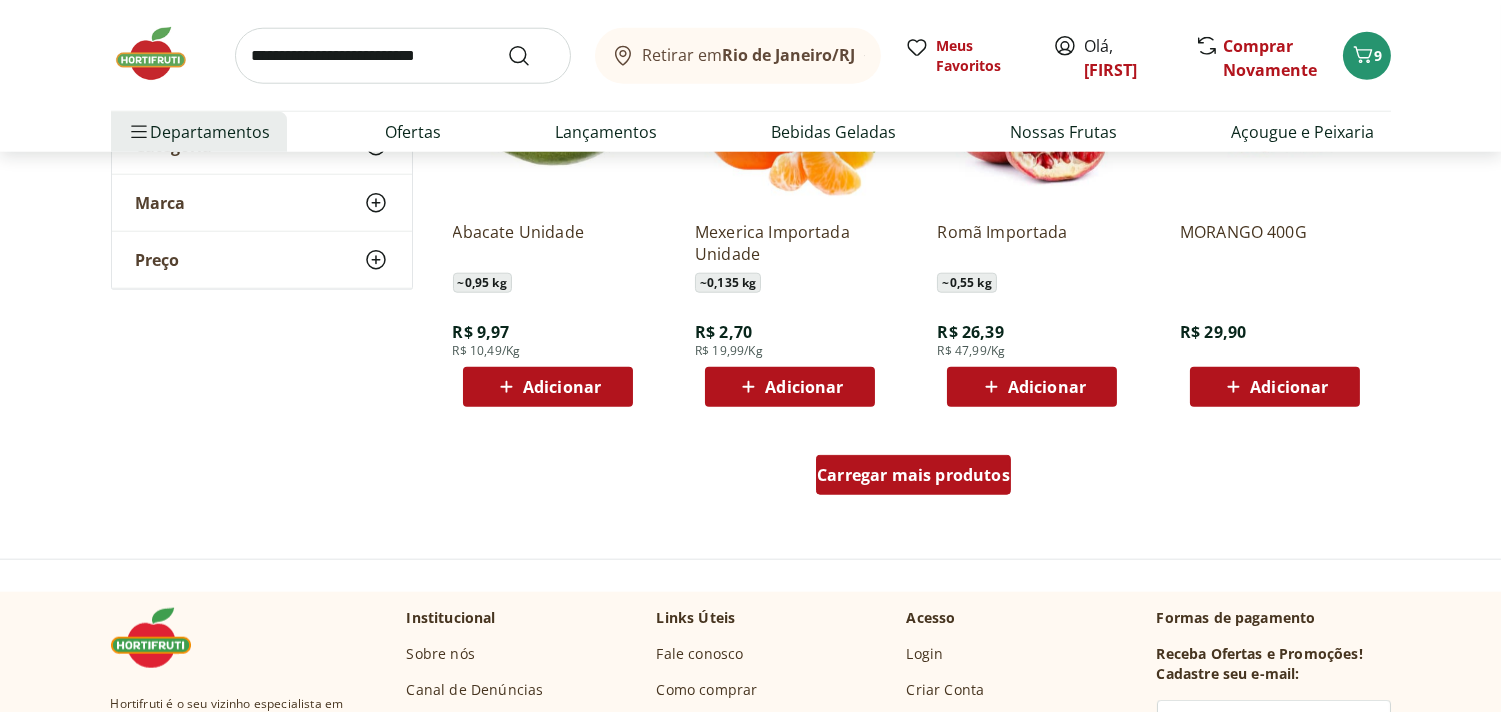 click on "Carregar mais produtos" at bounding box center (913, 475) 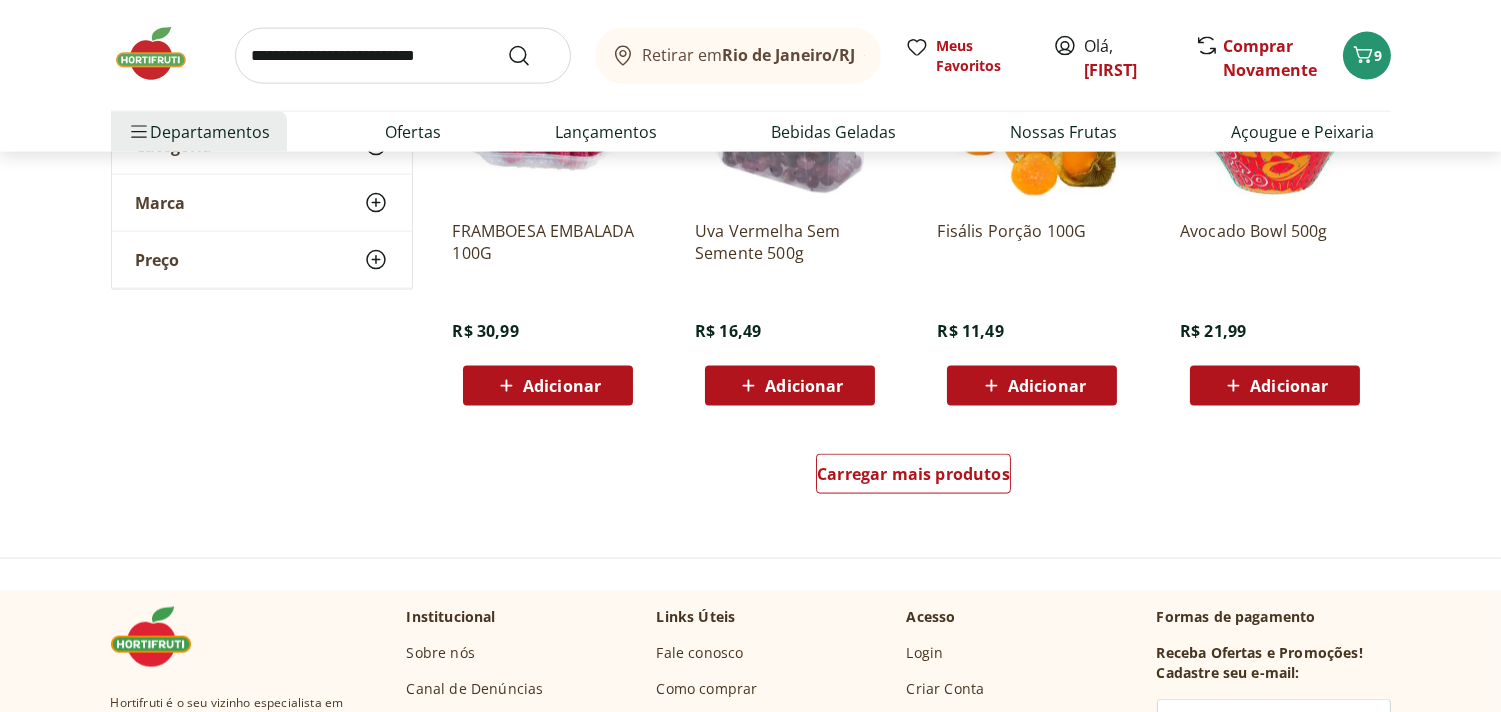 scroll, scrollTop: 5262, scrollLeft: 0, axis: vertical 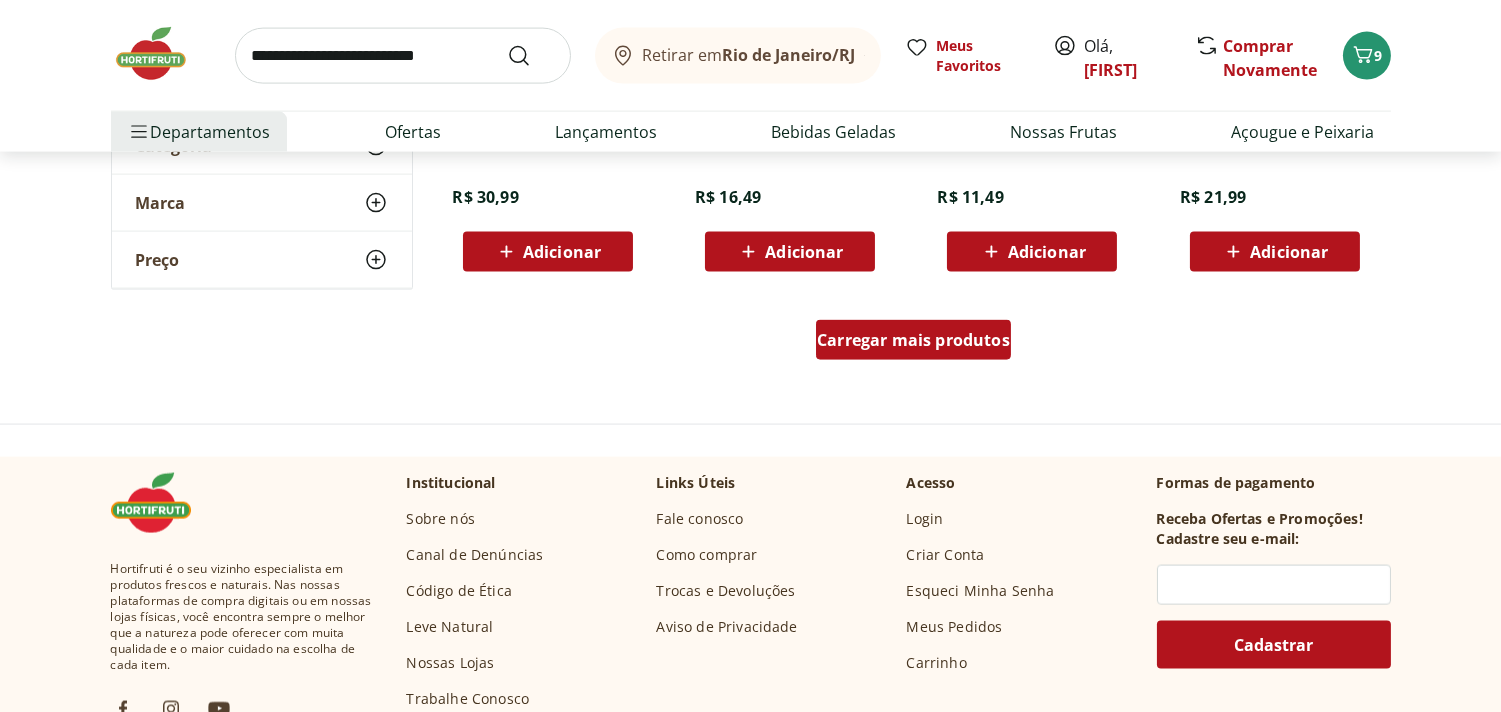 click on "Carregar mais produtos" at bounding box center [913, 340] 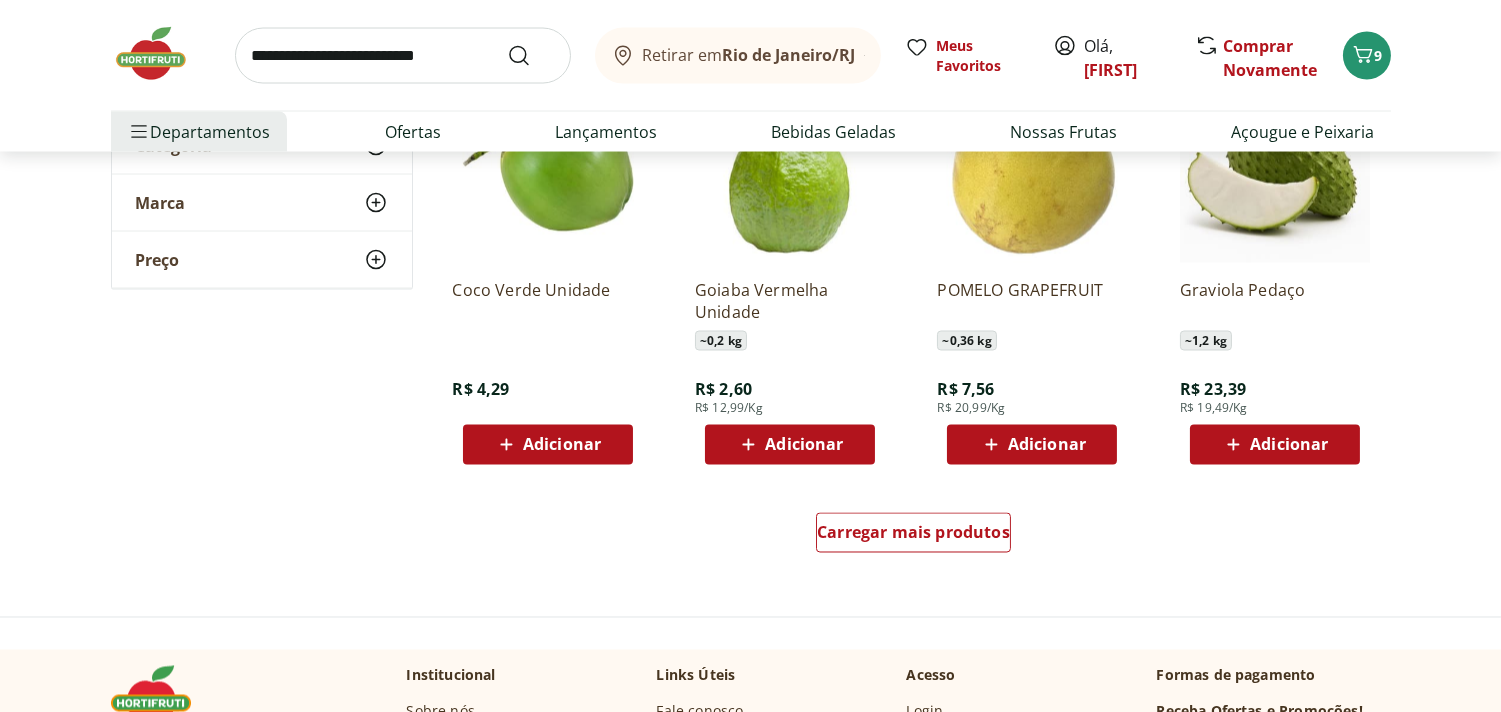 scroll, scrollTop: 6515, scrollLeft: 0, axis: vertical 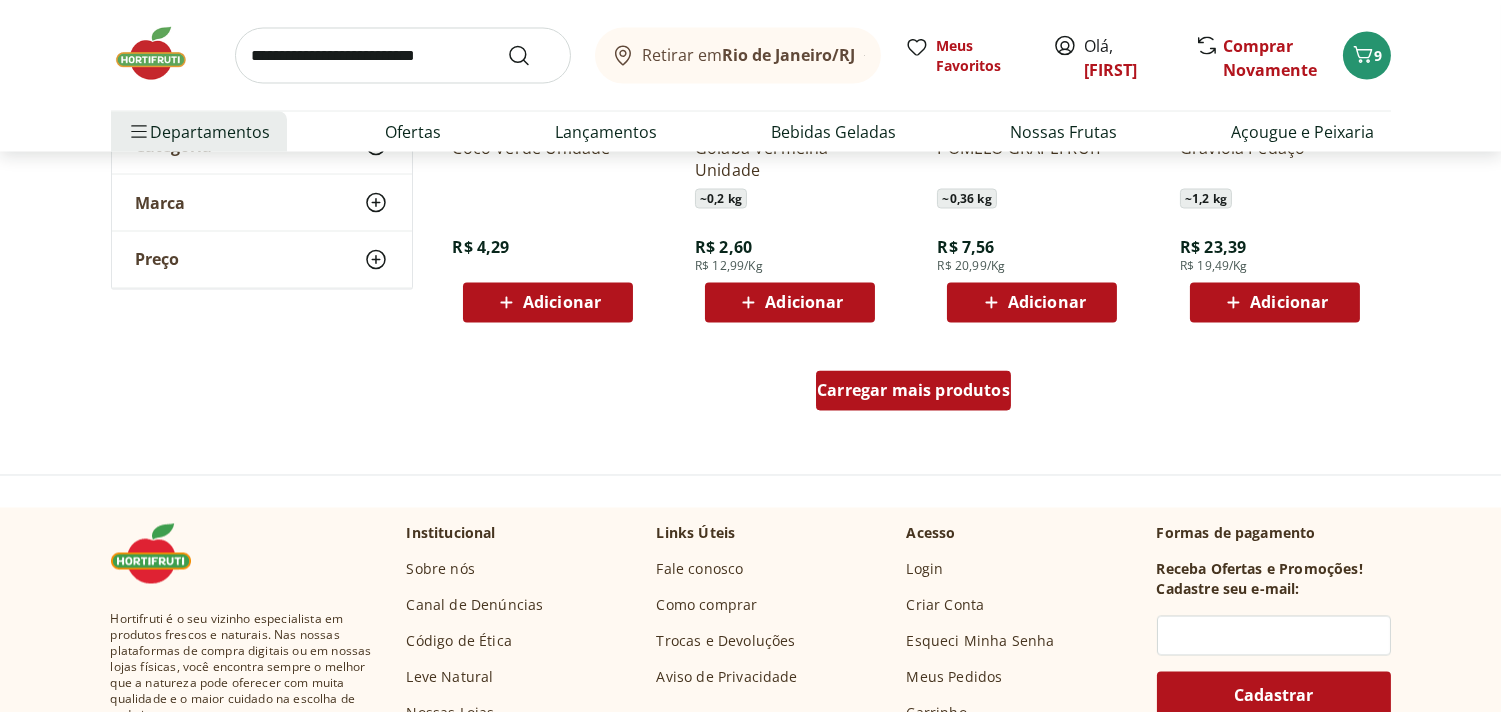 click on "Carregar mais produtos" at bounding box center [913, 391] 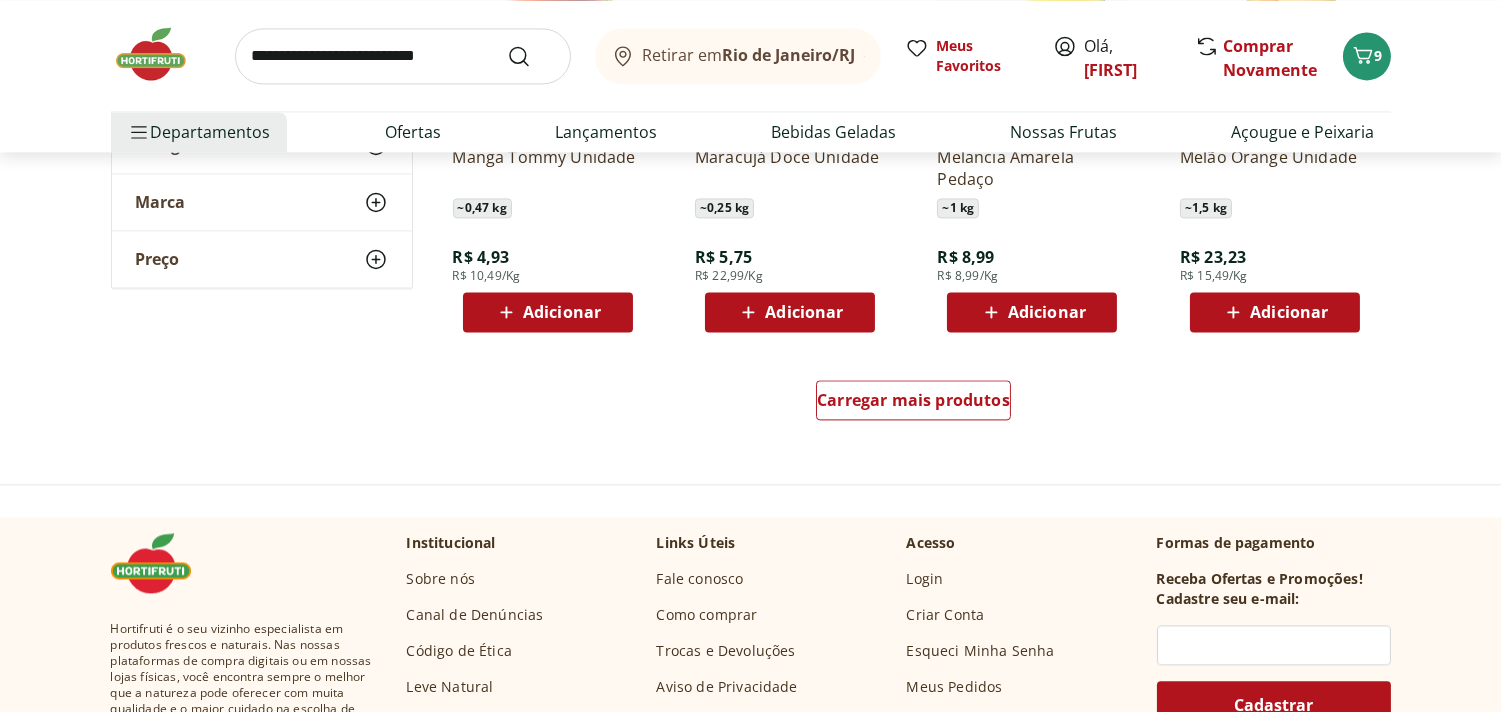 scroll, scrollTop: 7860, scrollLeft: 0, axis: vertical 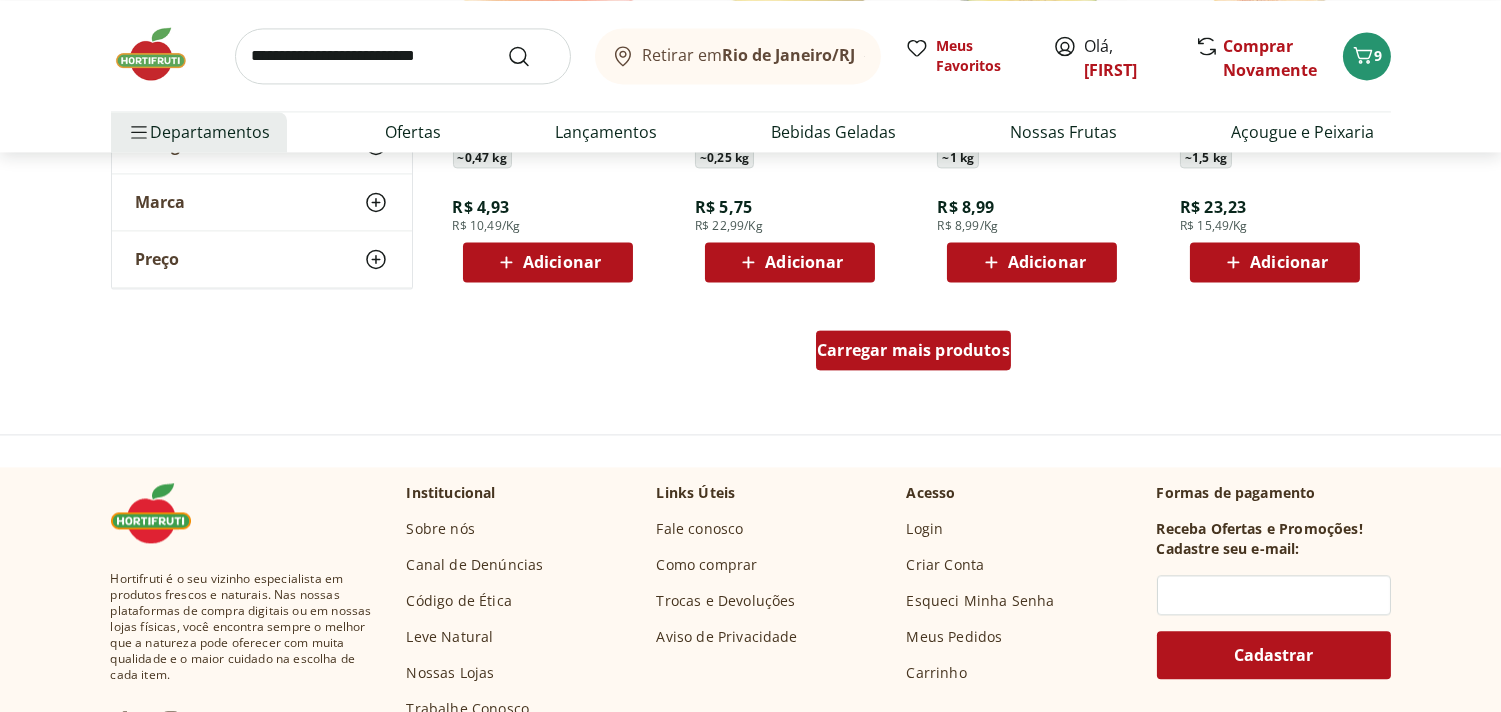 click on "Carregar mais produtos" at bounding box center [913, 350] 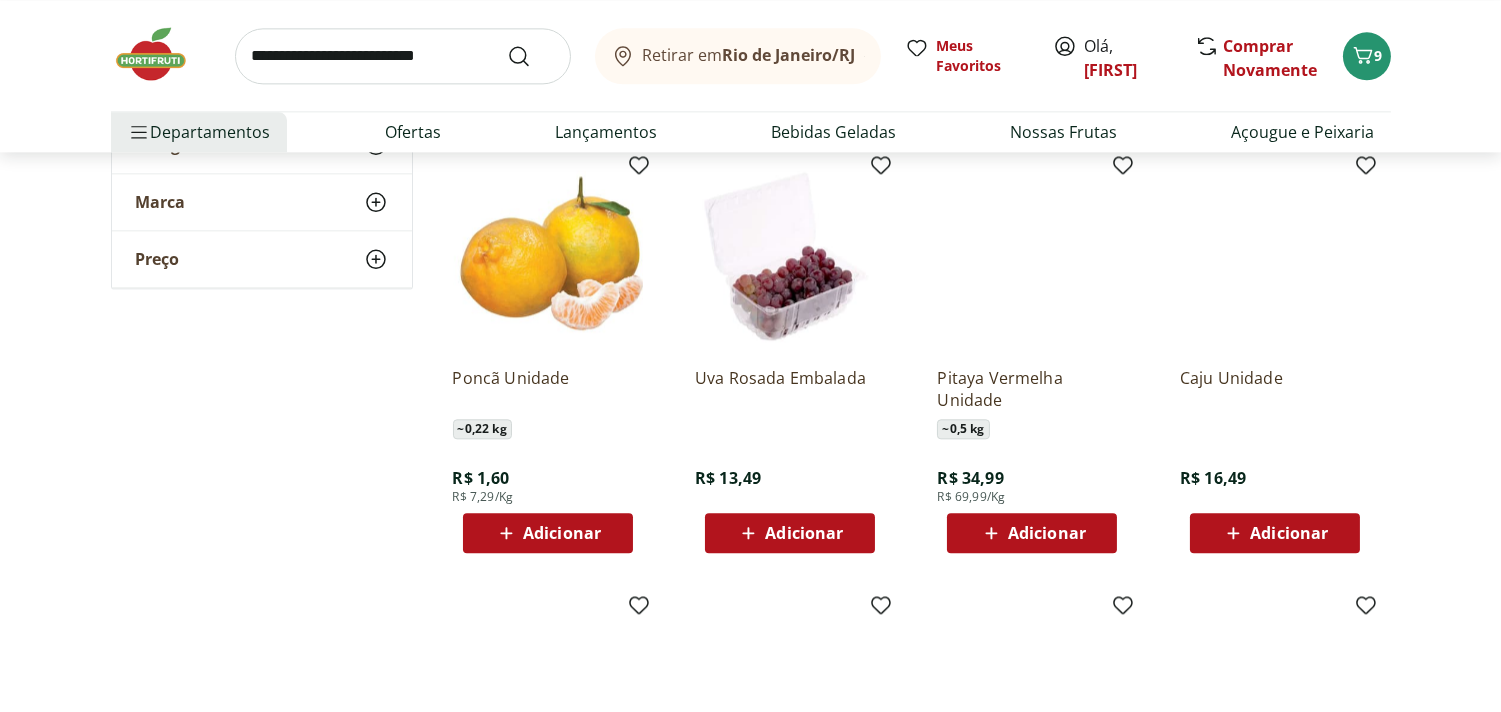 scroll, scrollTop: 8545, scrollLeft: 0, axis: vertical 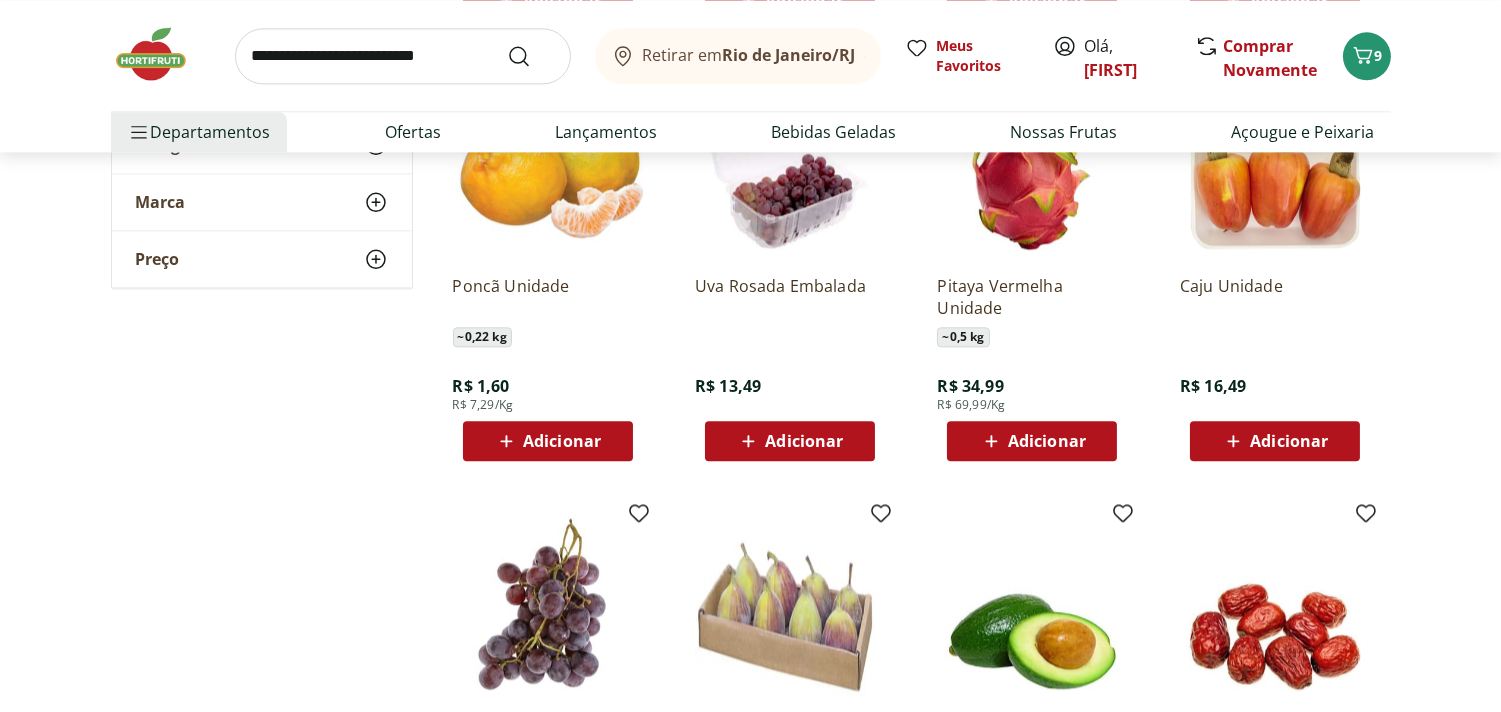 click on "Adicionar" at bounding box center (562, 441) 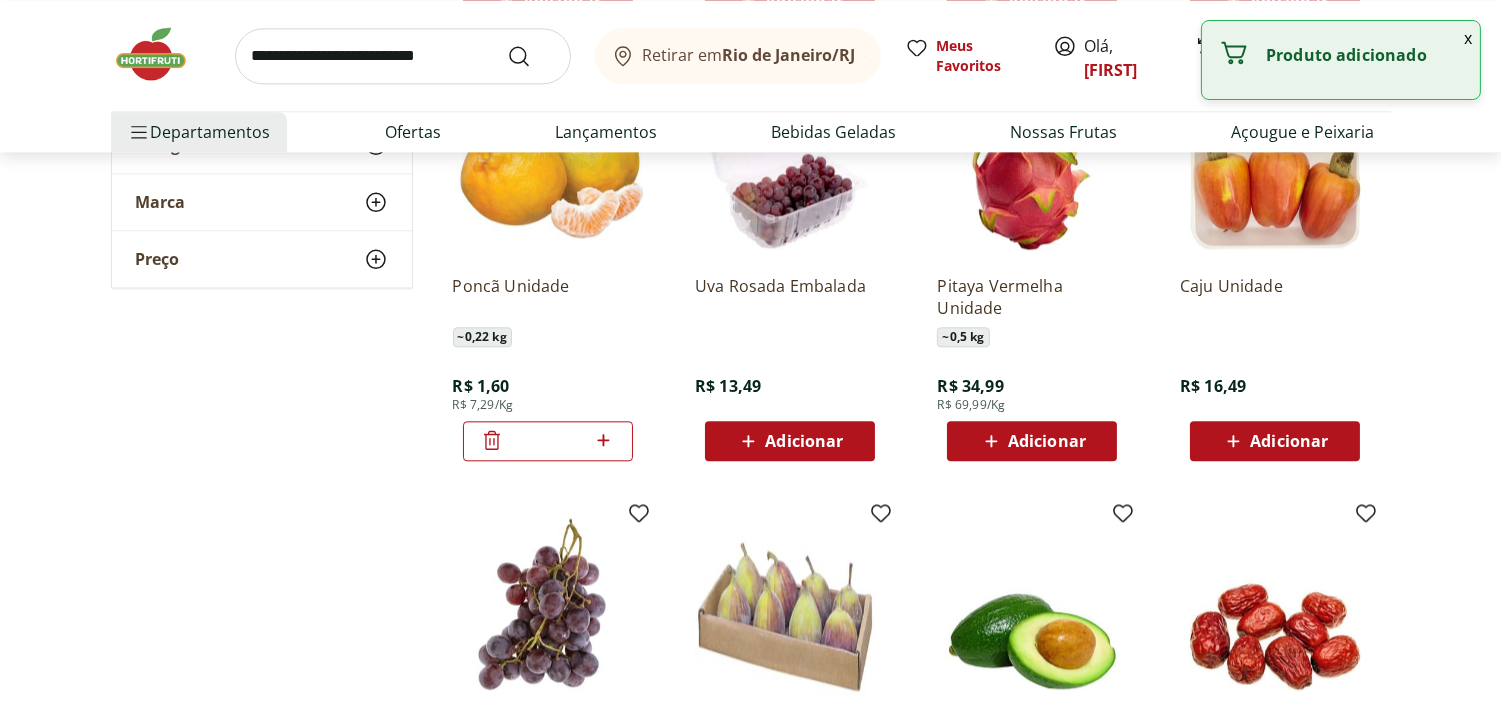 click 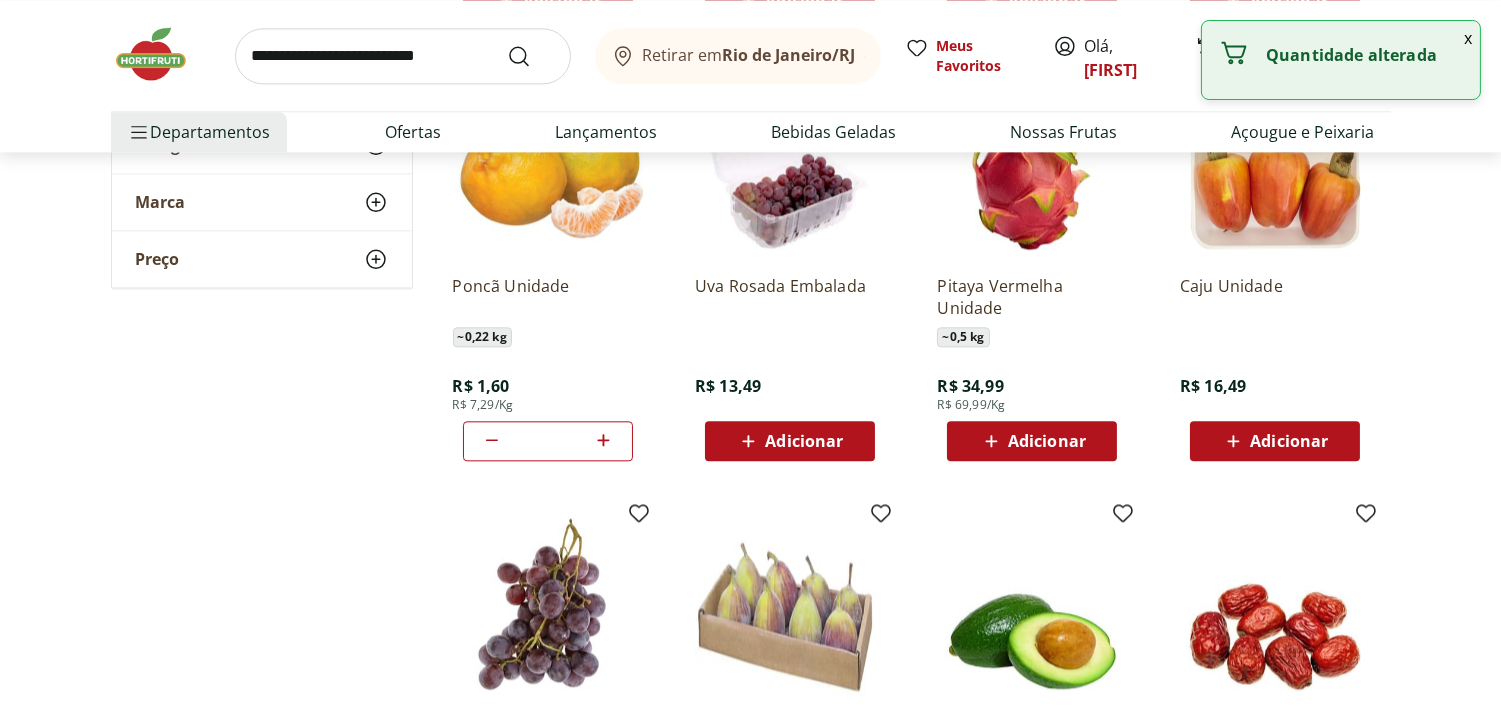 click 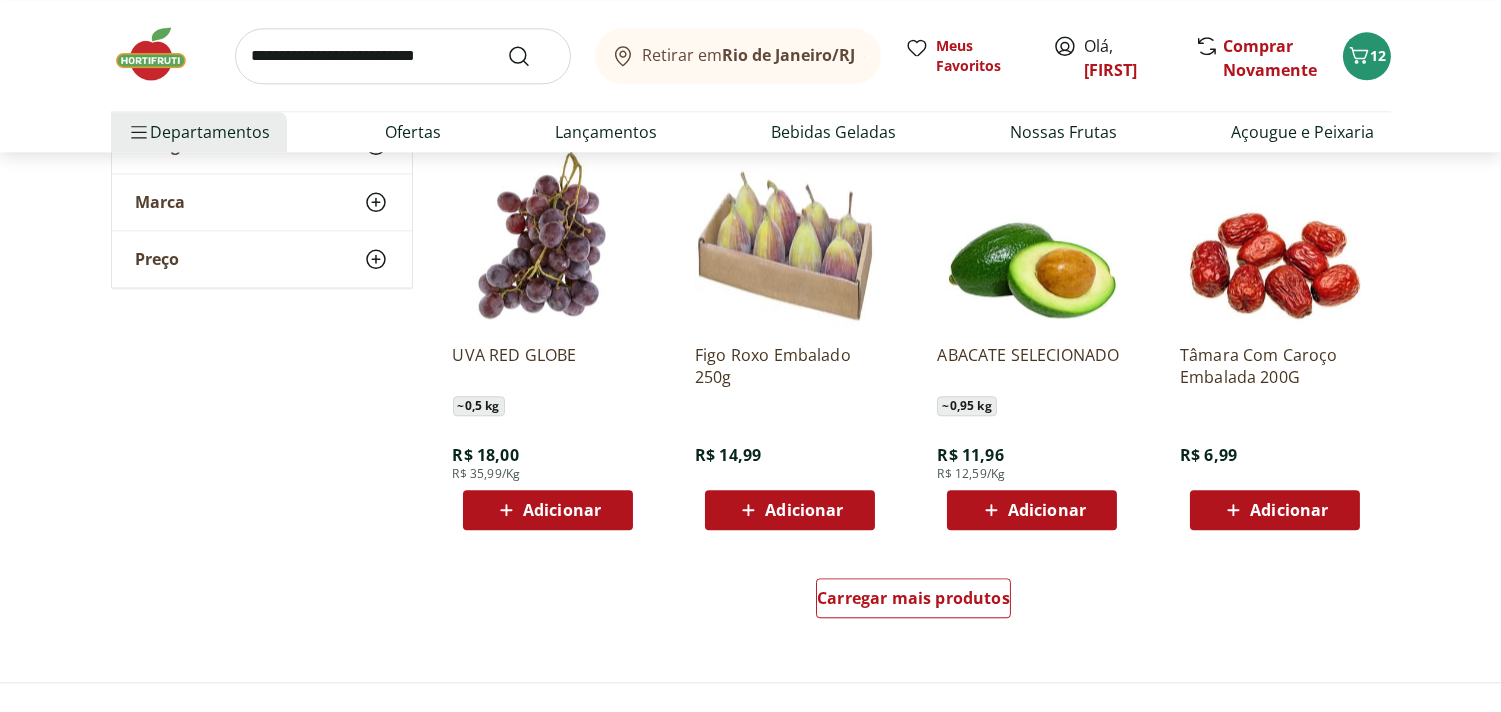 scroll, scrollTop: 9027, scrollLeft: 0, axis: vertical 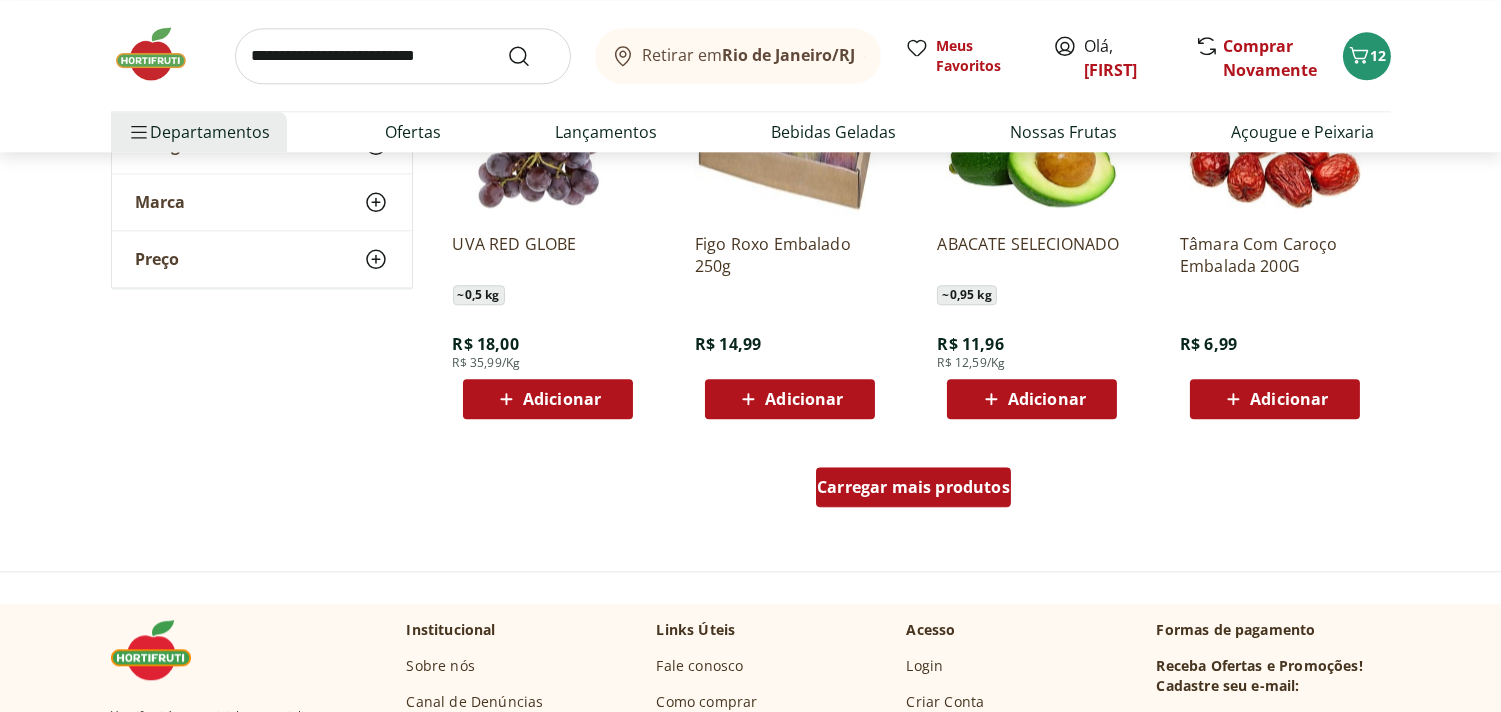 click on "Carregar mais produtos" at bounding box center (913, 487) 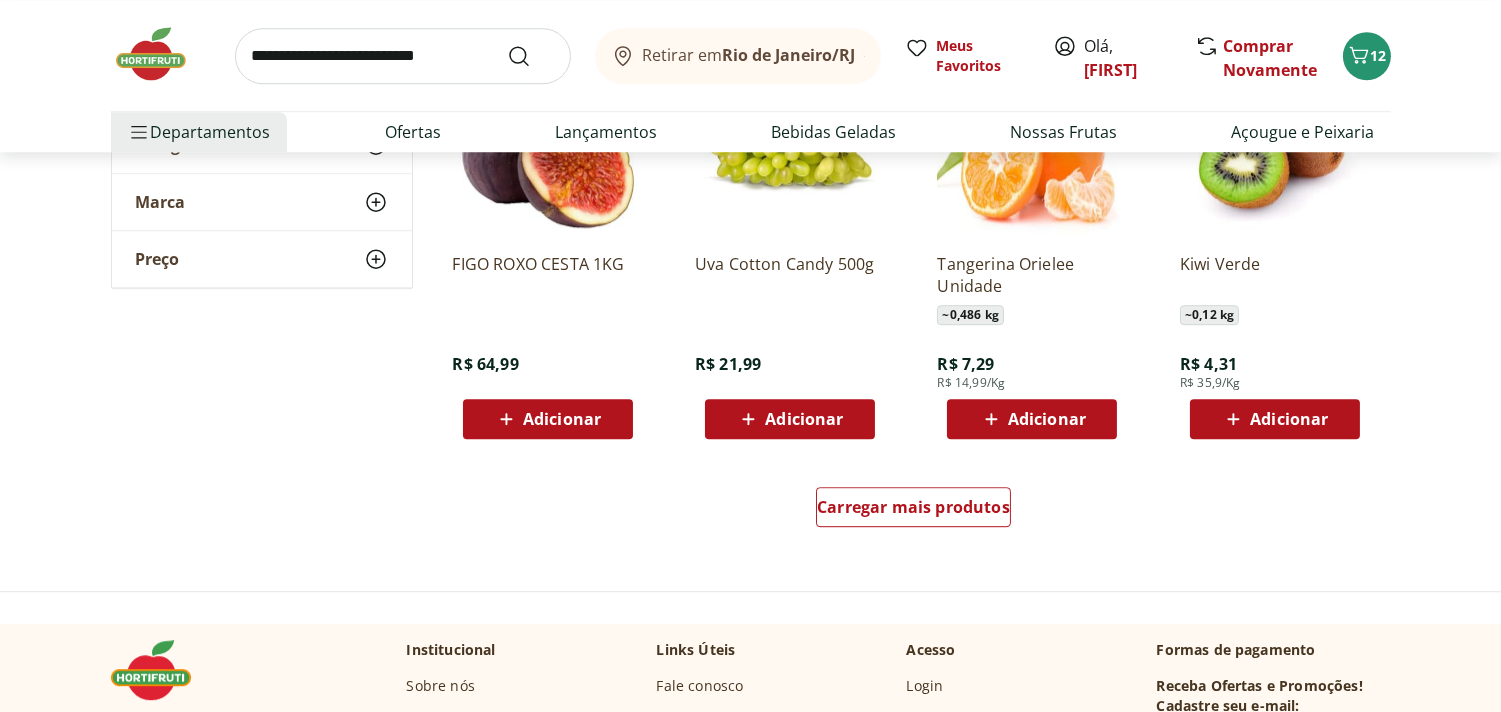 scroll, scrollTop: 10331, scrollLeft: 0, axis: vertical 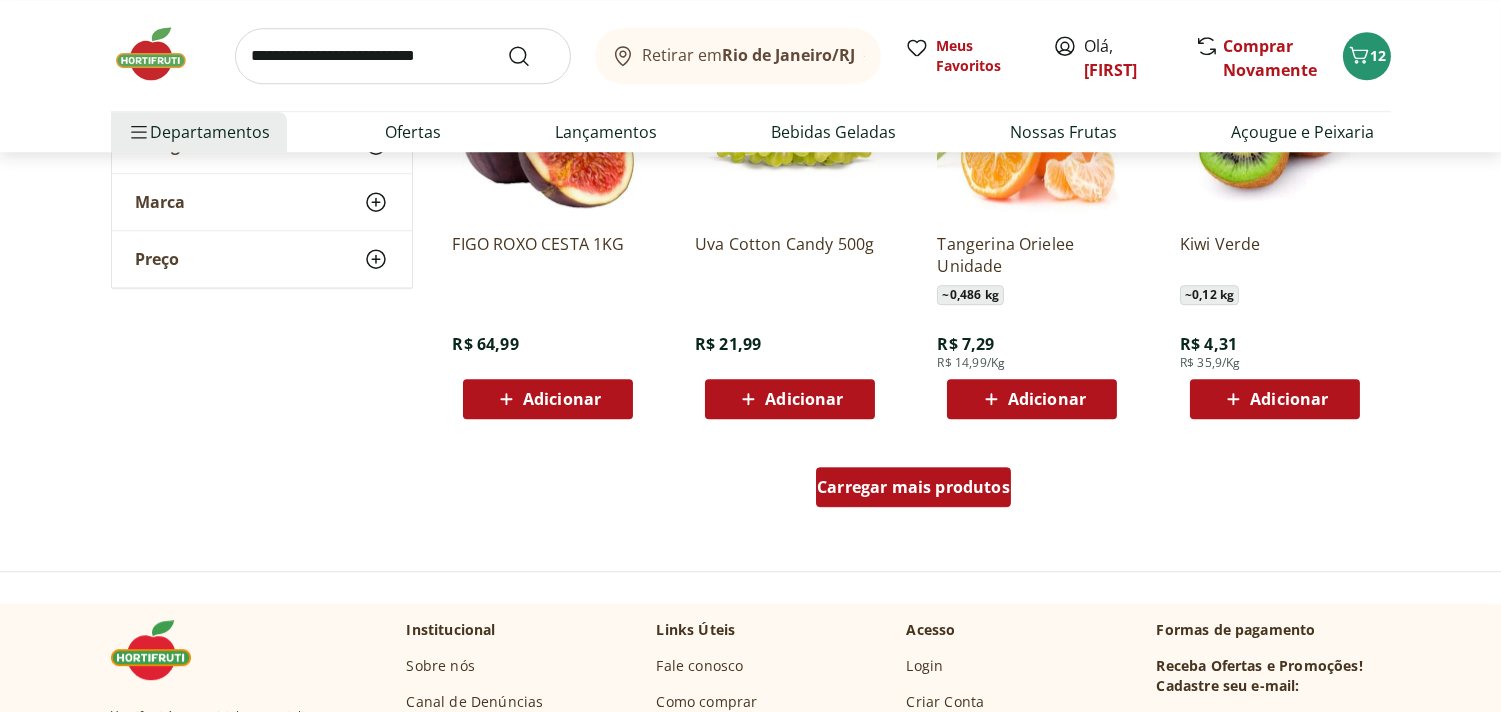 click on "Carregar mais produtos" at bounding box center (913, 487) 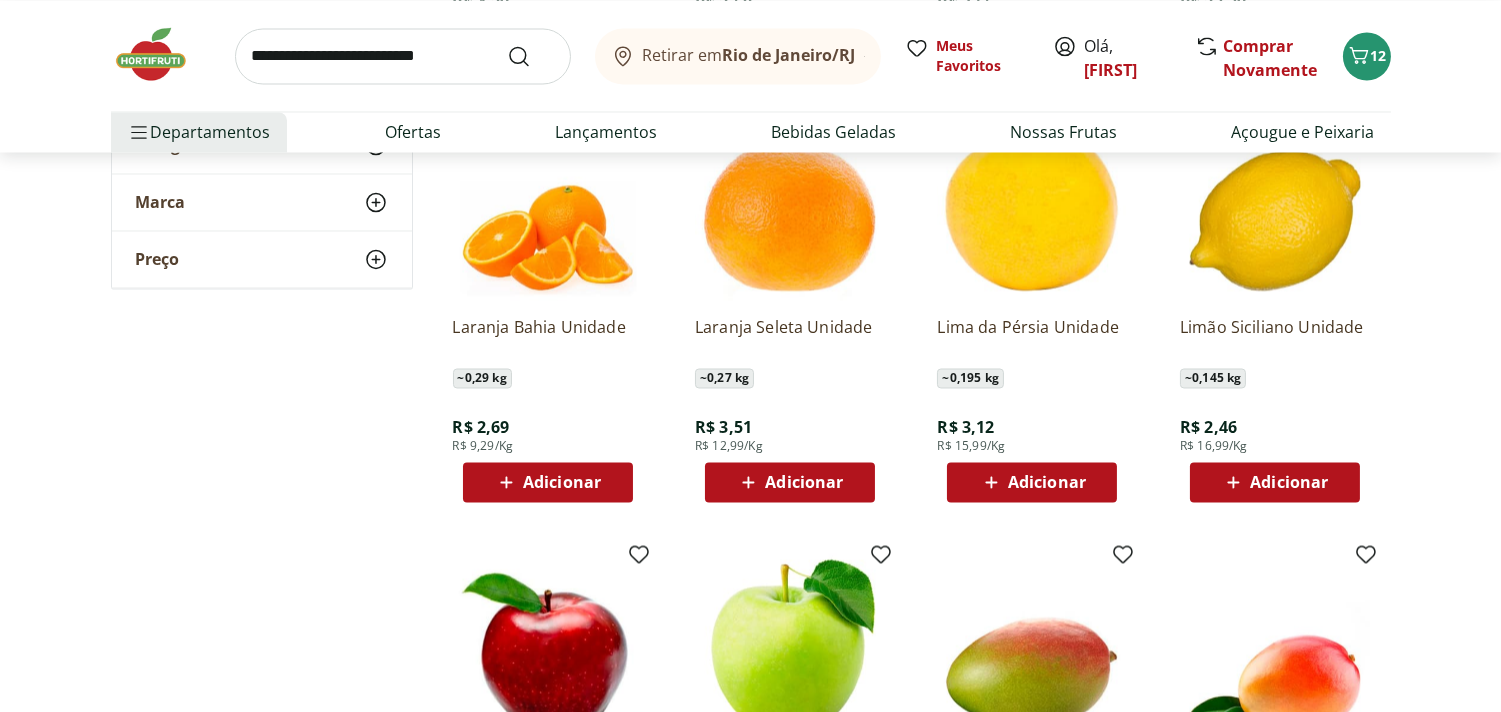 scroll, scrollTop: 6612, scrollLeft: 0, axis: vertical 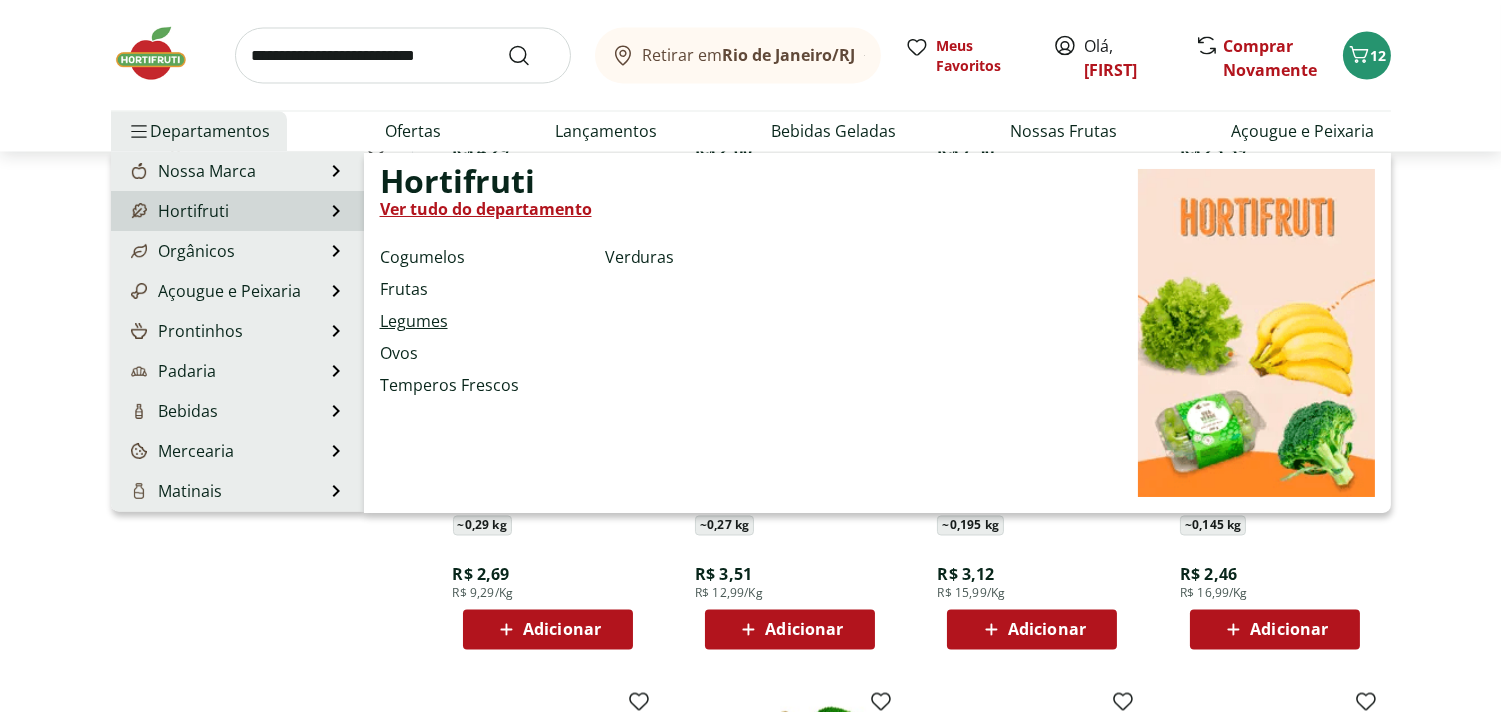 click on "Legumes" at bounding box center (414, 321) 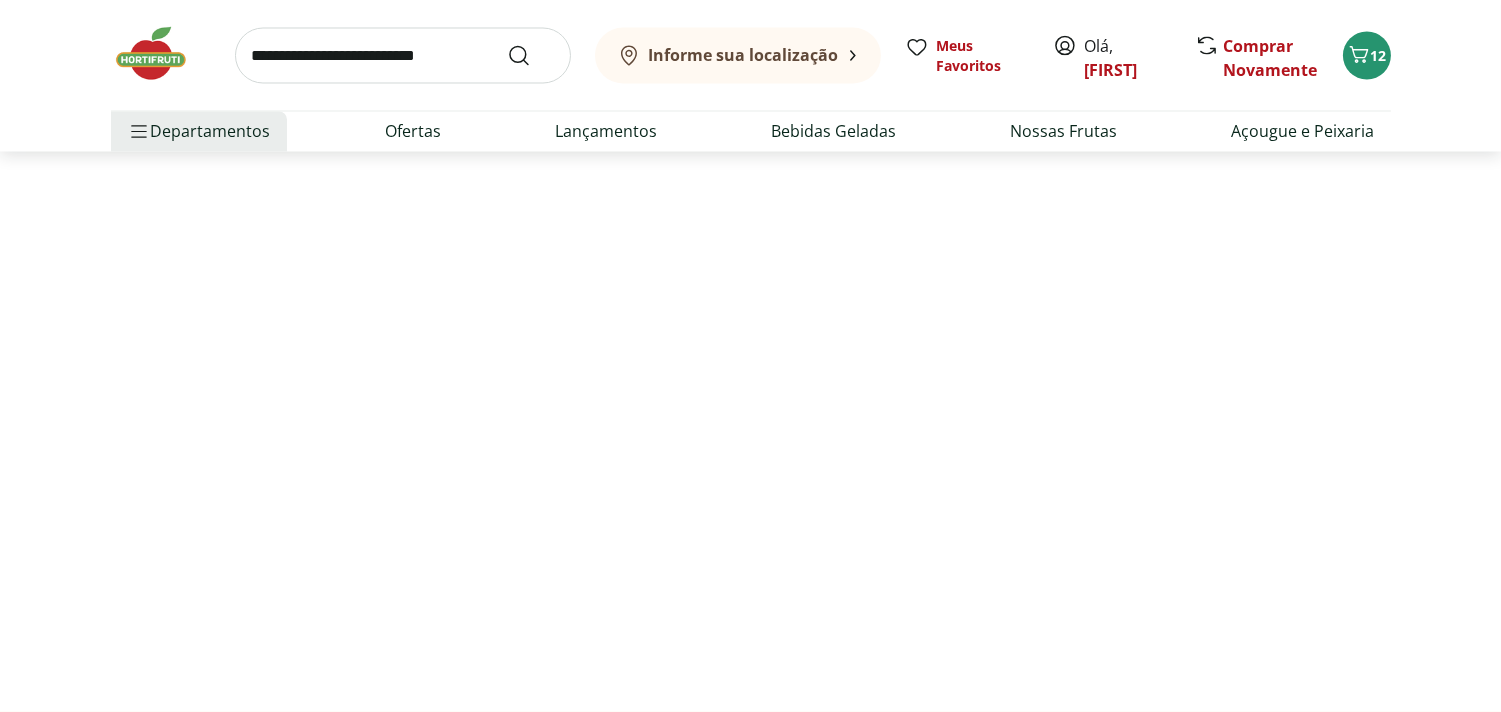 scroll, scrollTop: 0, scrollLeft: 0, axis: both 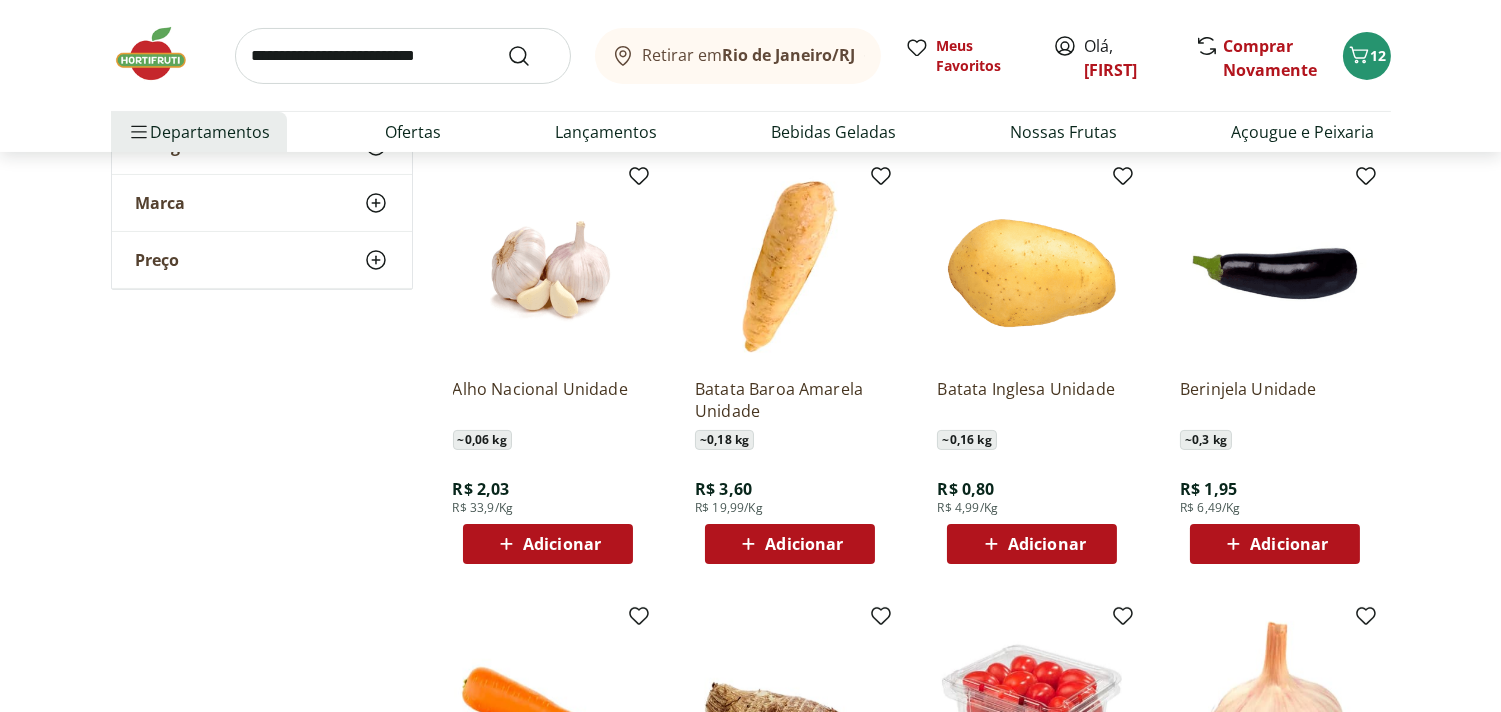 click on "Adicionar" at bounding box center (562, 544) 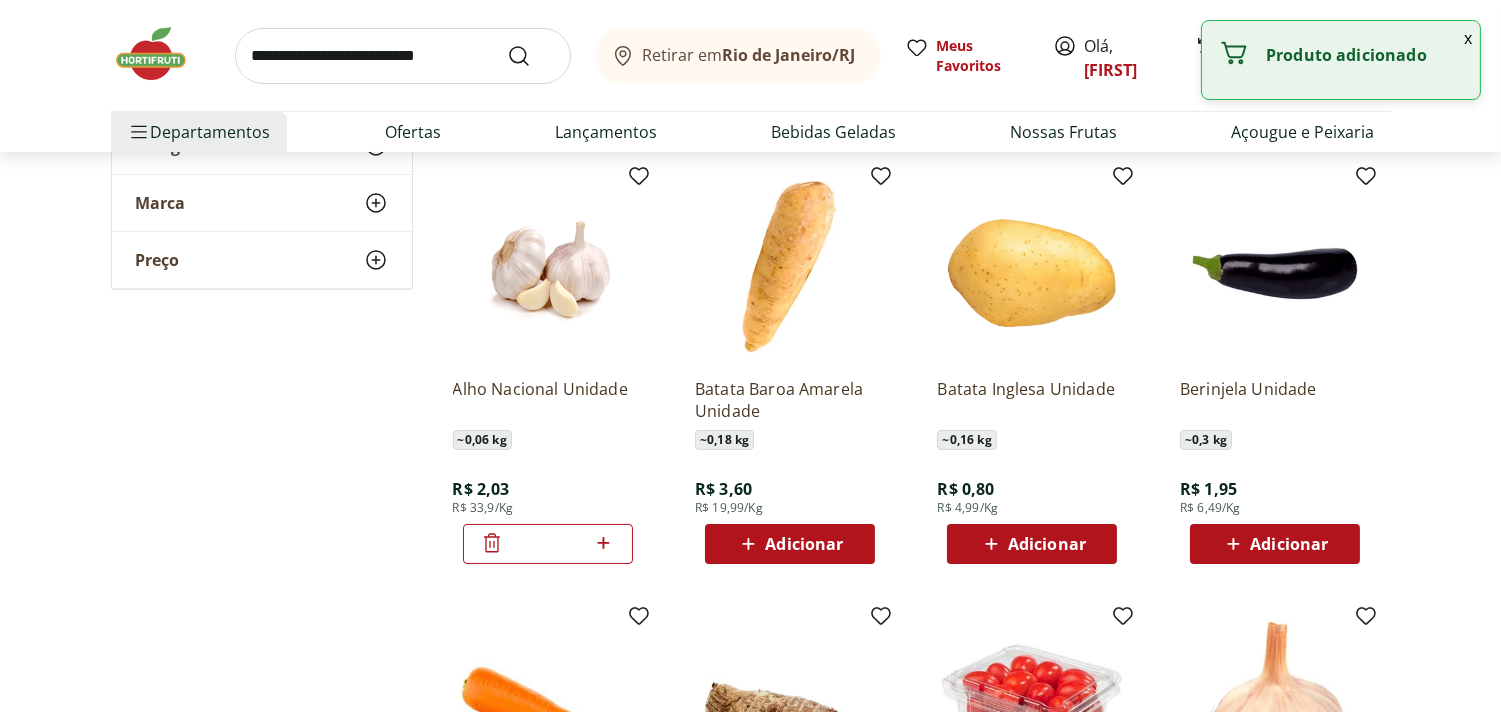 click 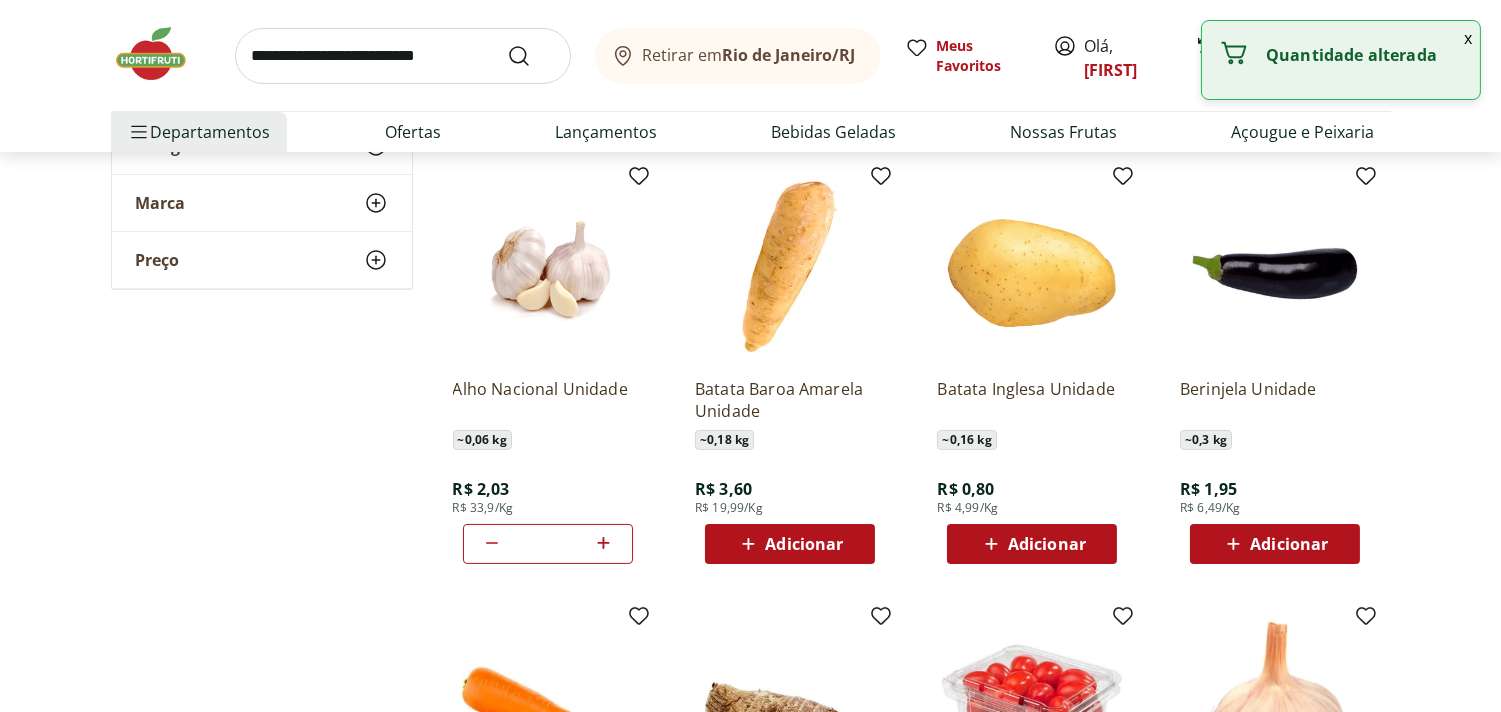 click 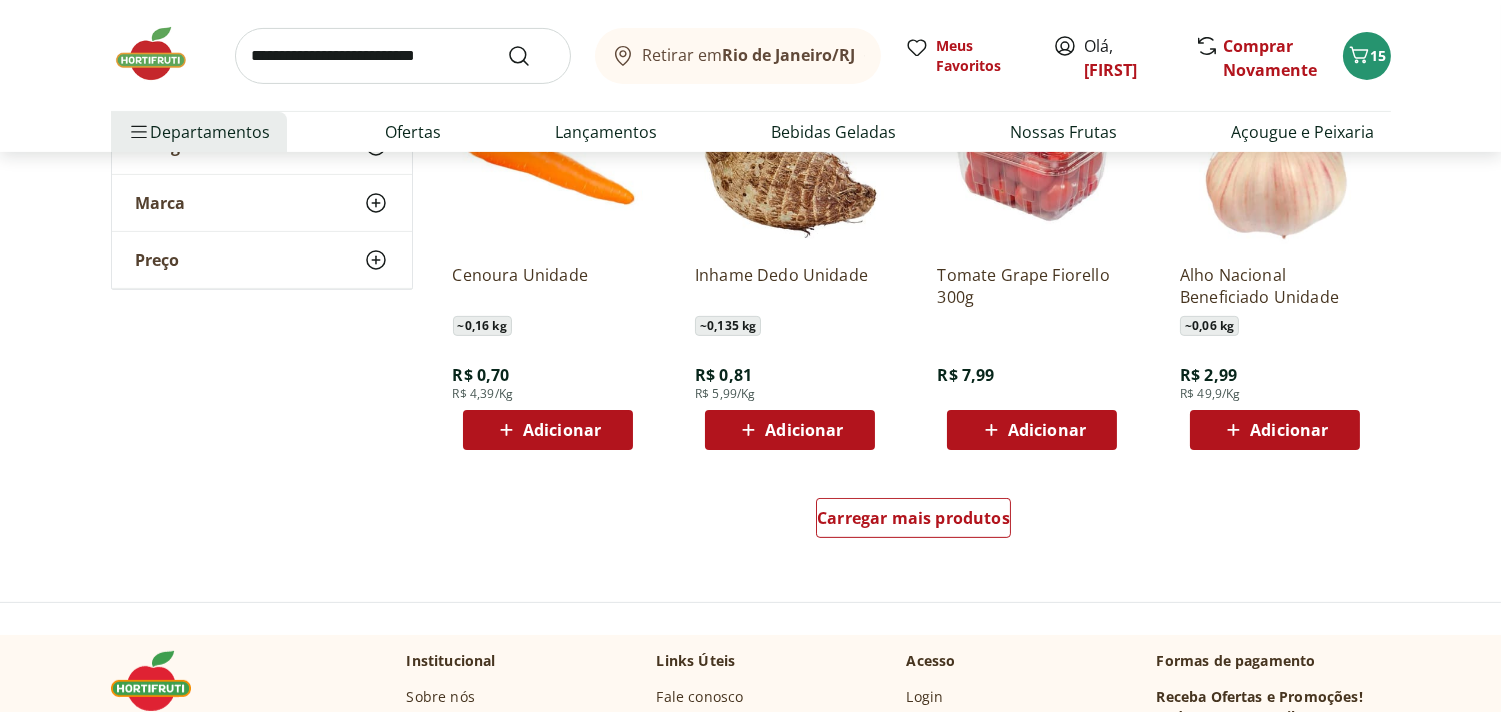 scroll, scrollTop: 1183, scrollLeft: 0, axis: vertical 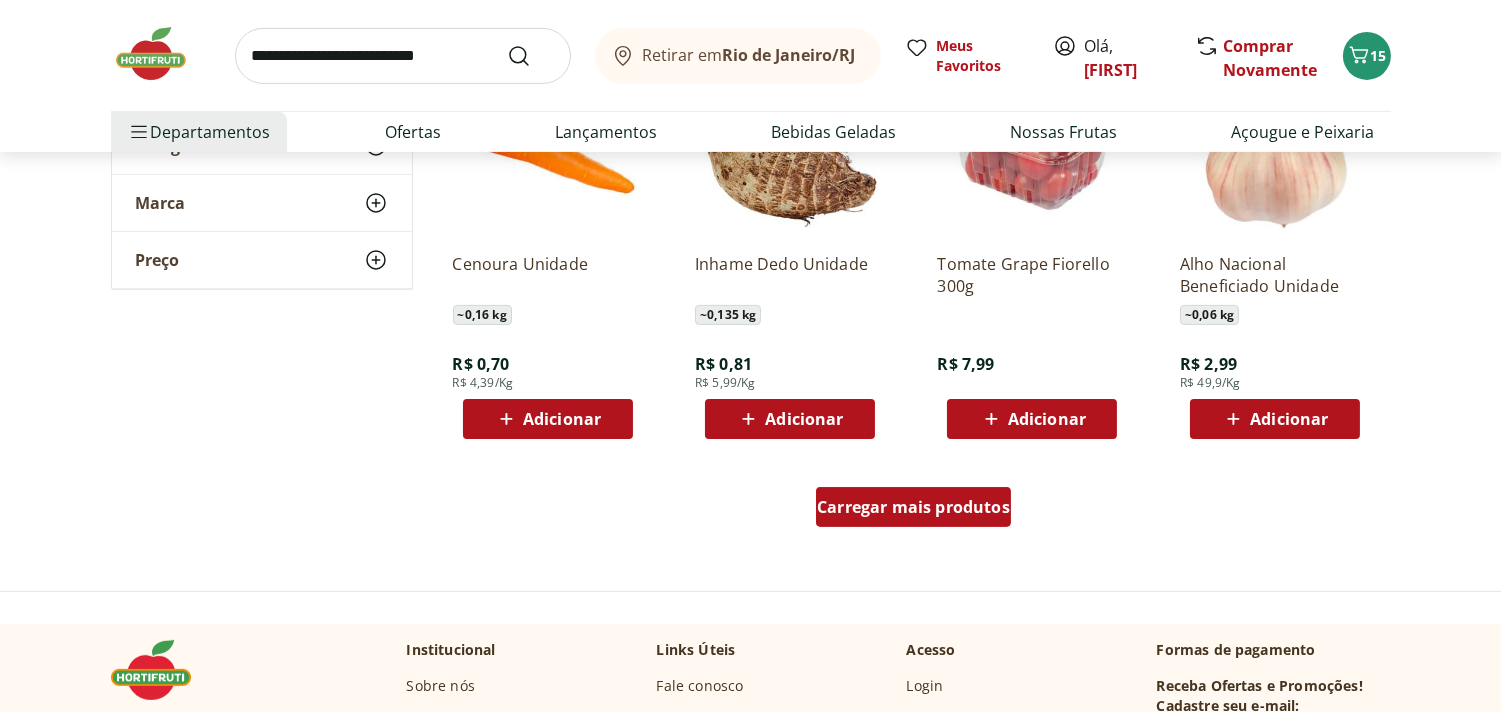 click on "Carregar mais produtos" at bounding box center [913, 507] 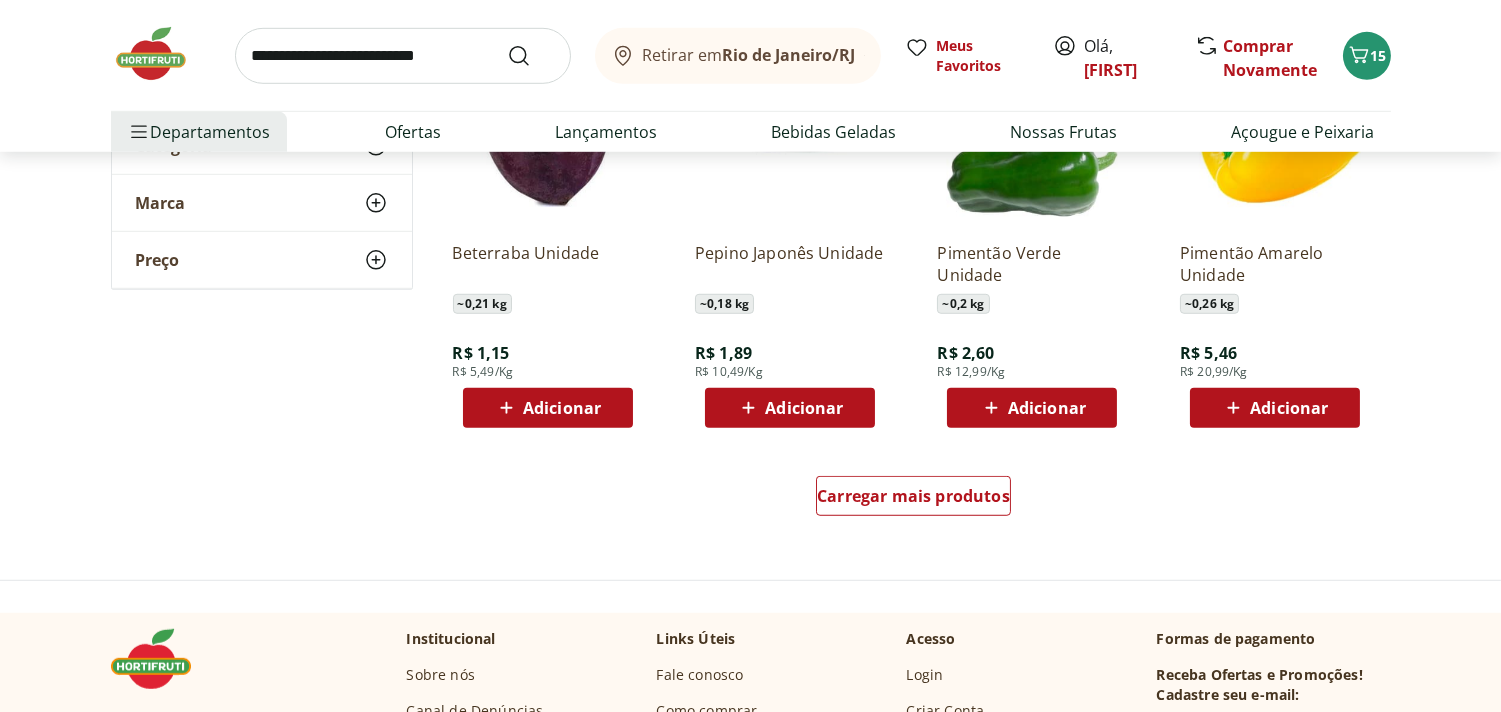 scroll, scrollTop: 2545, scrollLeft: 0, axis: vertical 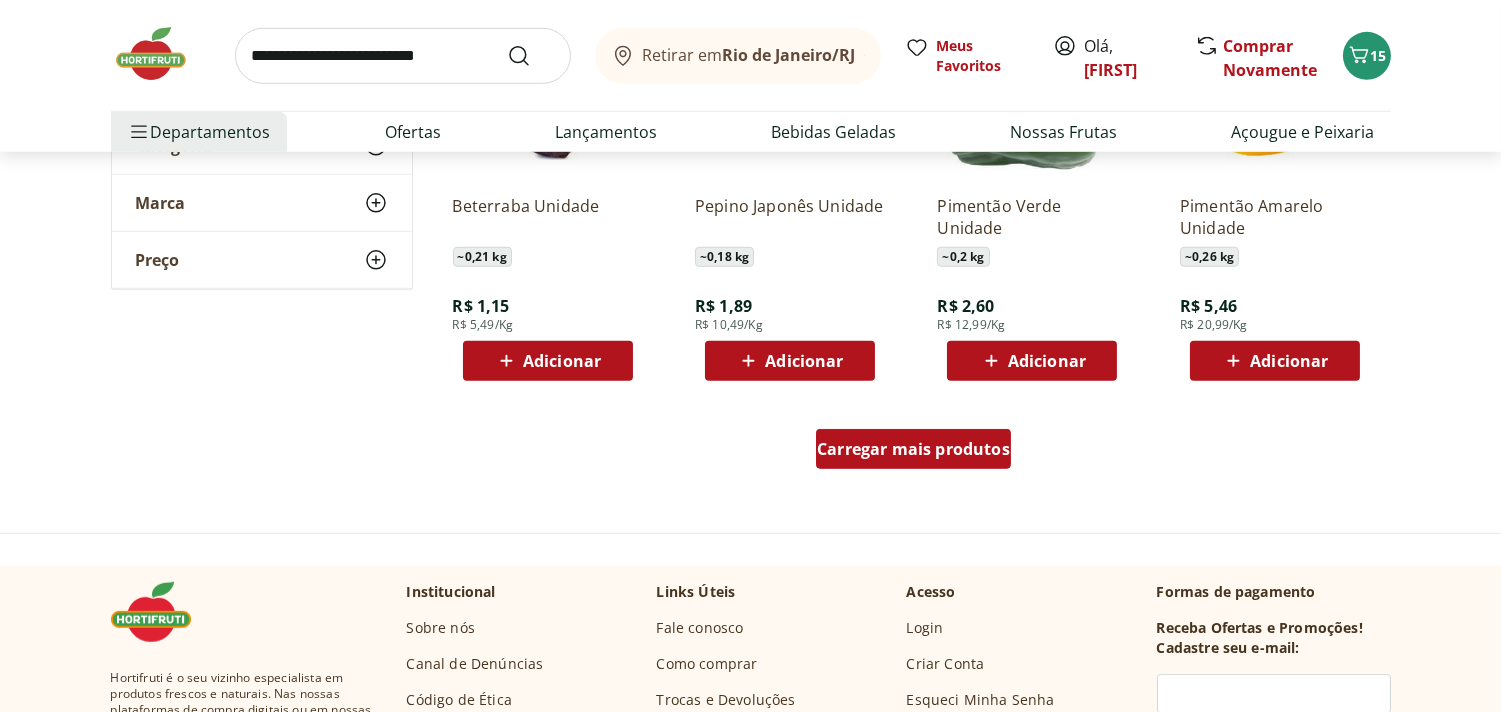 click on "Carregar mais produtos" at bounding box center (913, 449) 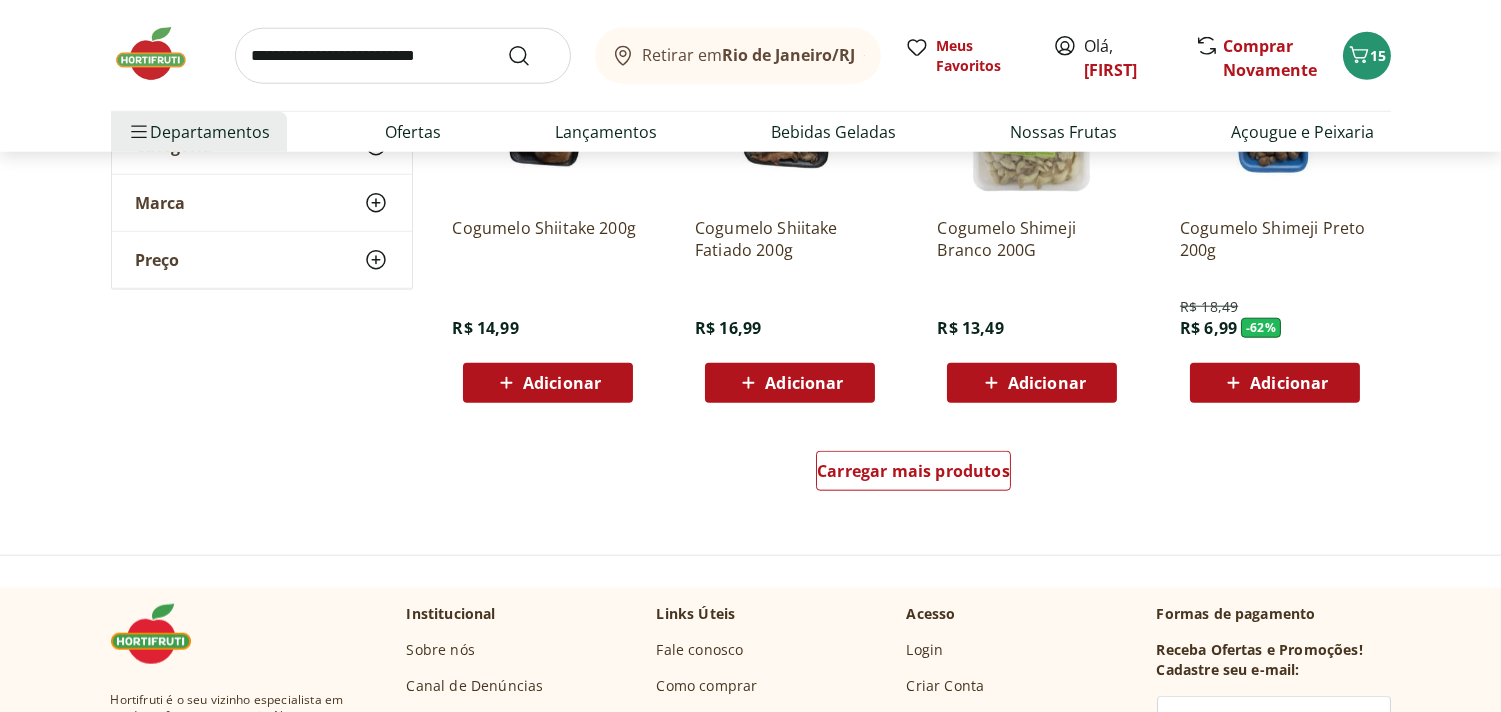 scroll, scrollTop: 3877, scrollLeft: 0, axis: vertical 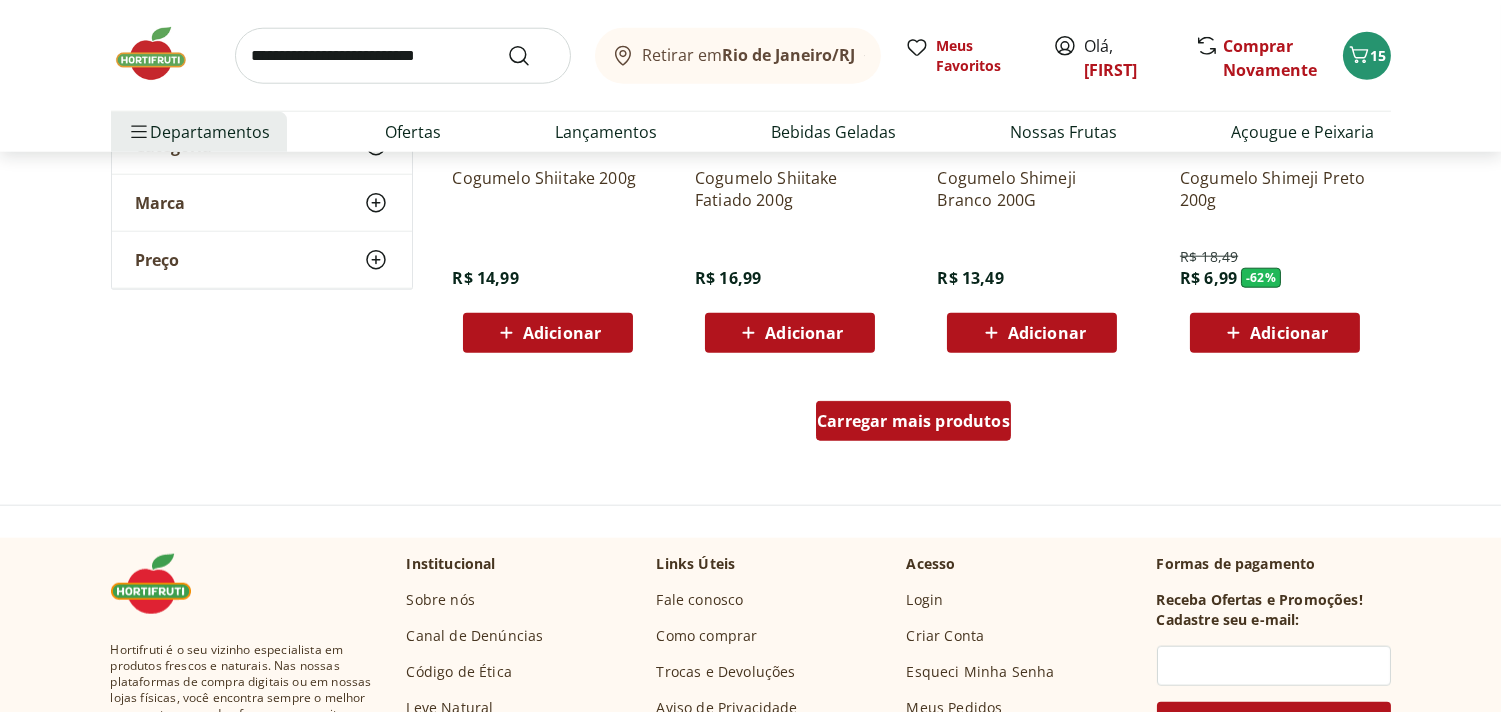 click on "Carregar mais produtos" at bounding box center (913, 421) 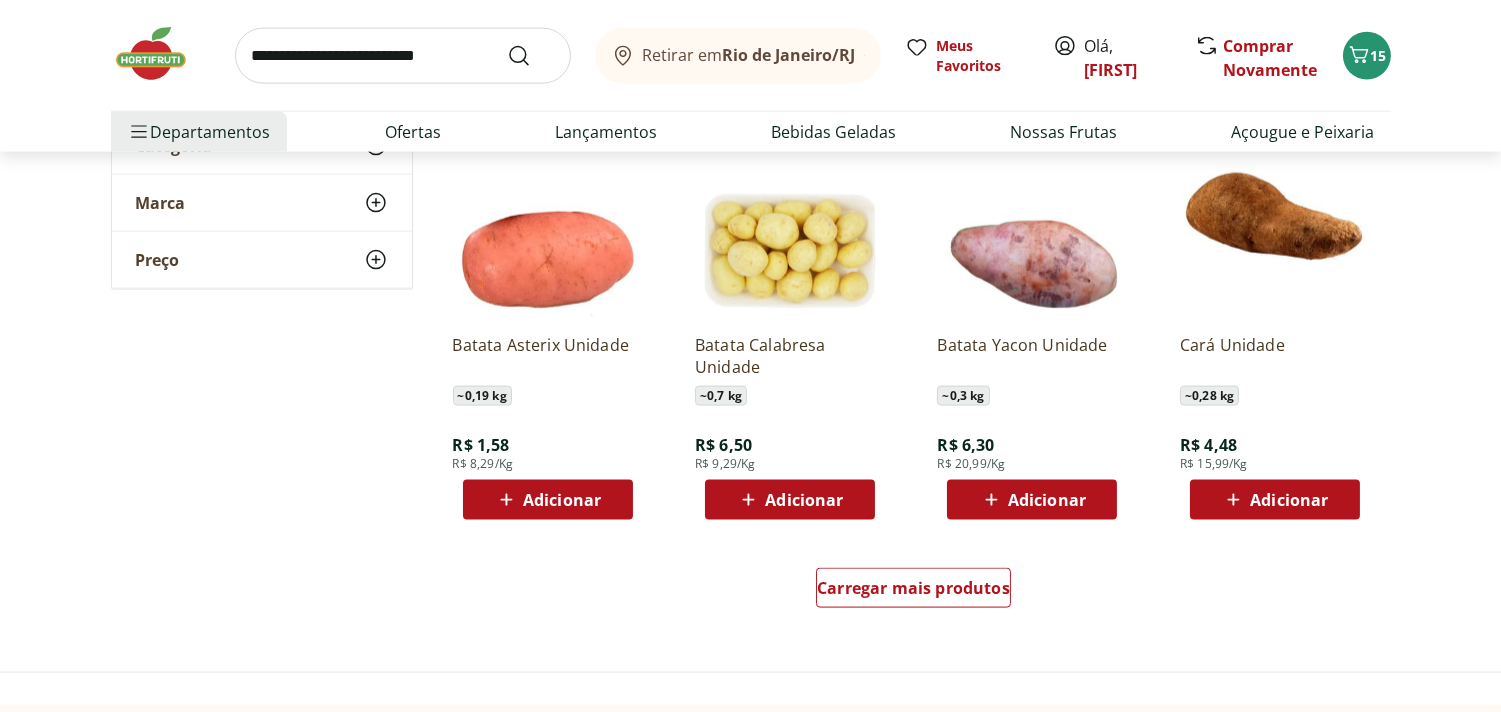 scroll, scrollTop: 5051, scrollLeft: 0, axis: vertical 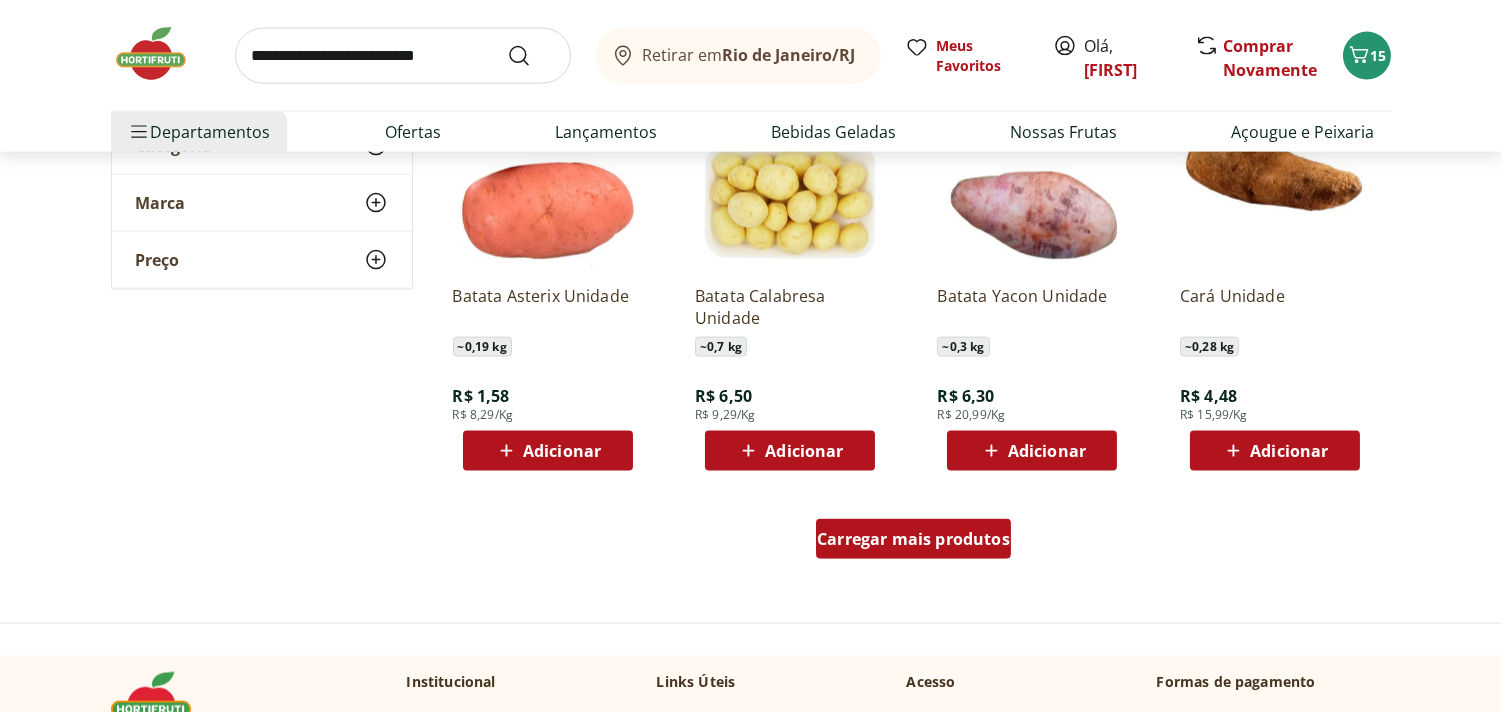 click on "Carregar mais produtos" at bounding box center [913, 539] 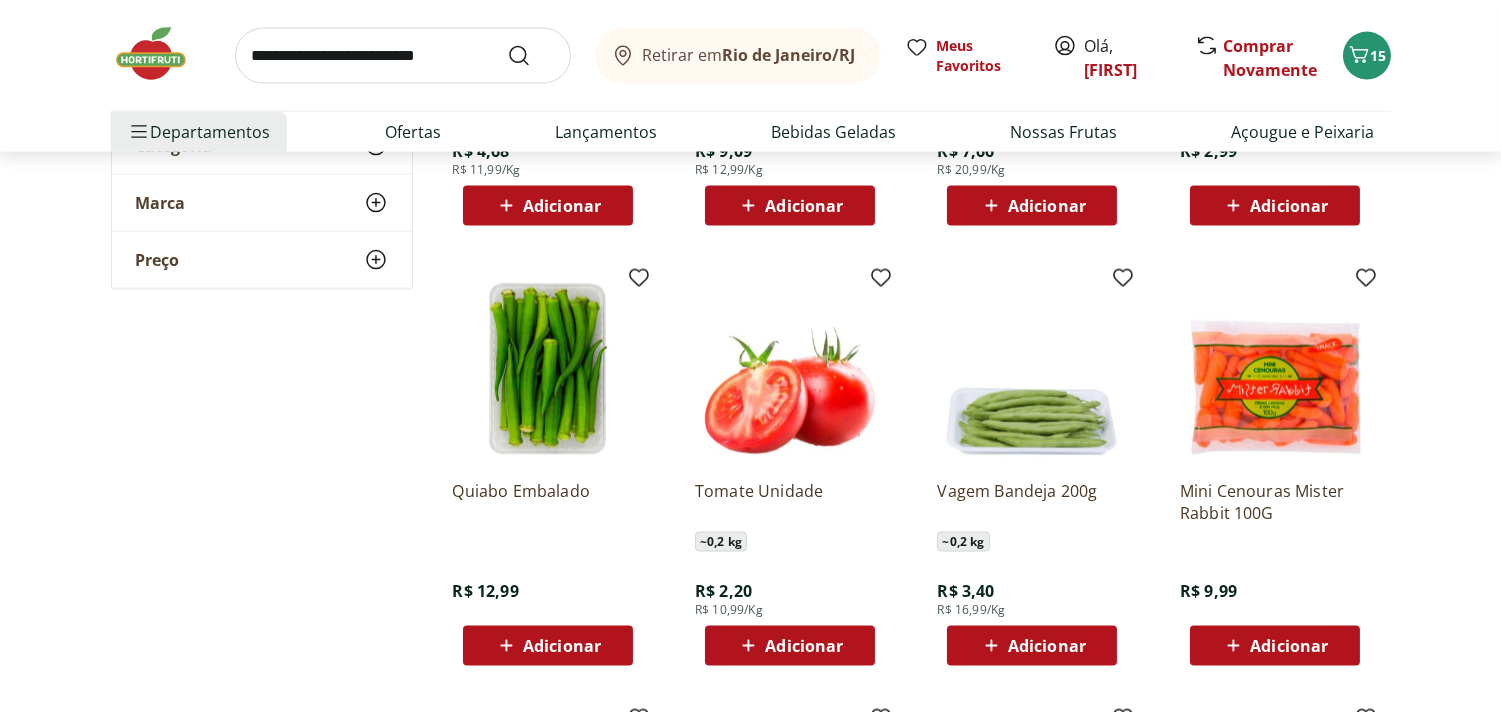 scroll, scrollTop: 5761, scrollLeft: 0, axis: vertical 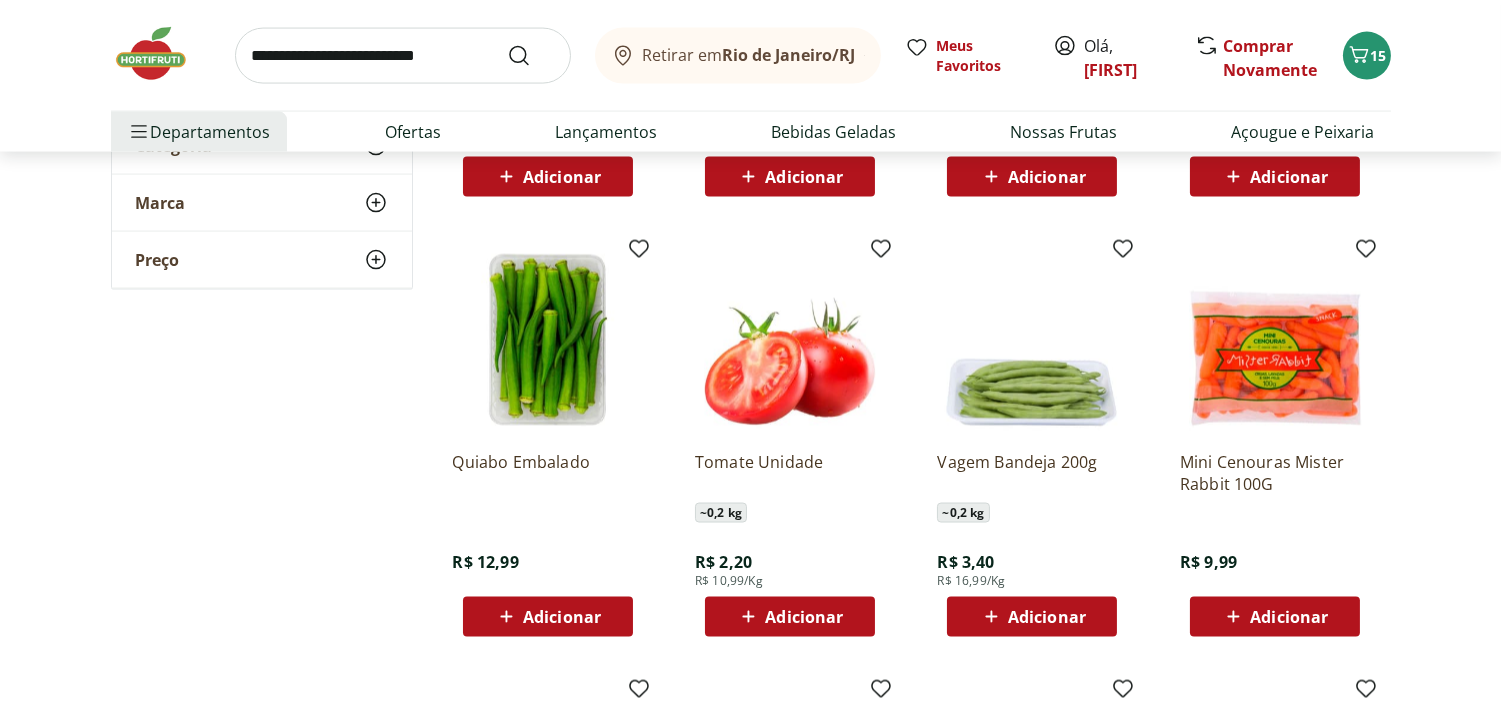 click on "Adicionar" at bounding box center [804, 617] 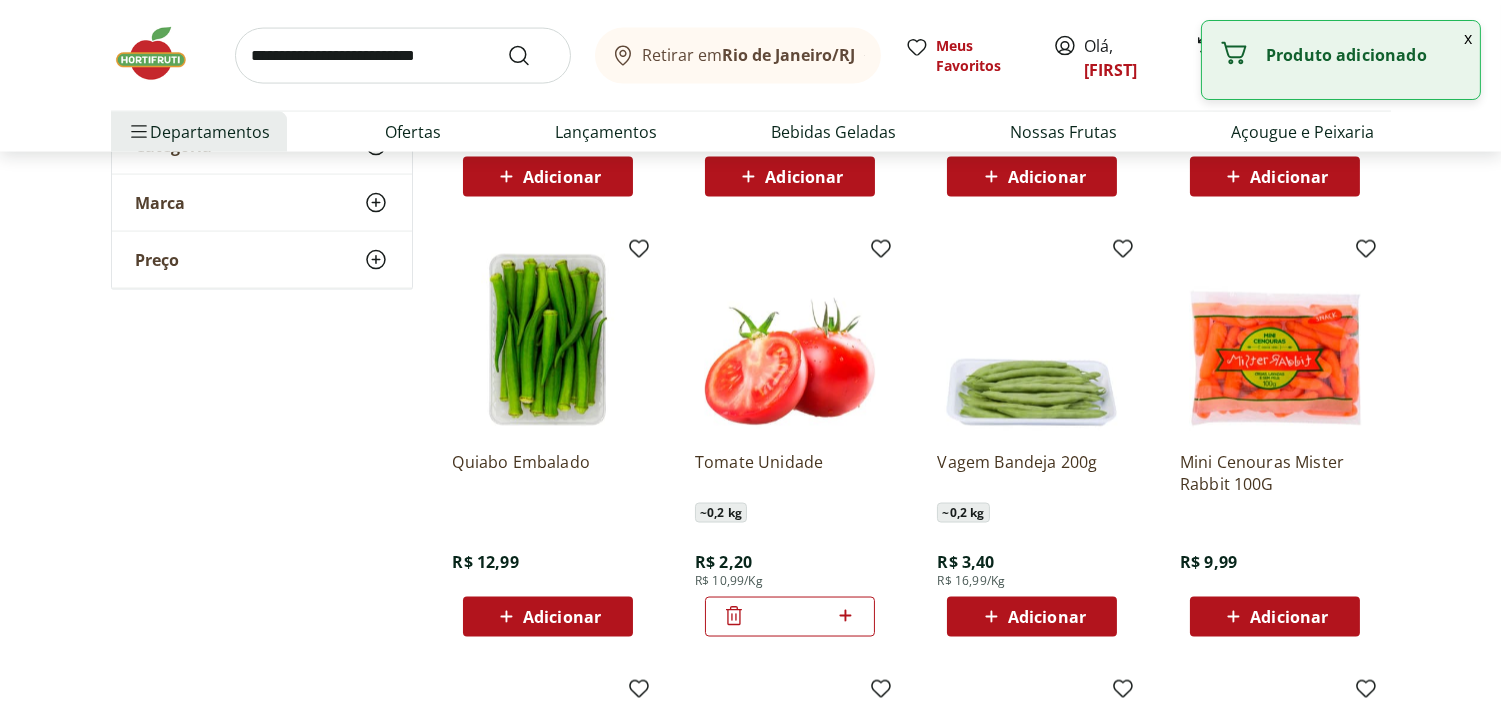 click 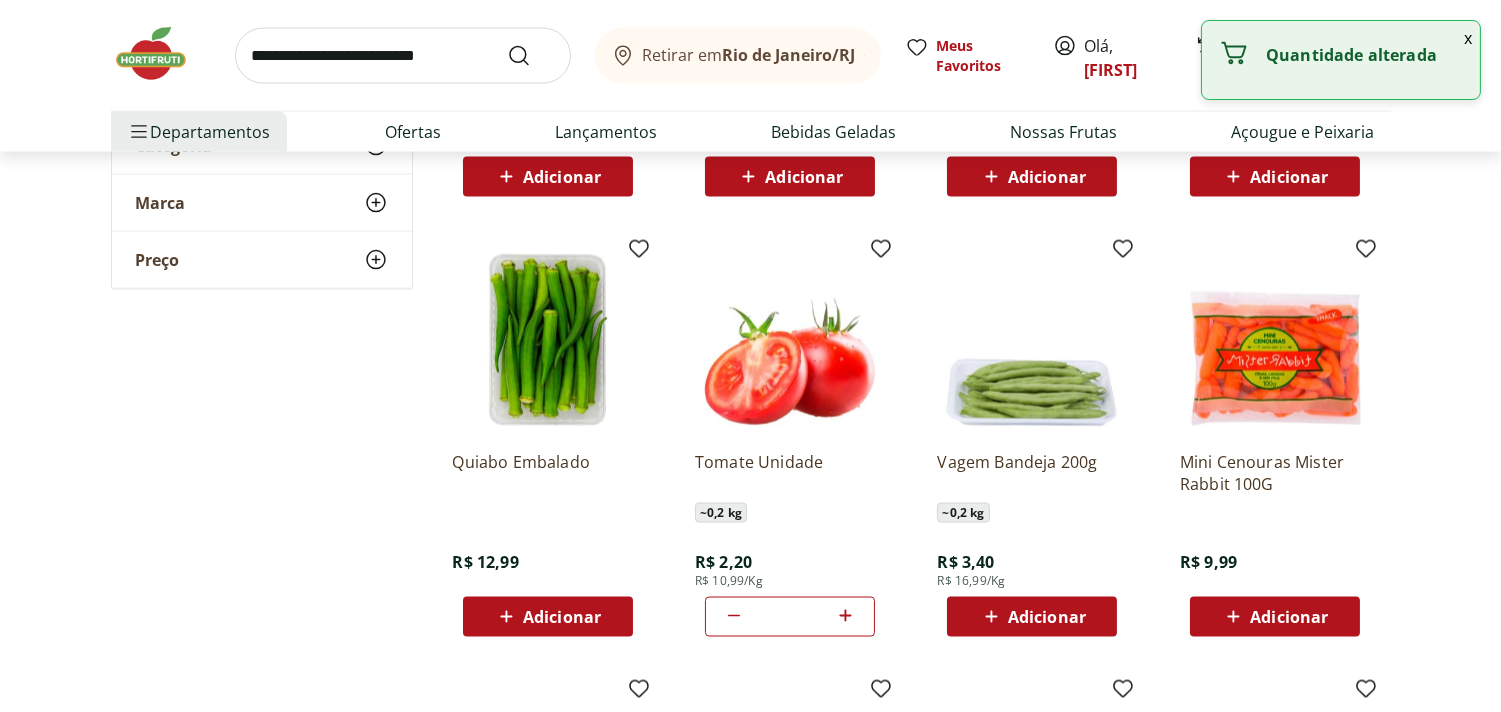 click 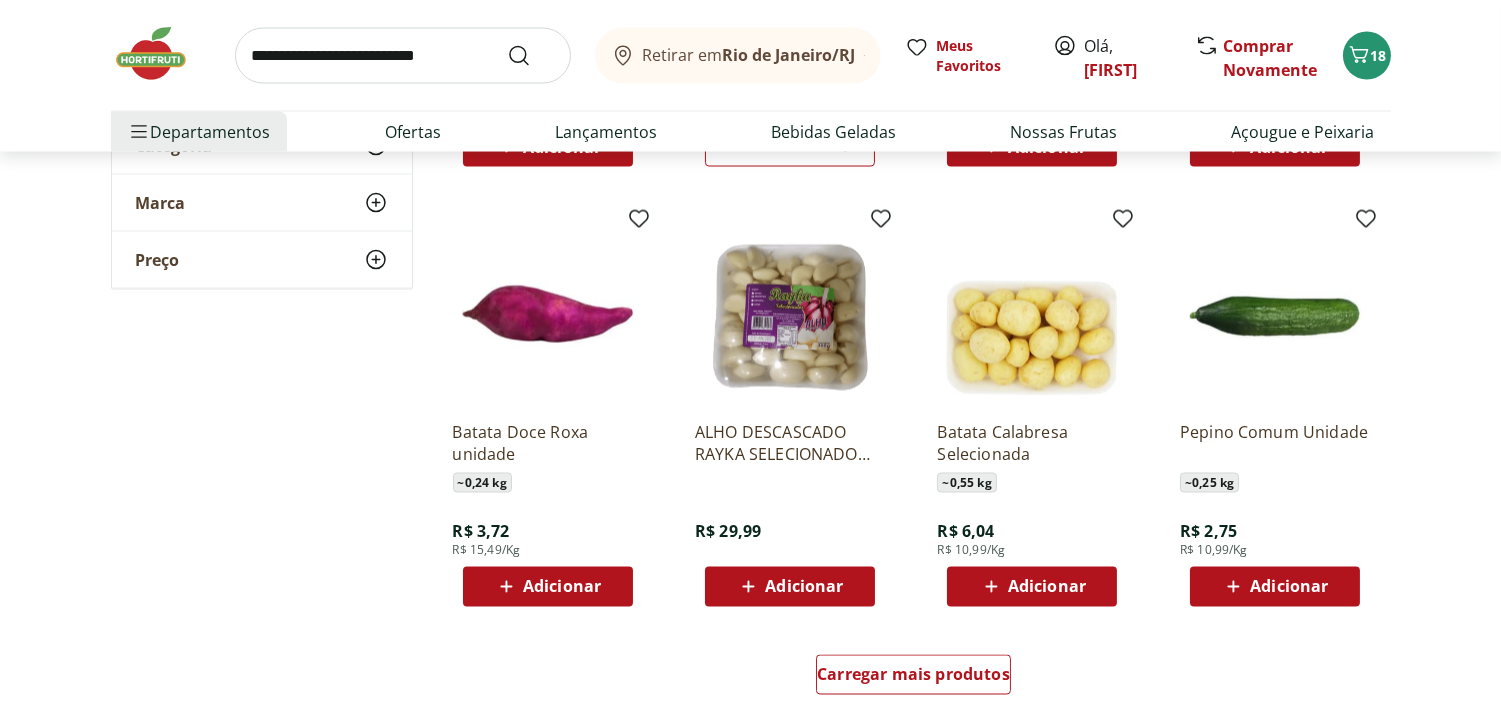 scroll, scrollTop: 6373, scrollLeft: 0, axis: vertical 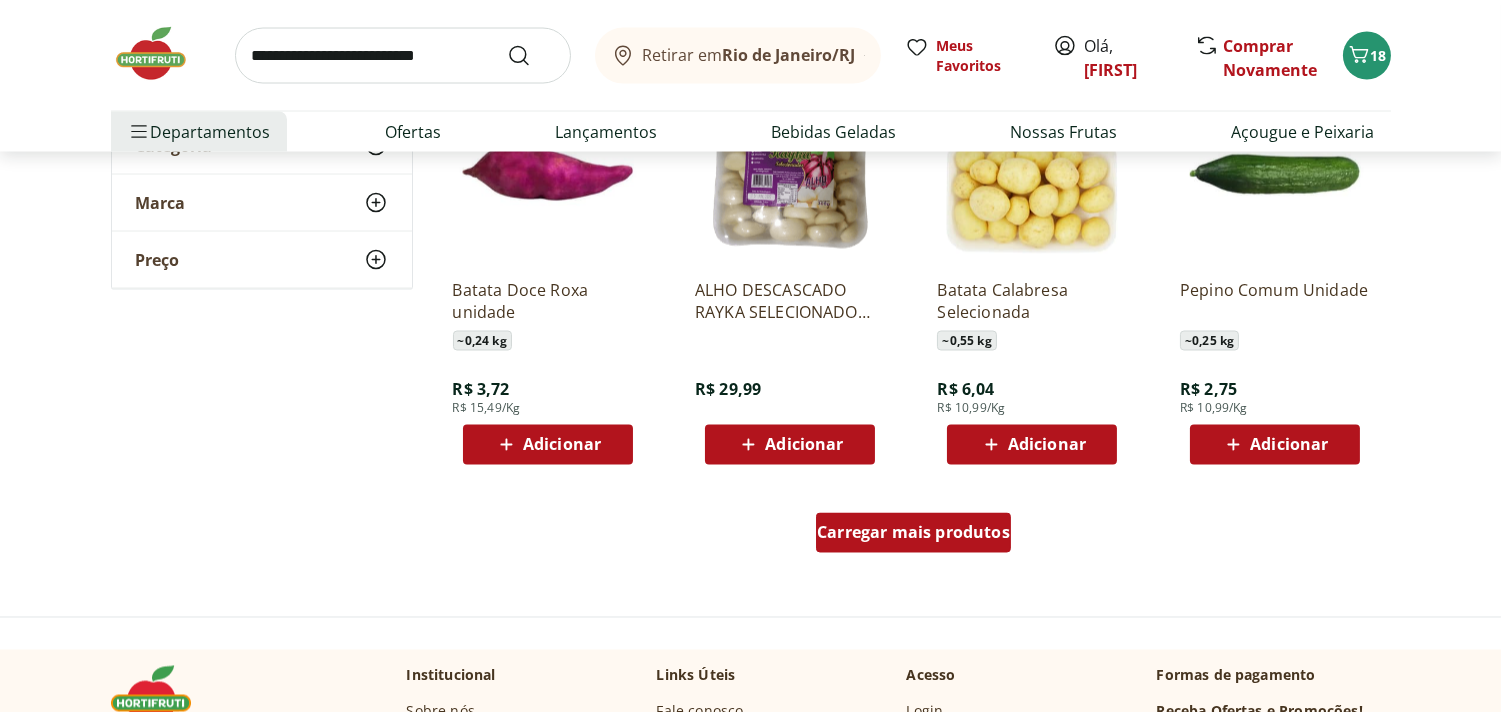 click on "Carregar mais produtos" at bounding box center (913, 533) 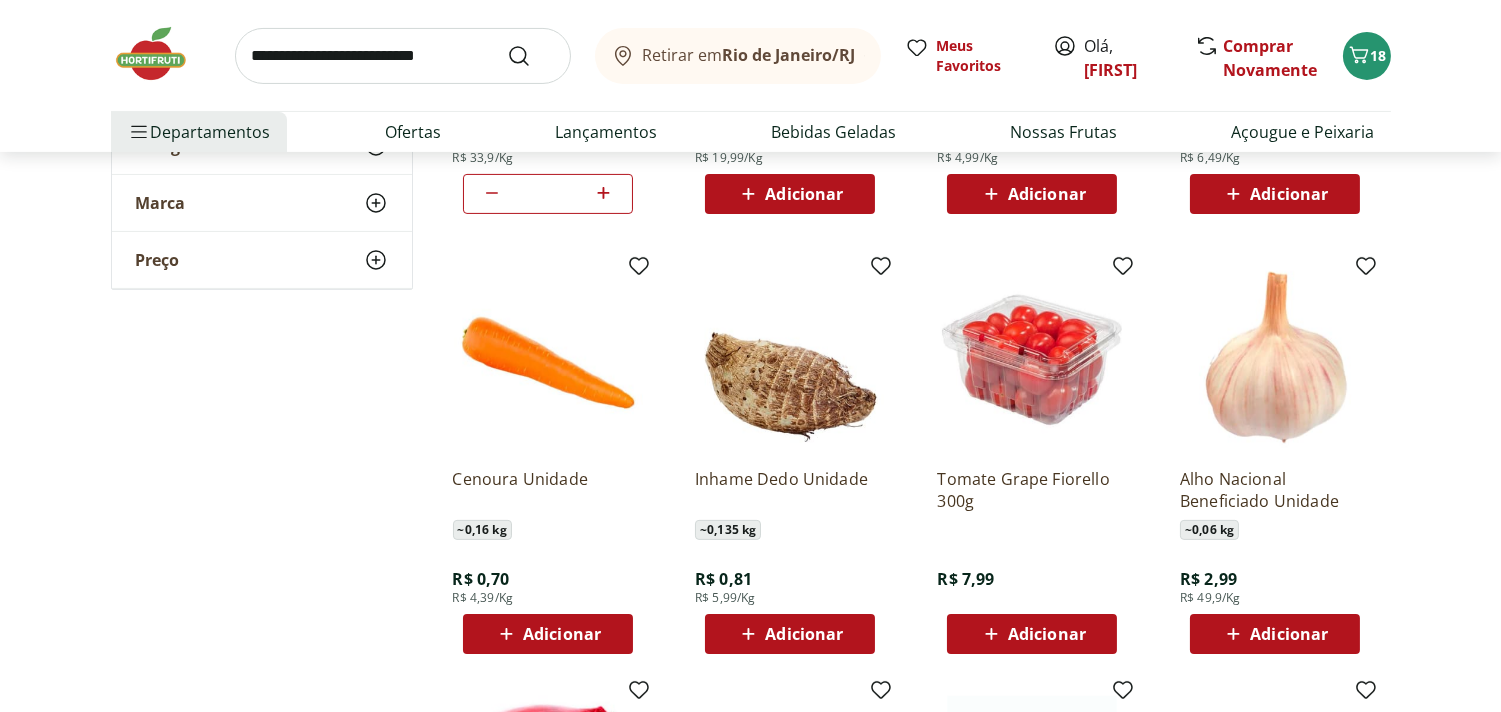 scroll, scrollTop: 0, scrollLeft: 0, axis: both 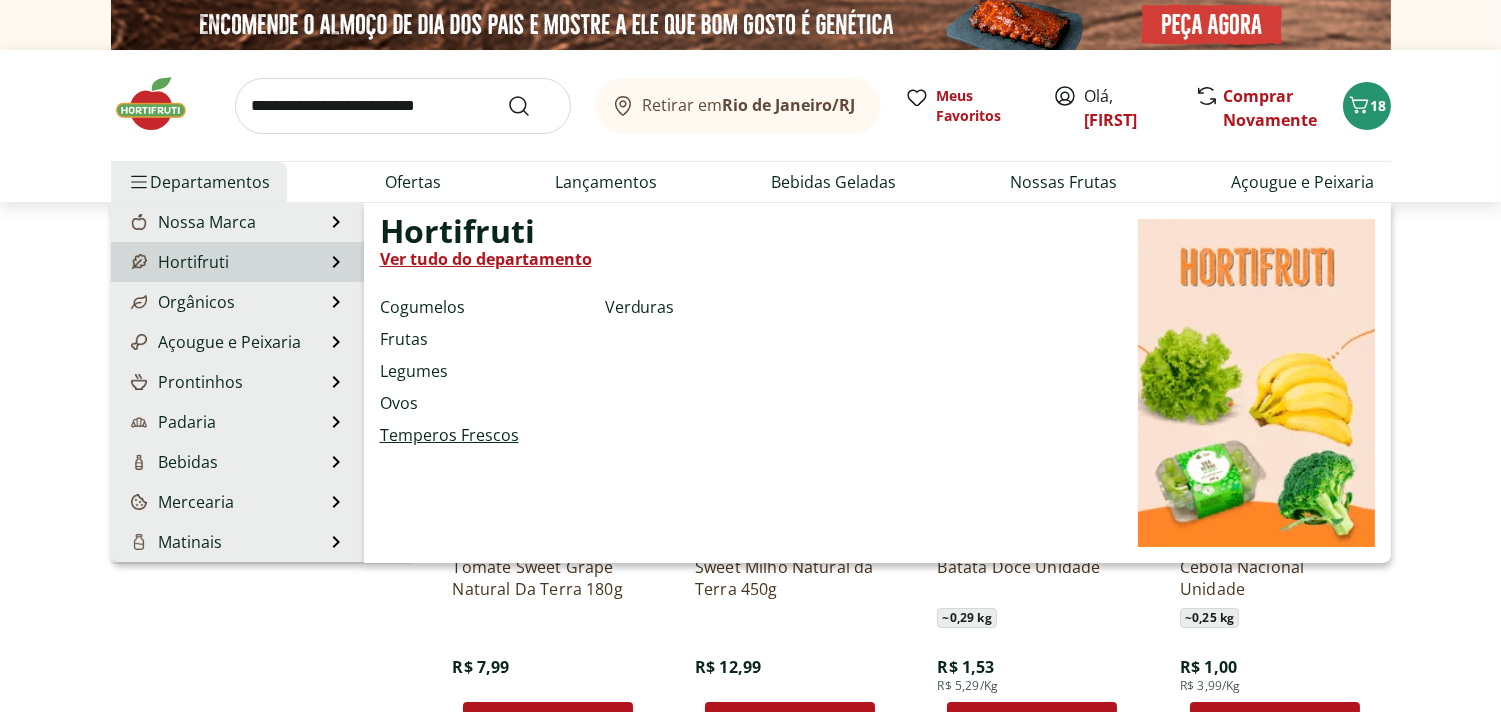 click on "Temperos Frescos" at bounding box center [449, 435] 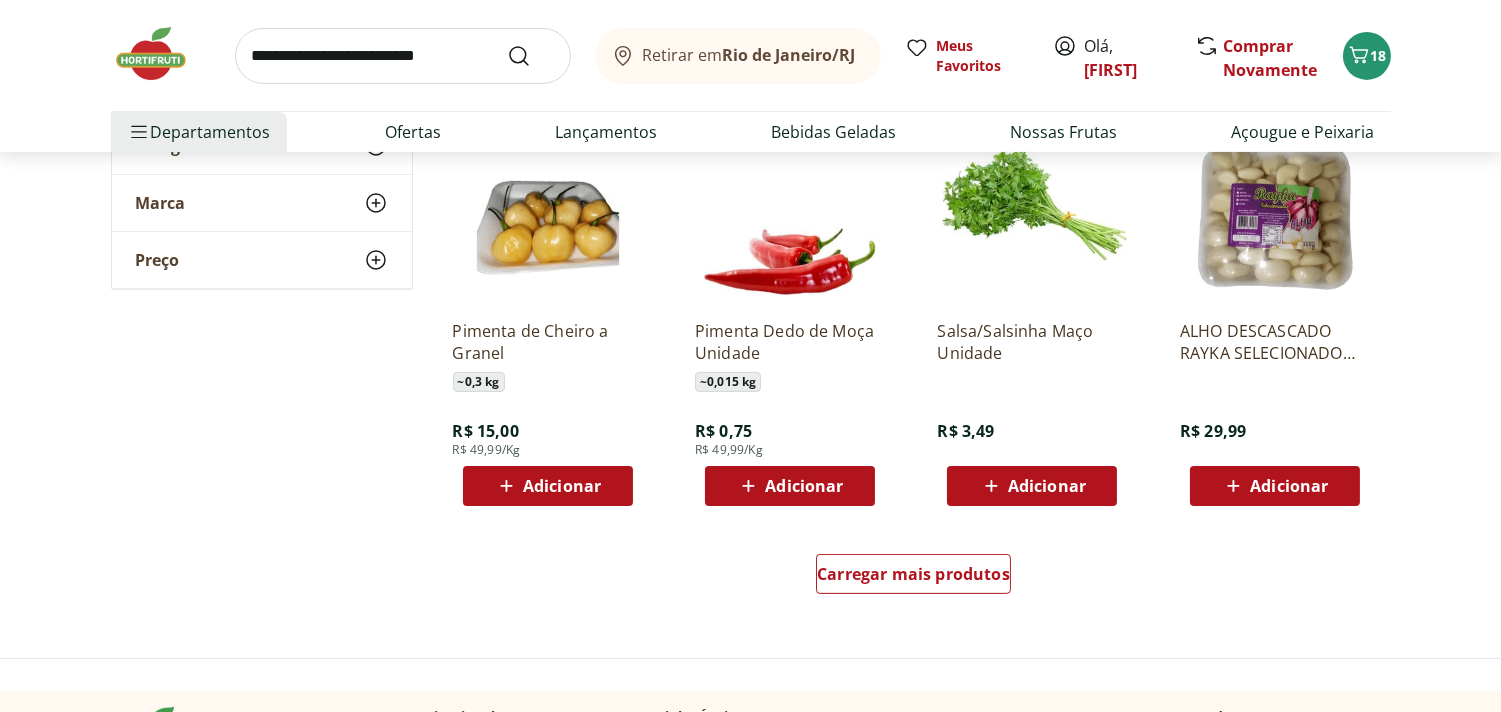 scroll, scrollTop: 1133, scrollLeft: 0, axis: vertical 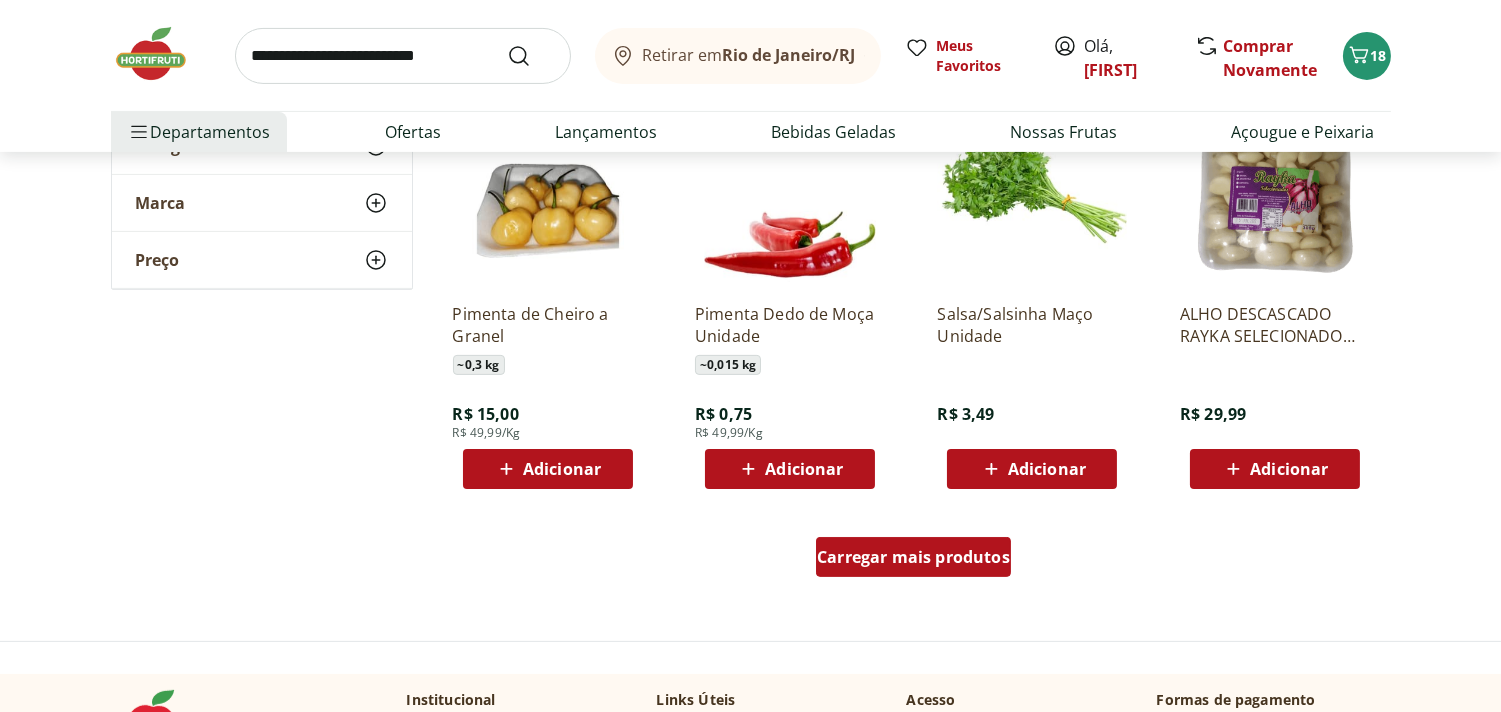 click on "Carregar mais produtos" at bounding box center (913, 557) 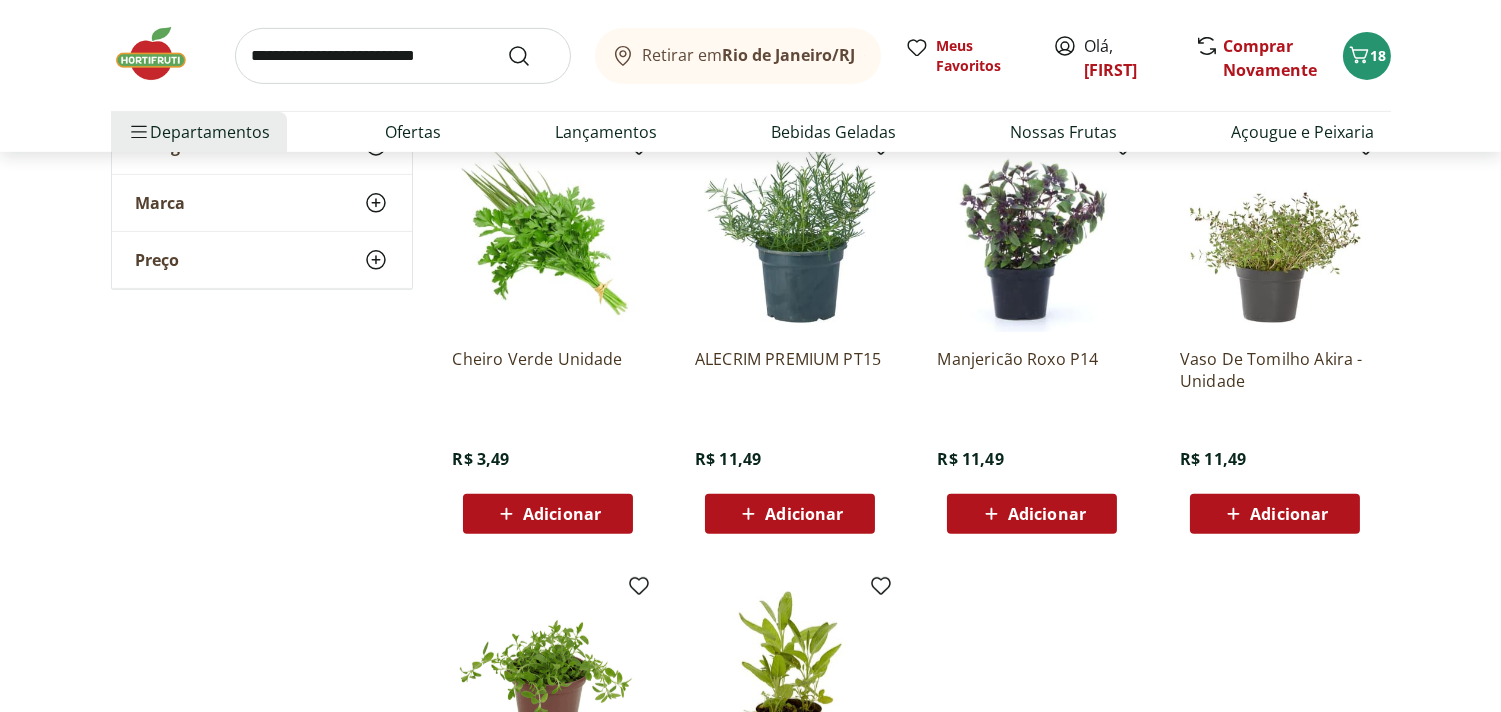 scroll, scrollTop: 1518, scrollLeft: 0, axis: vertical 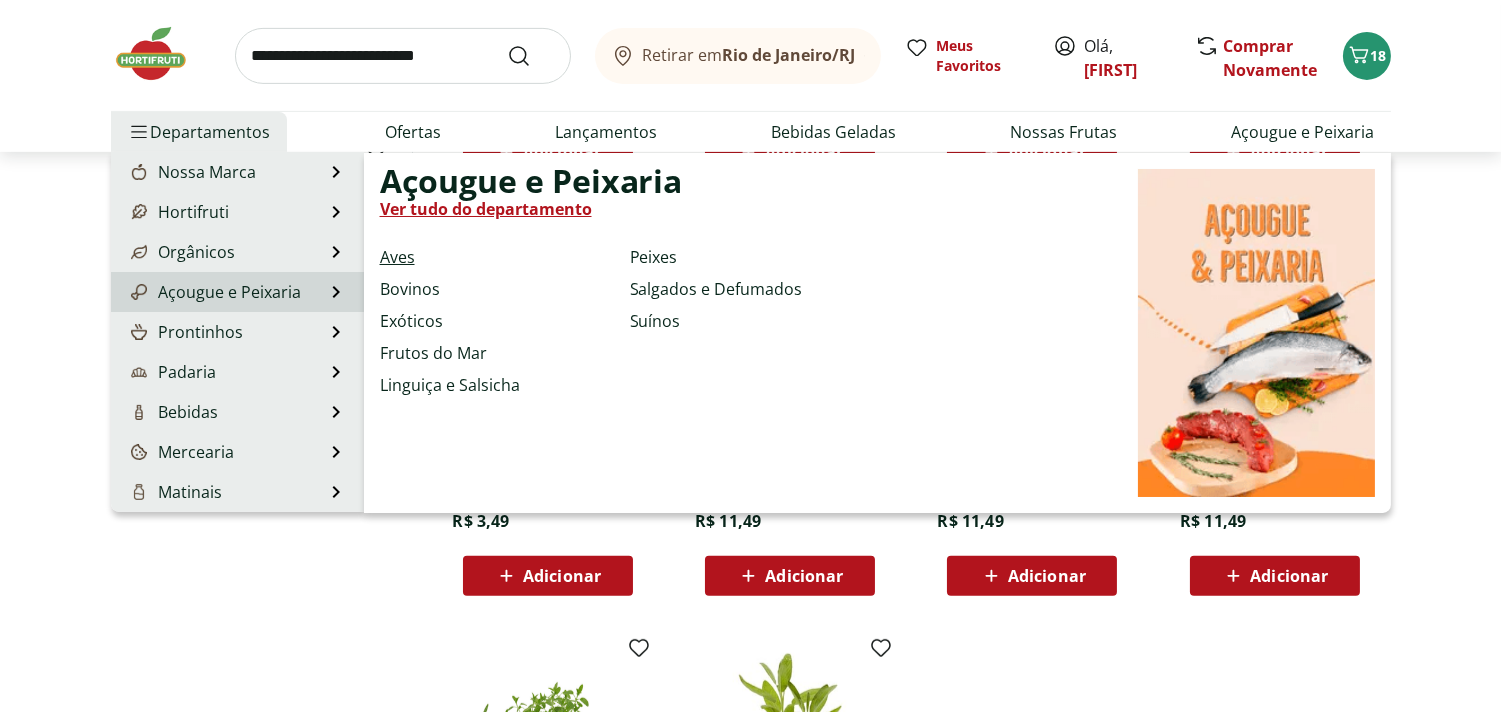 click on "Aves" at bounding box center (397, 257) 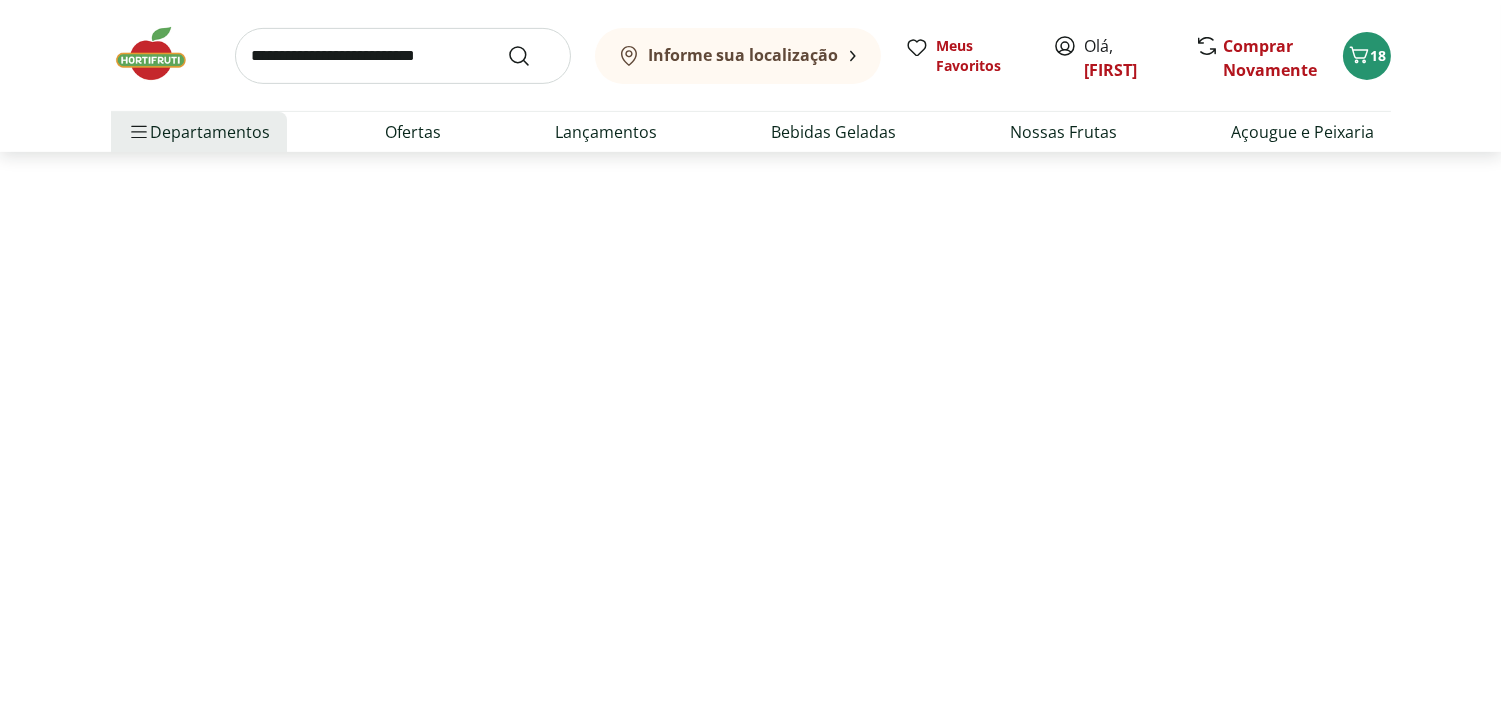 scroll, scrollTop: 0, scrollLeft: 0, axis: both 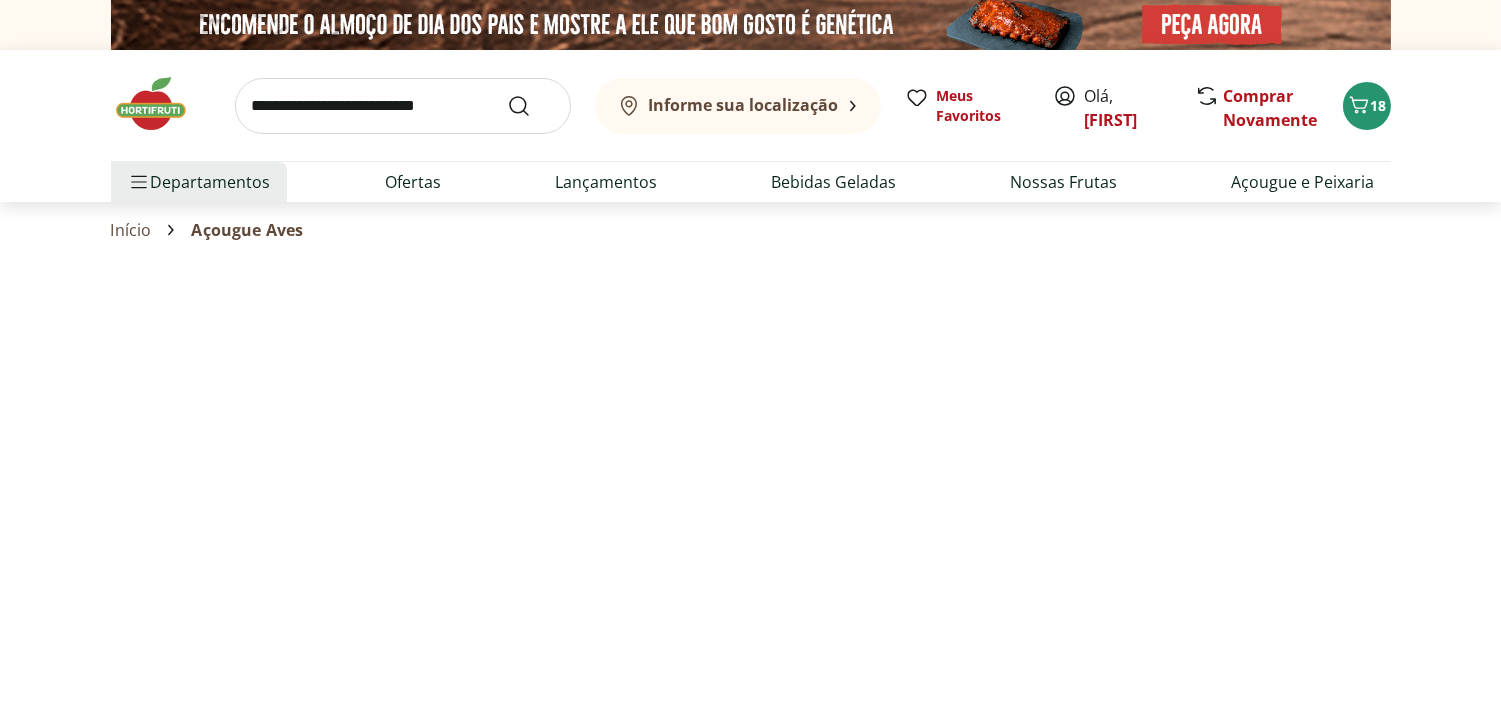 select on "**********" 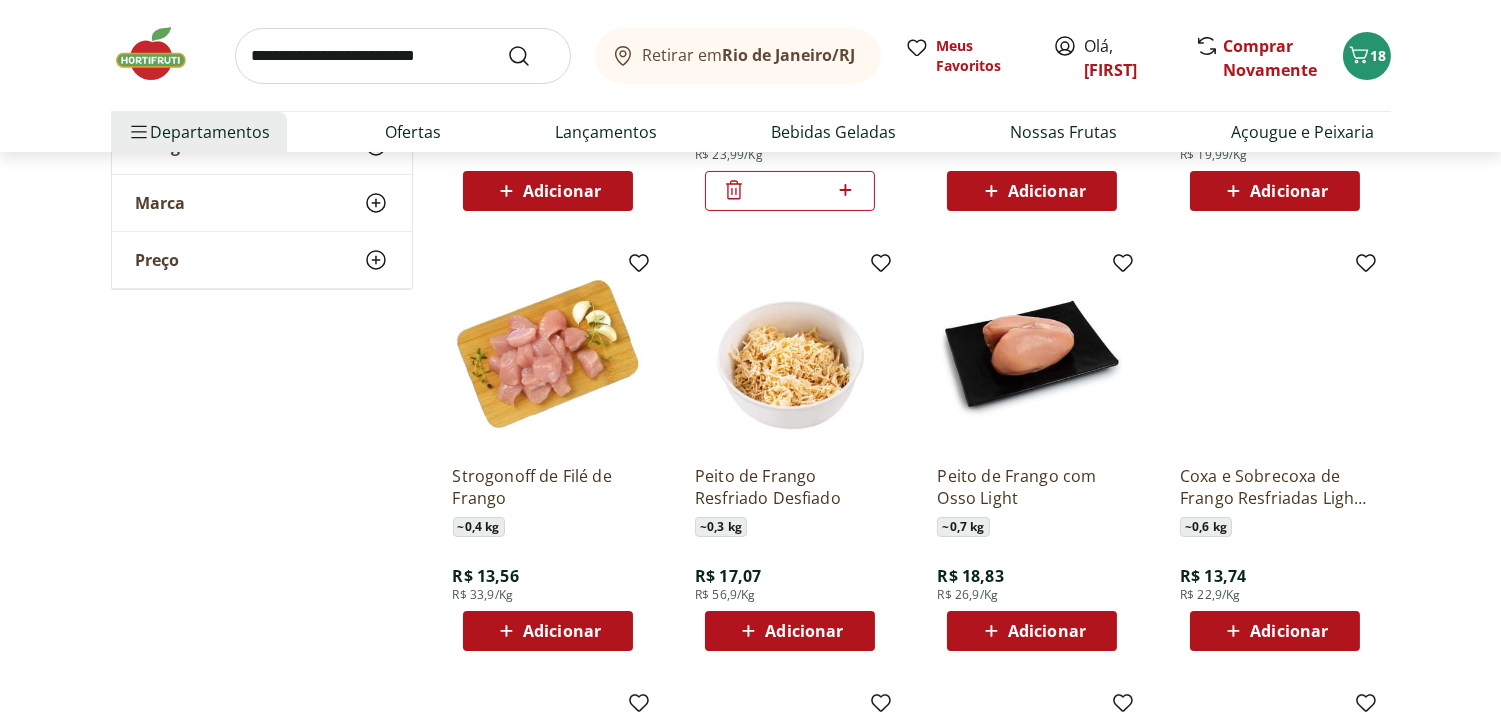scroll, scrollTop: 520, scrollLeft: 0, axis: vertical 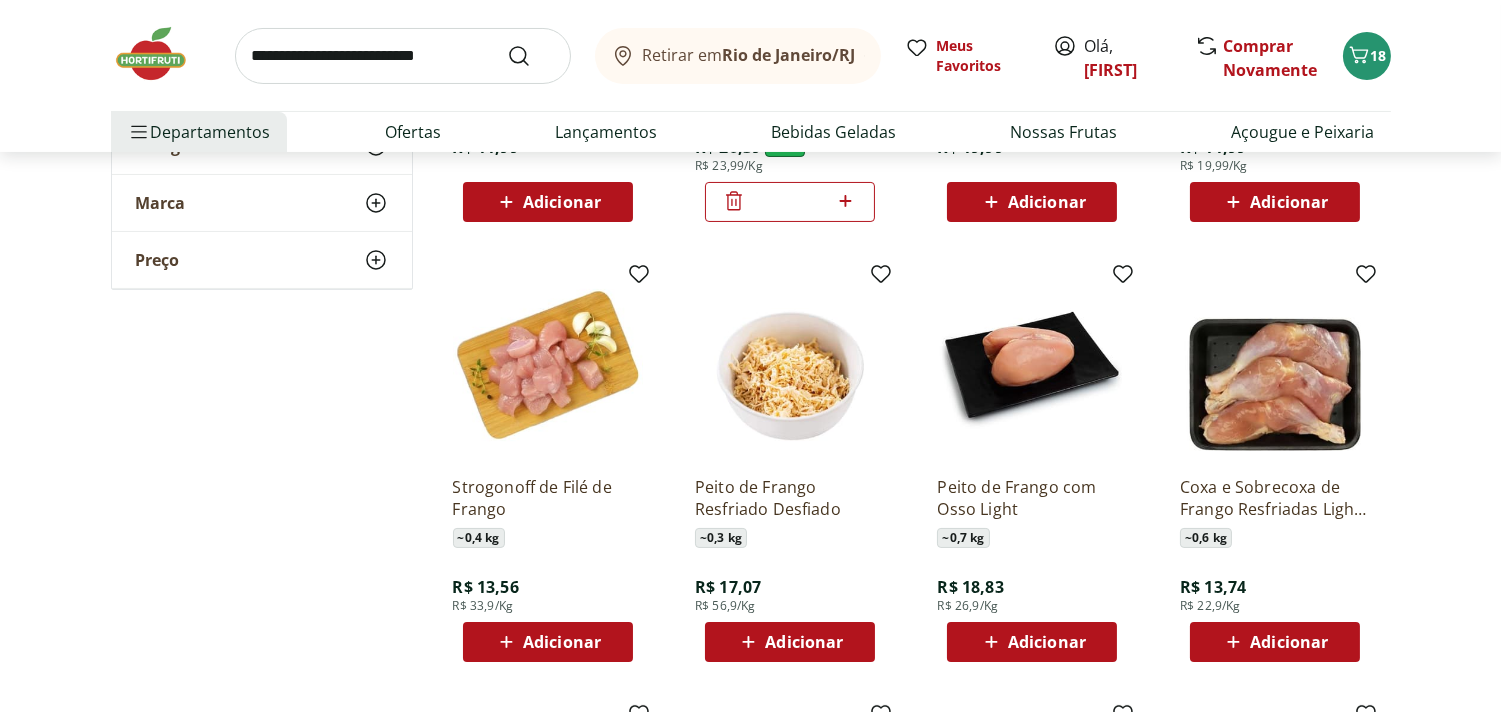 click on "Adicionar" at bounding box center [562, 642] 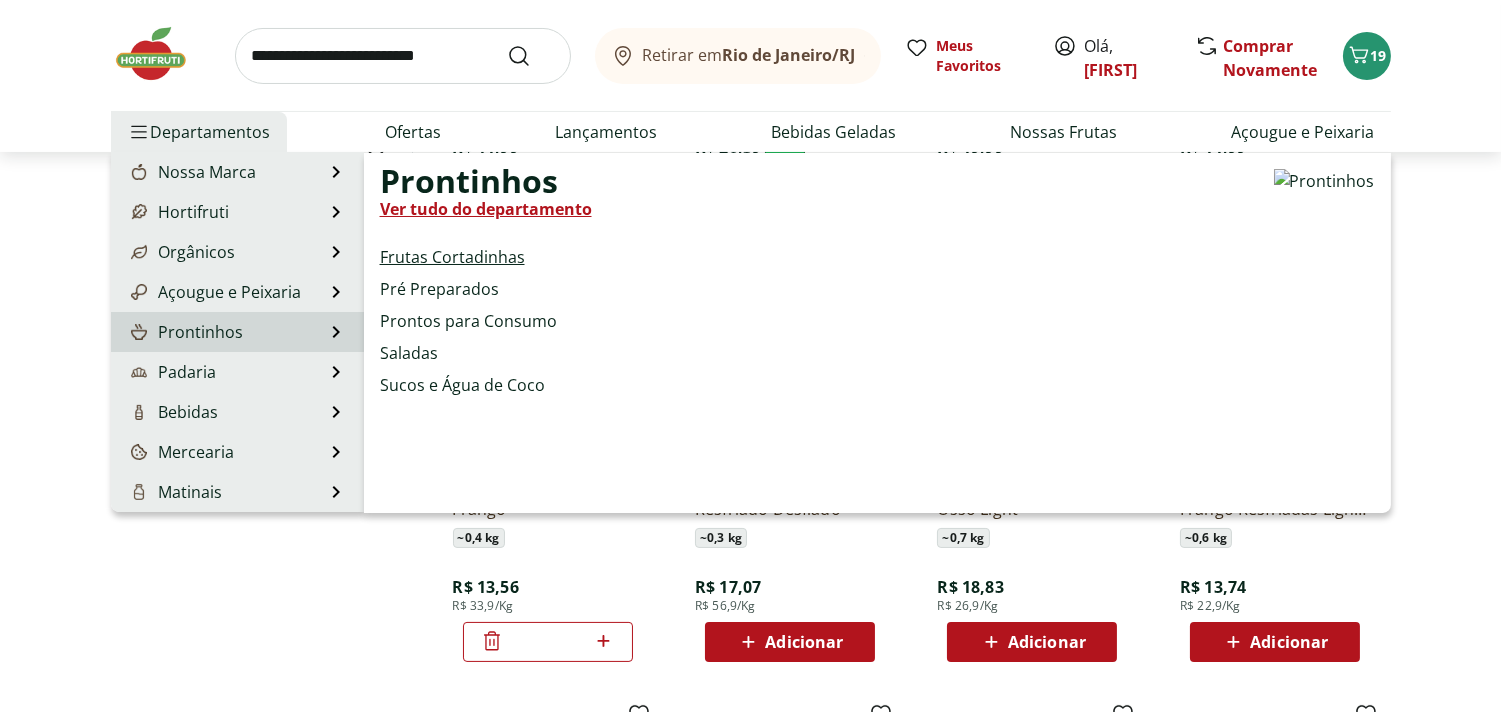 click on "Frutas Cortadinhas" at bounding box center (452, 257) 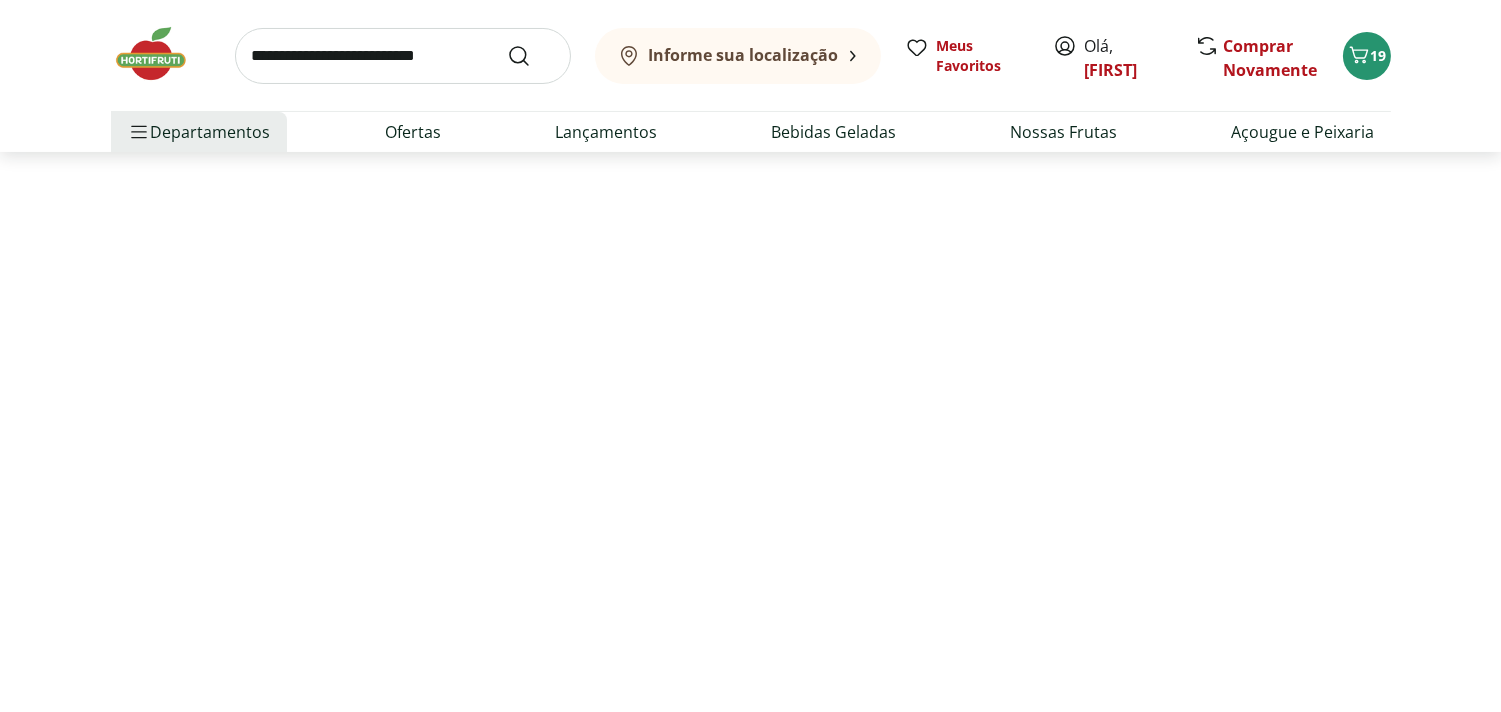 scroll, scrollTop: 0, scrollLeft: 0, axis: both 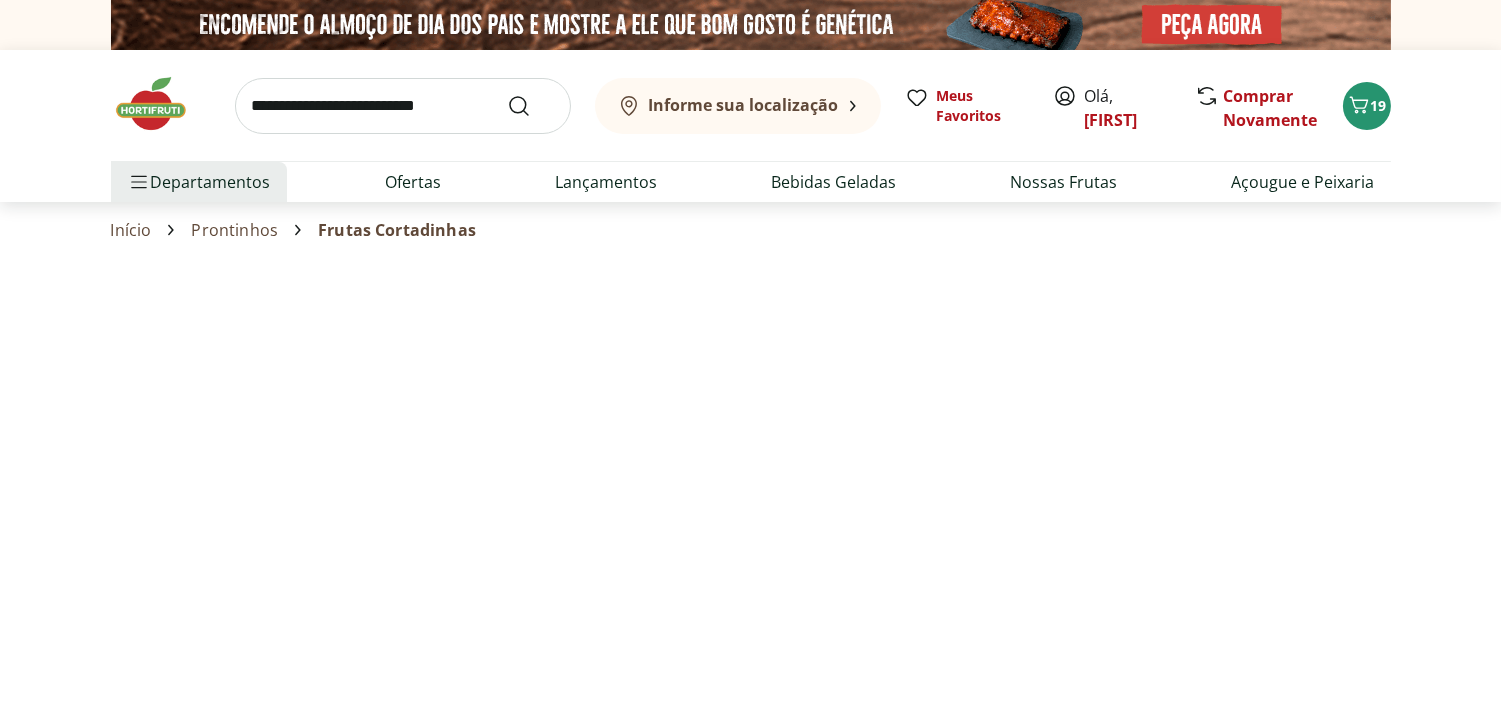 select on "**********" 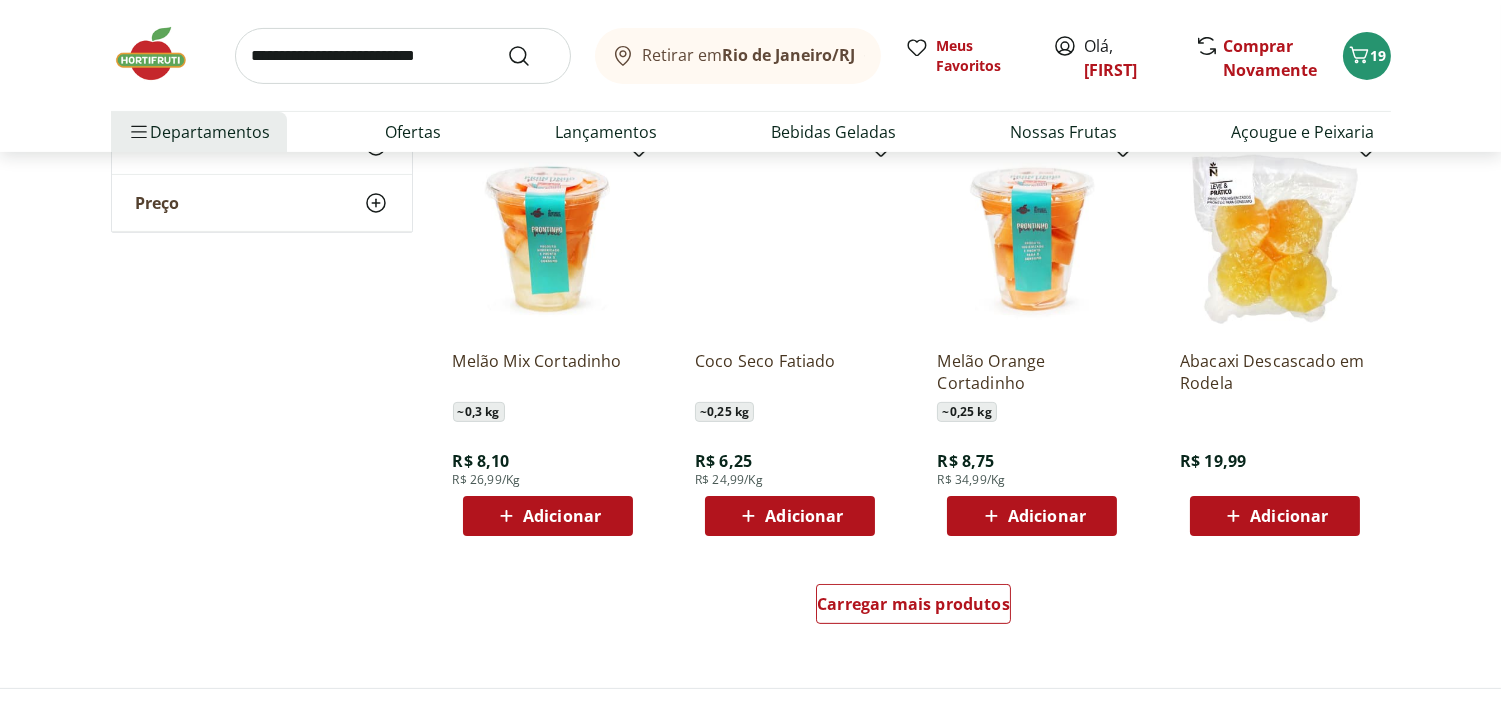 scroll, scrollTop: 1097, scrollLeft: 0, axis: vertical 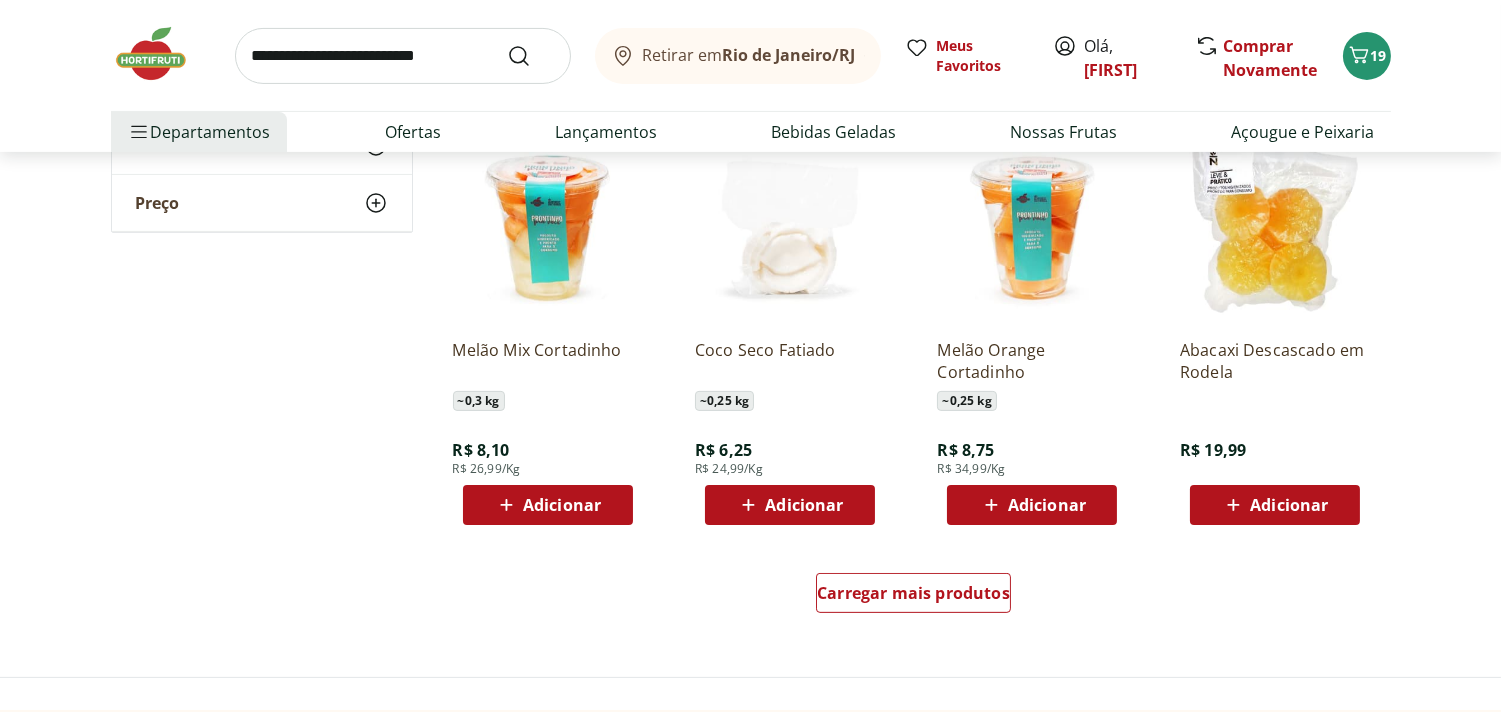 click on "Adicionar" at bounding box center [1047, 505] 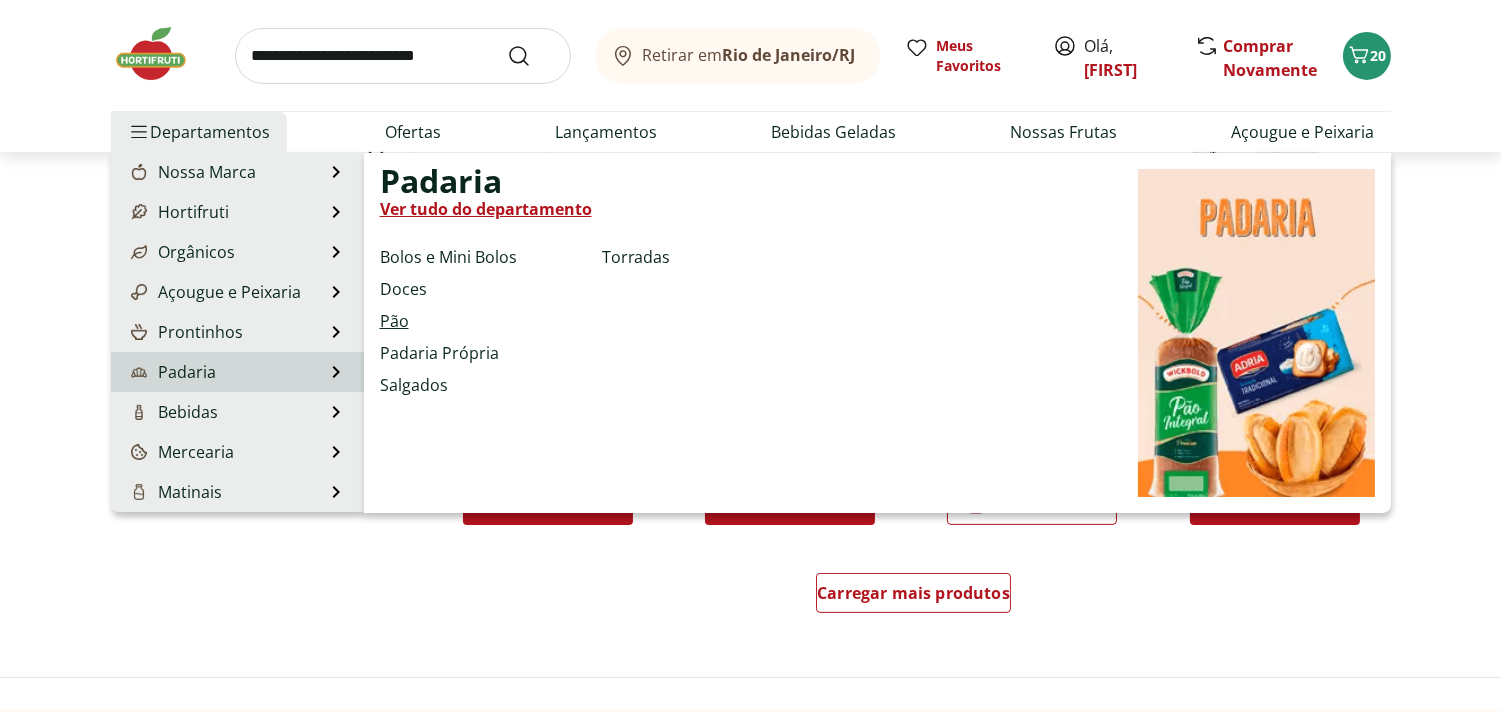 click on "Pão" at bounding box center (394, 321) 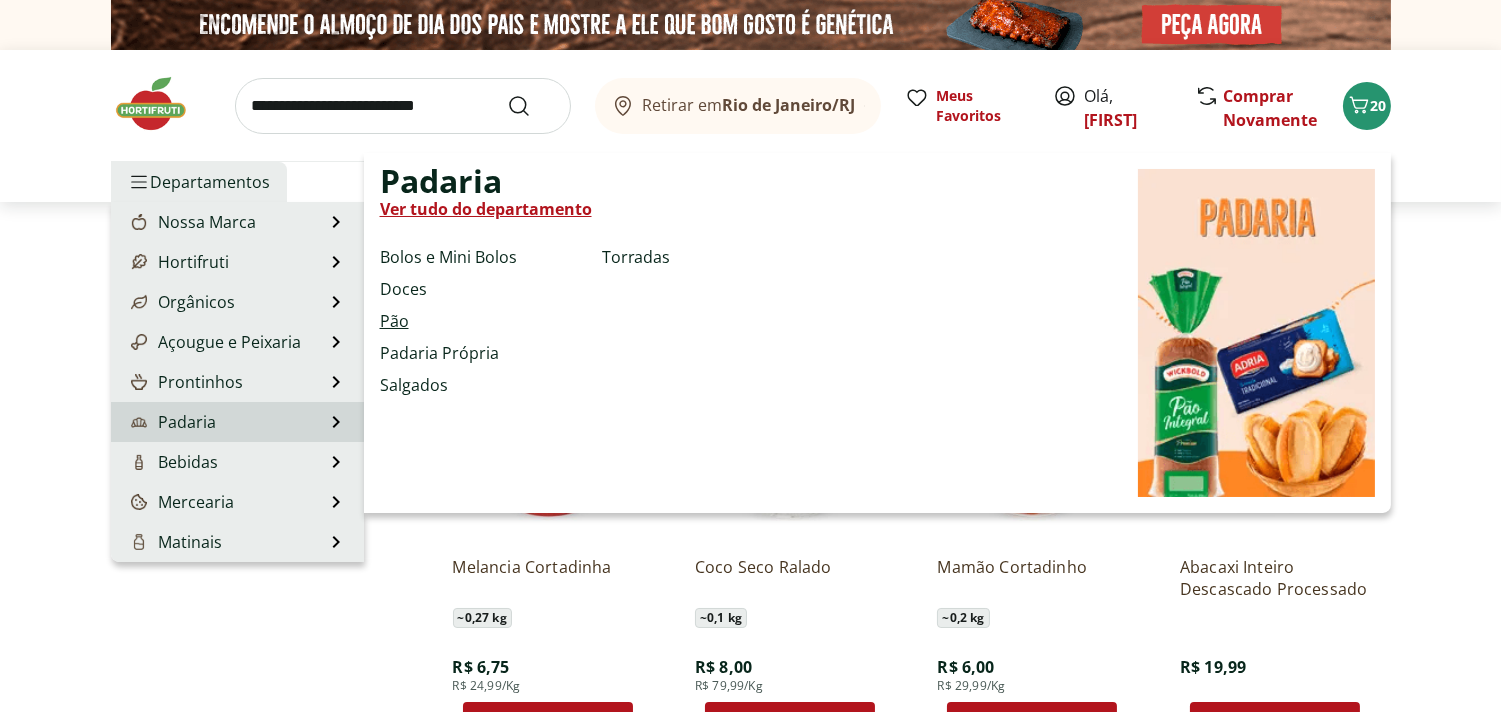 select on "**********" 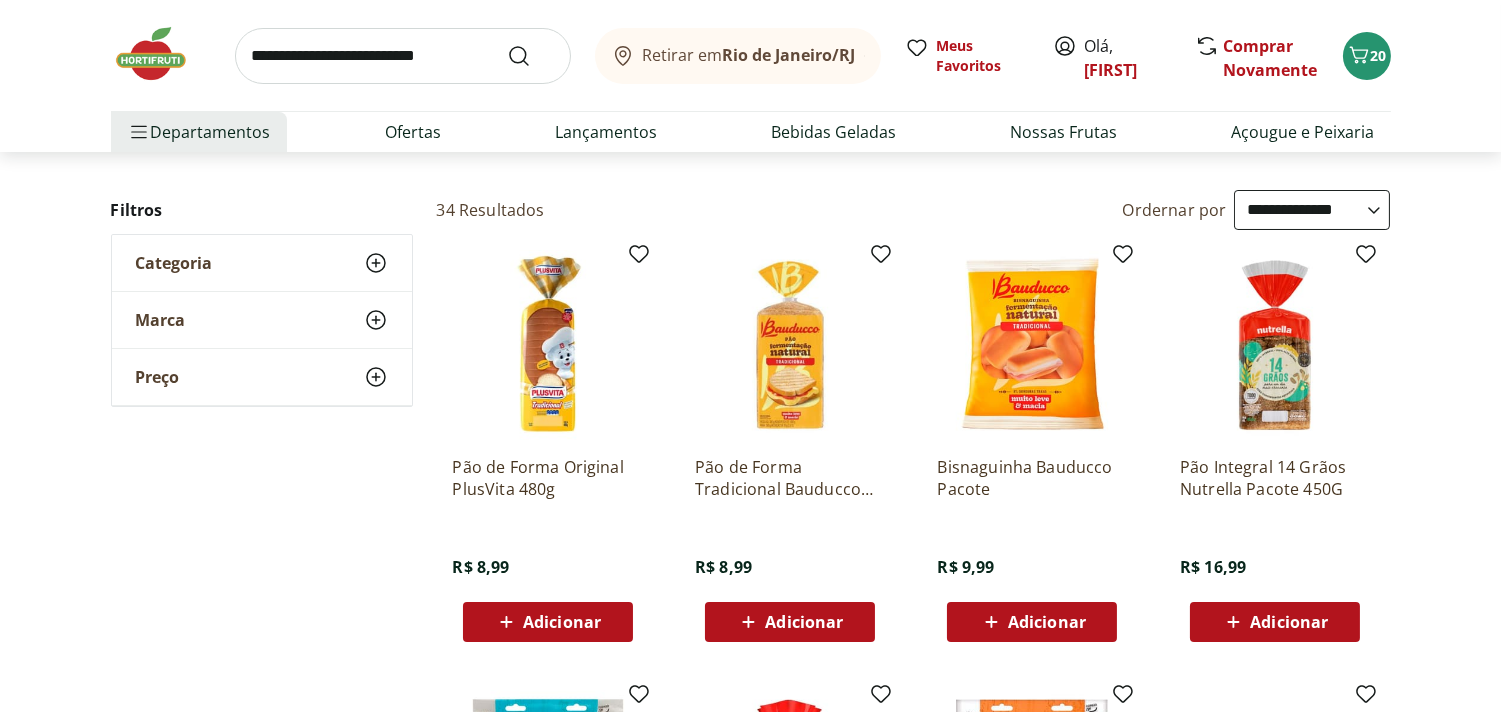 scroll, scrollTop: 111, scrollLeft: 0, axis: vertical 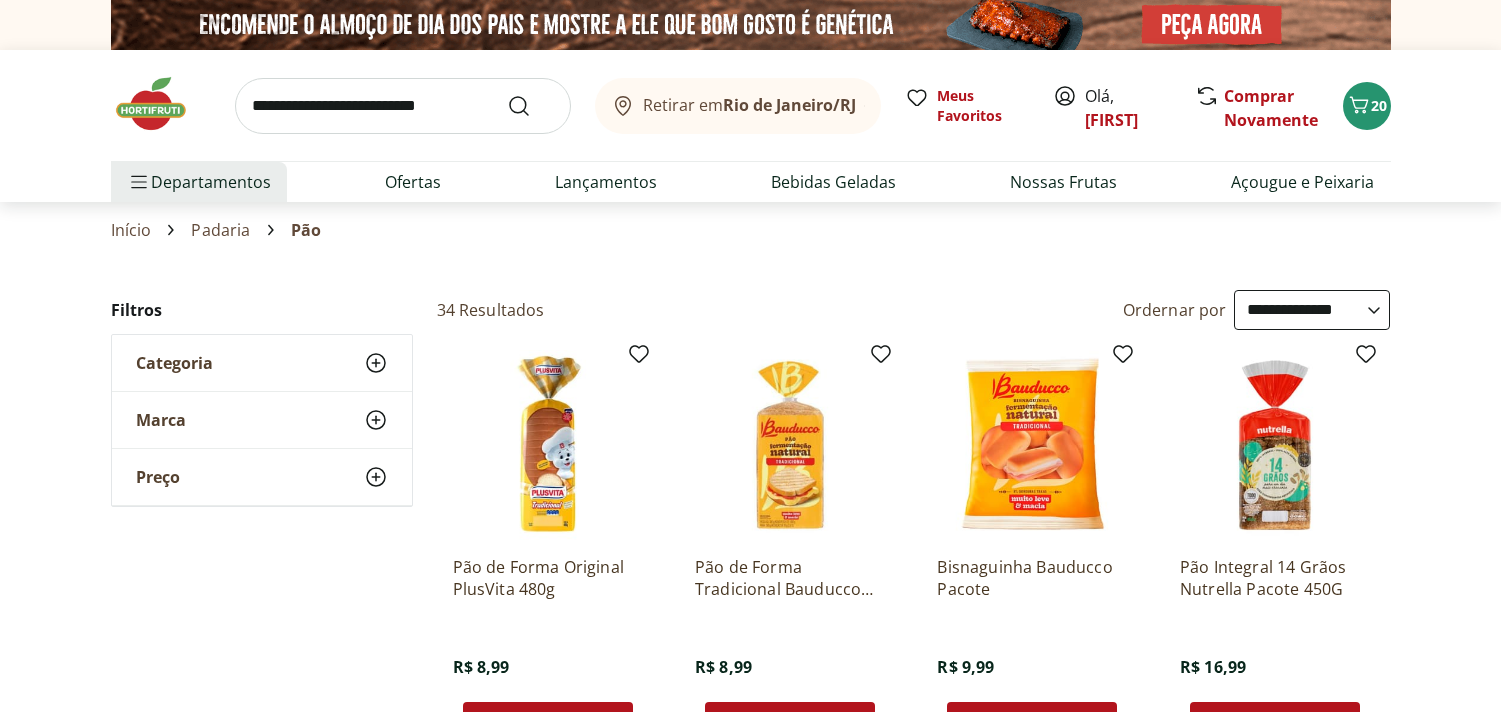 select on "**********" 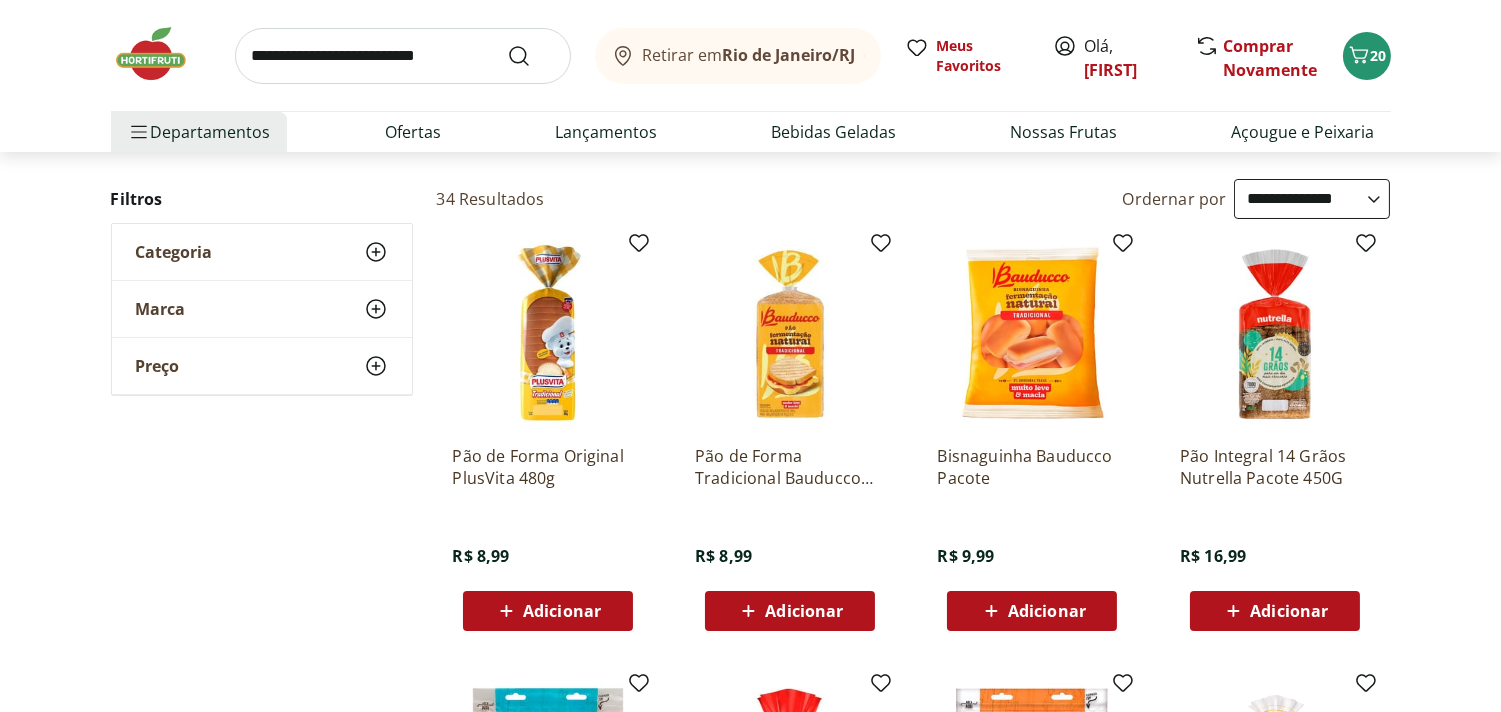 scroll, scrollTop: 0, scrollLeft: 0, axis: both 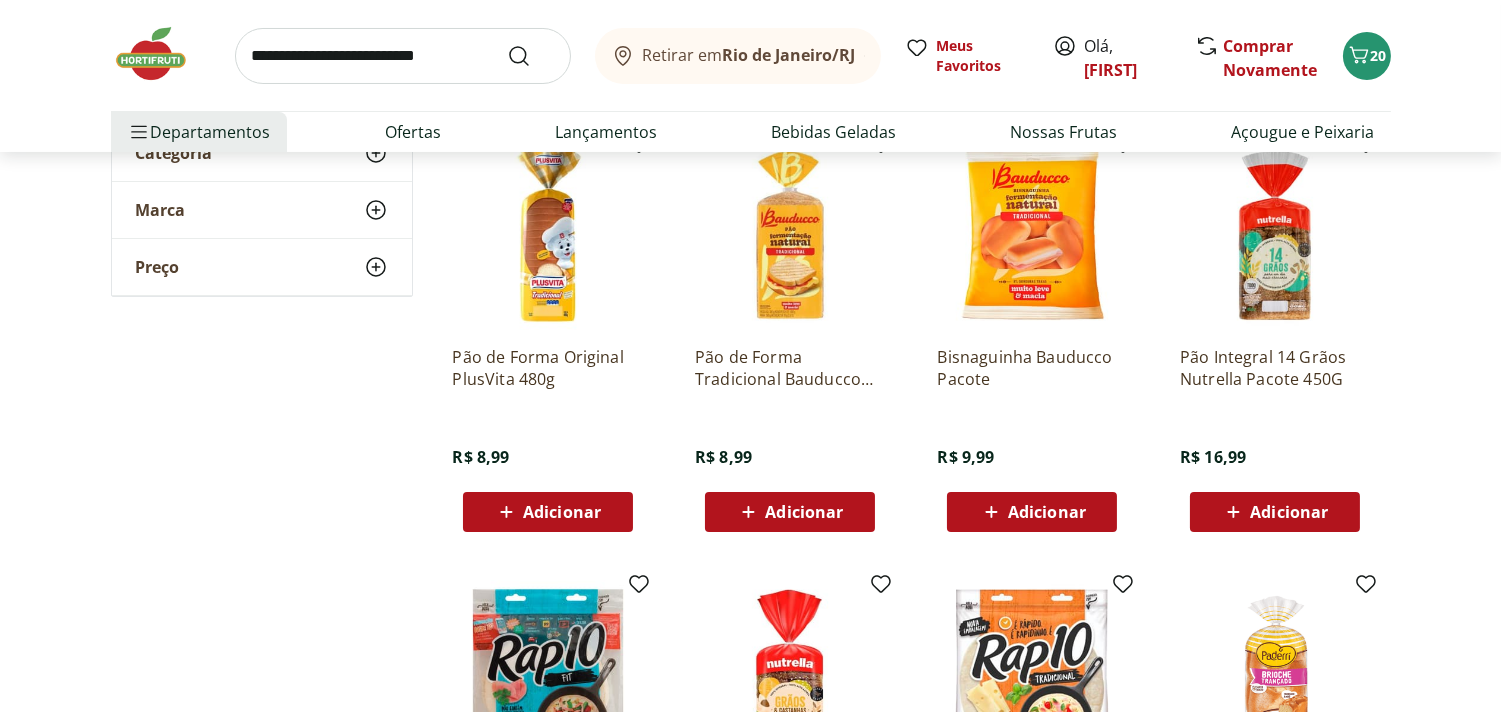 click on "Pão Integral 14 Grãos Nutrella Pacote 450G R$ 16,99 Adicionar" at bounding box center (1275, 431) 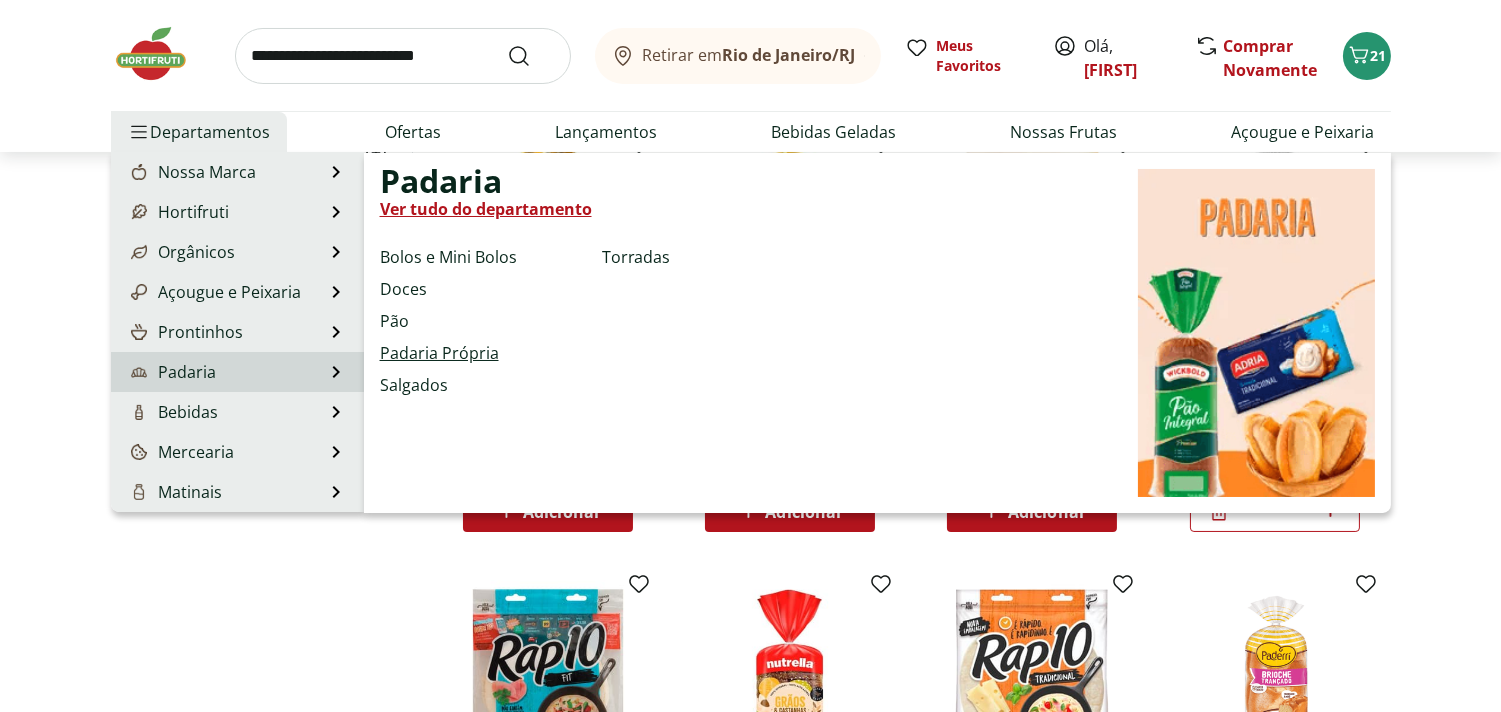 click on "Padaria Própria" at bounding box center [439, 353] 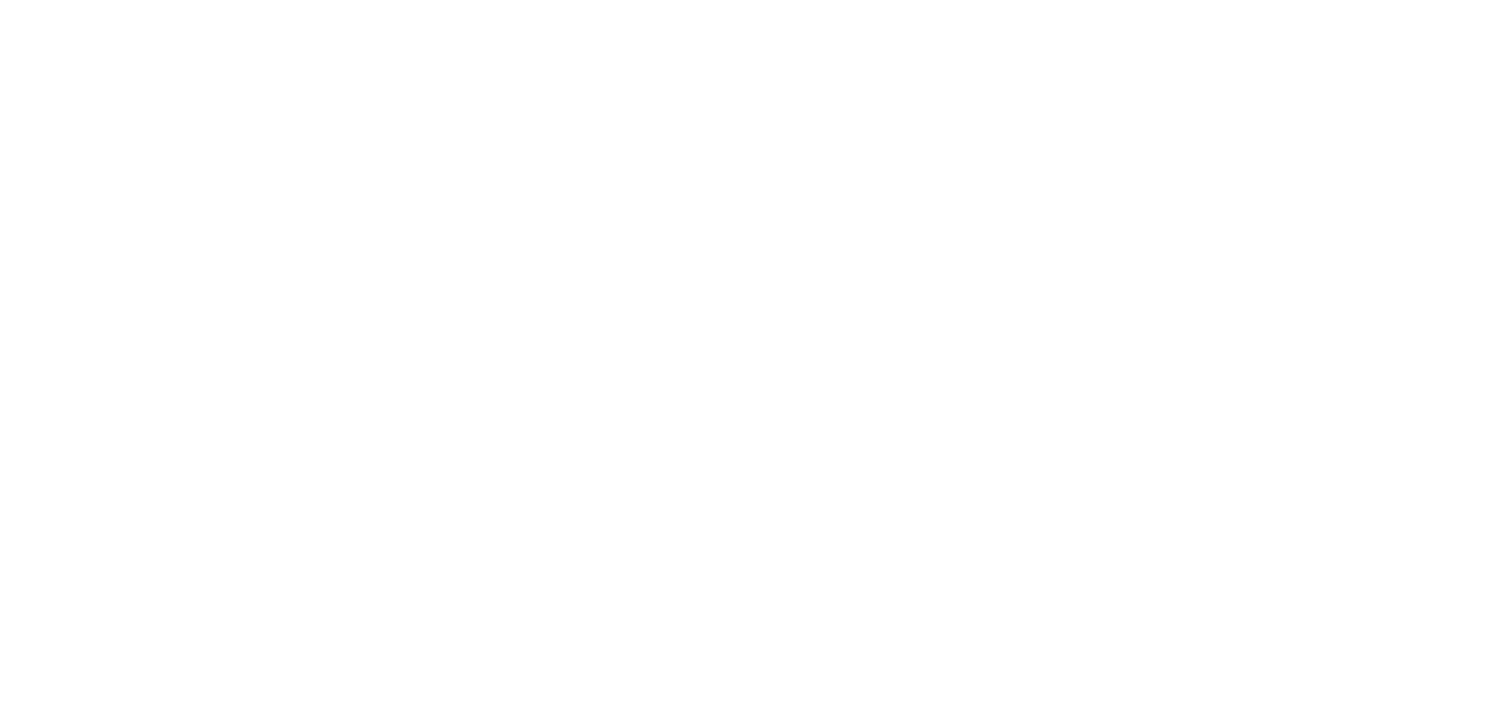 scroll, scrollTop: 0, scrollLeft: 0, axis: both 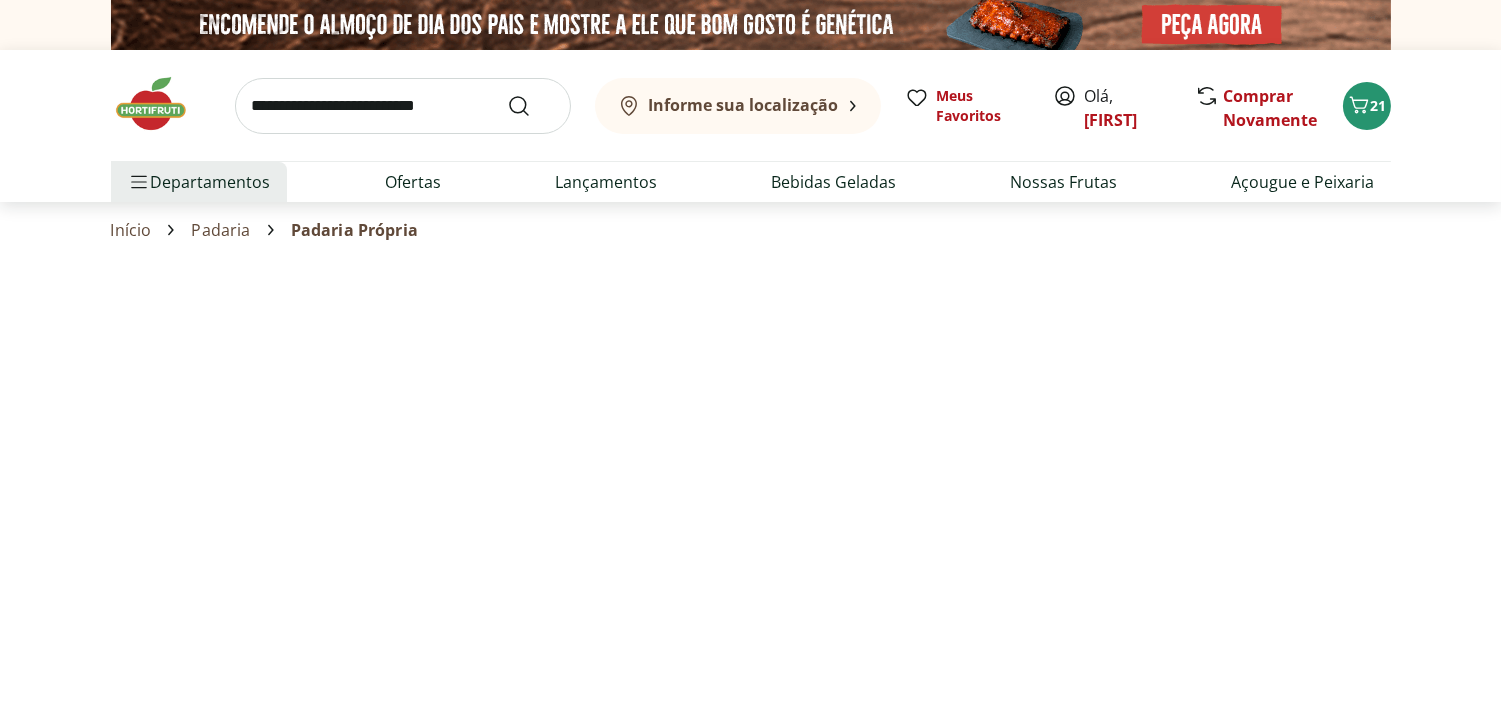 select on "**********" 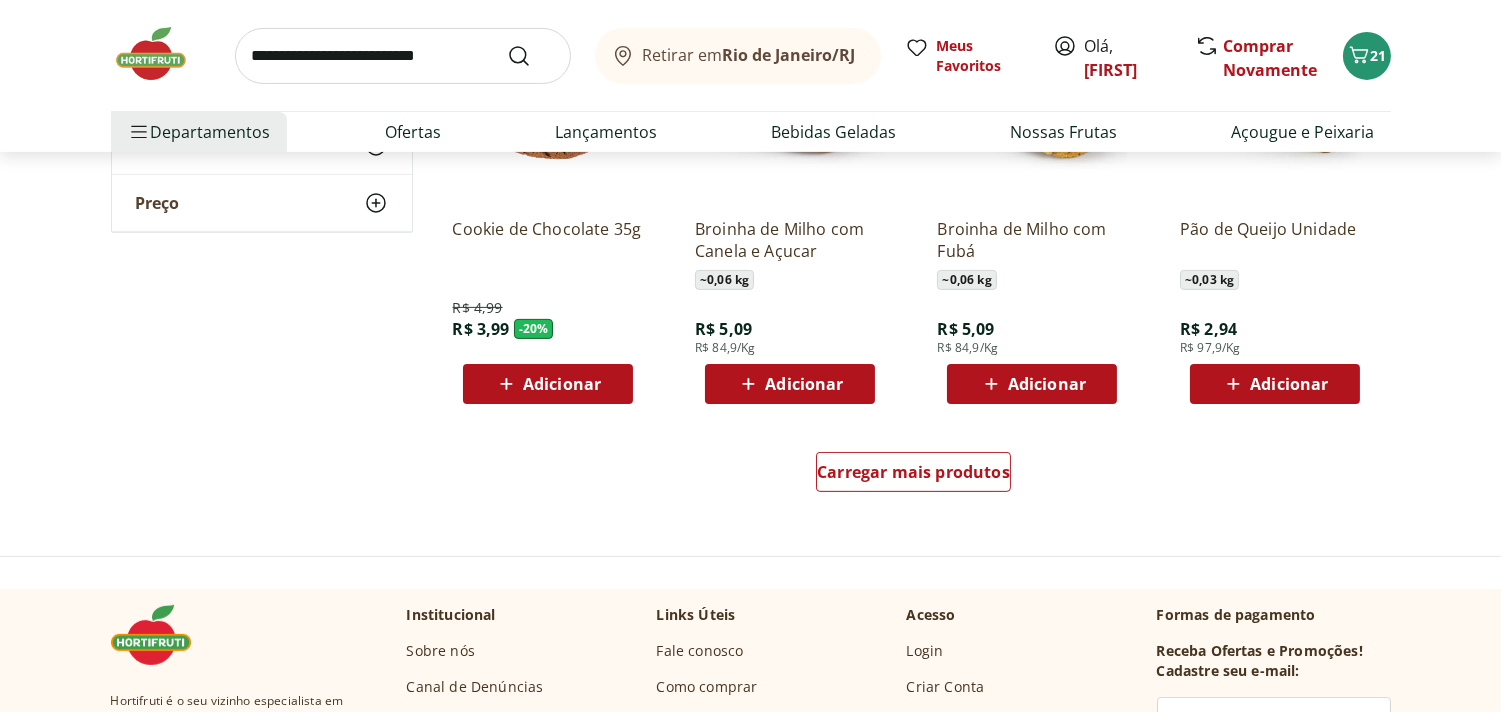 scroll, scrollTop: 1224, scrollLeft: 0, axis: vertical 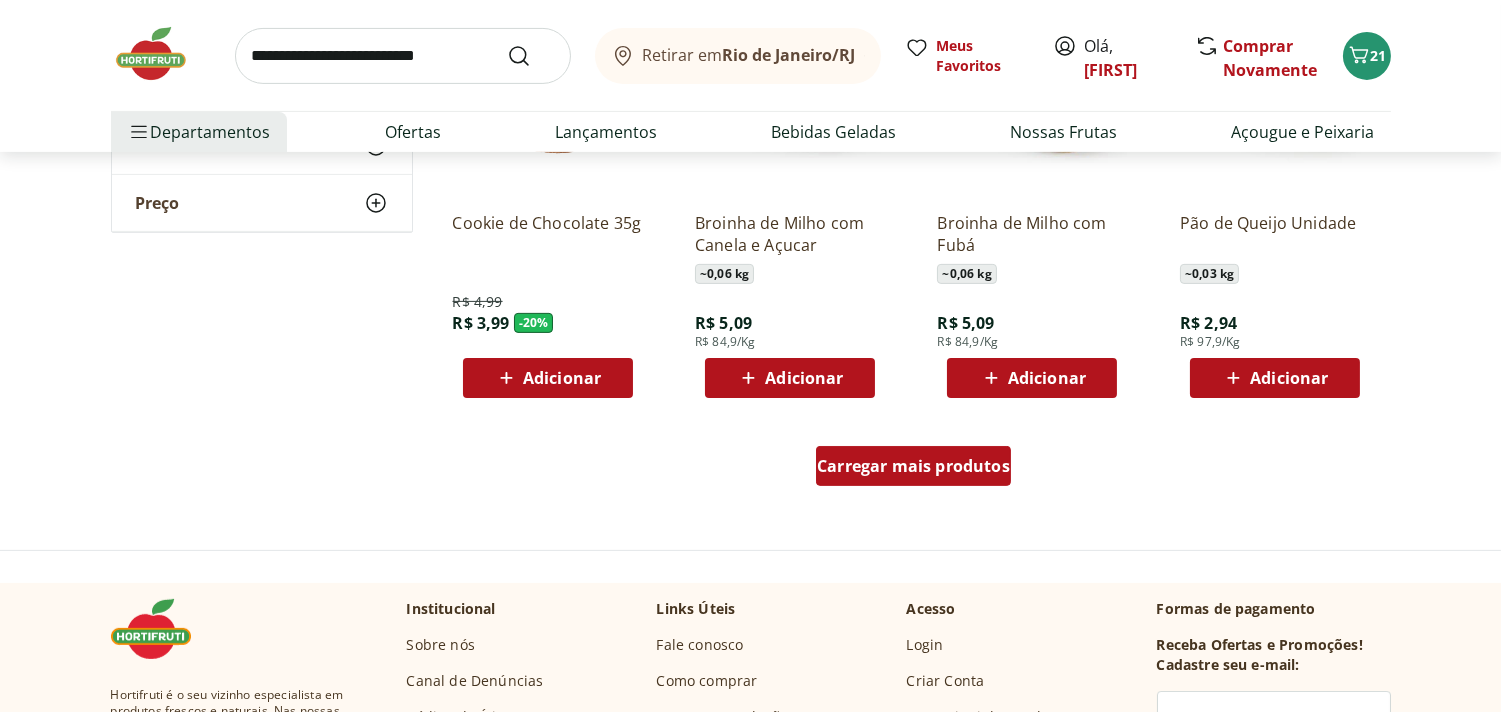 click on "Carregar mais produtos" at bounding box center (913, 466) 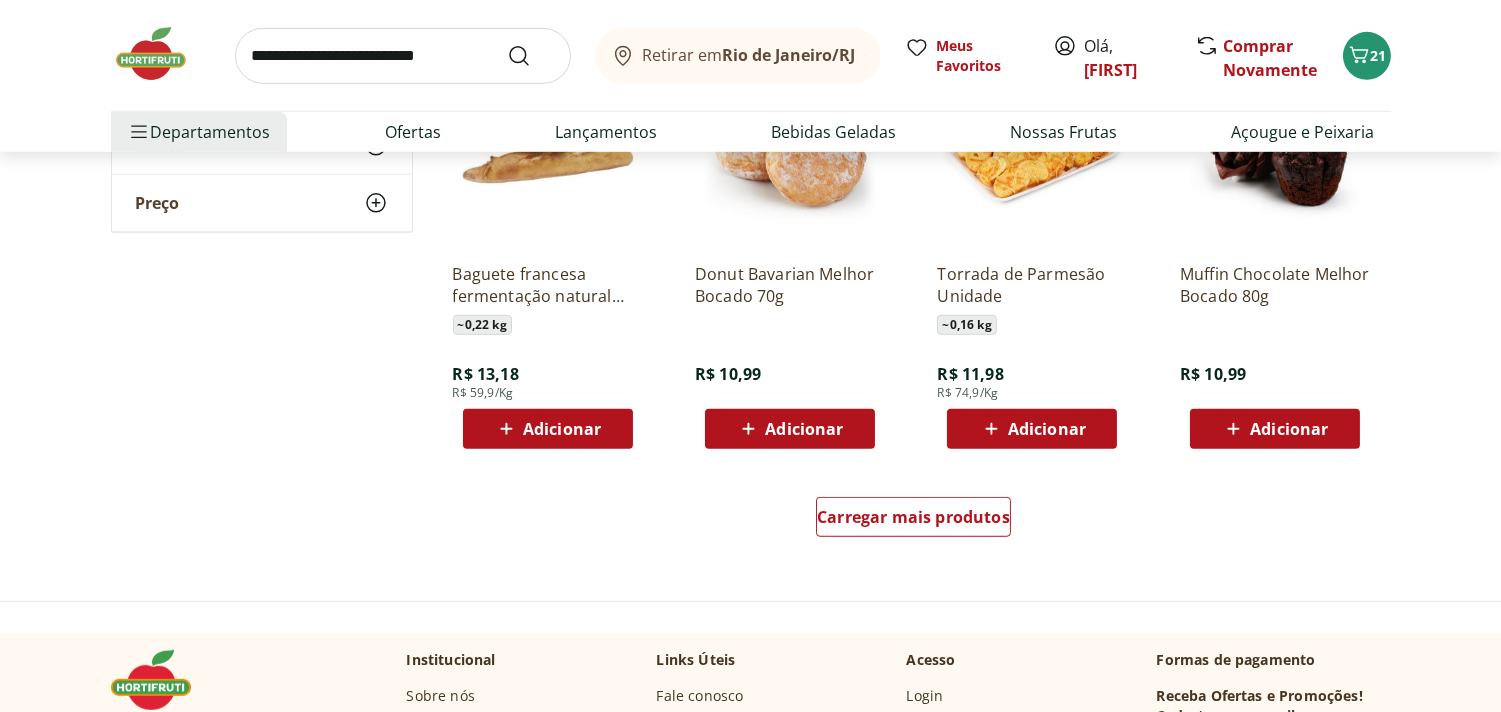 scroll, scrollTop: 2485, scrollLeft: 0, axis: vertical 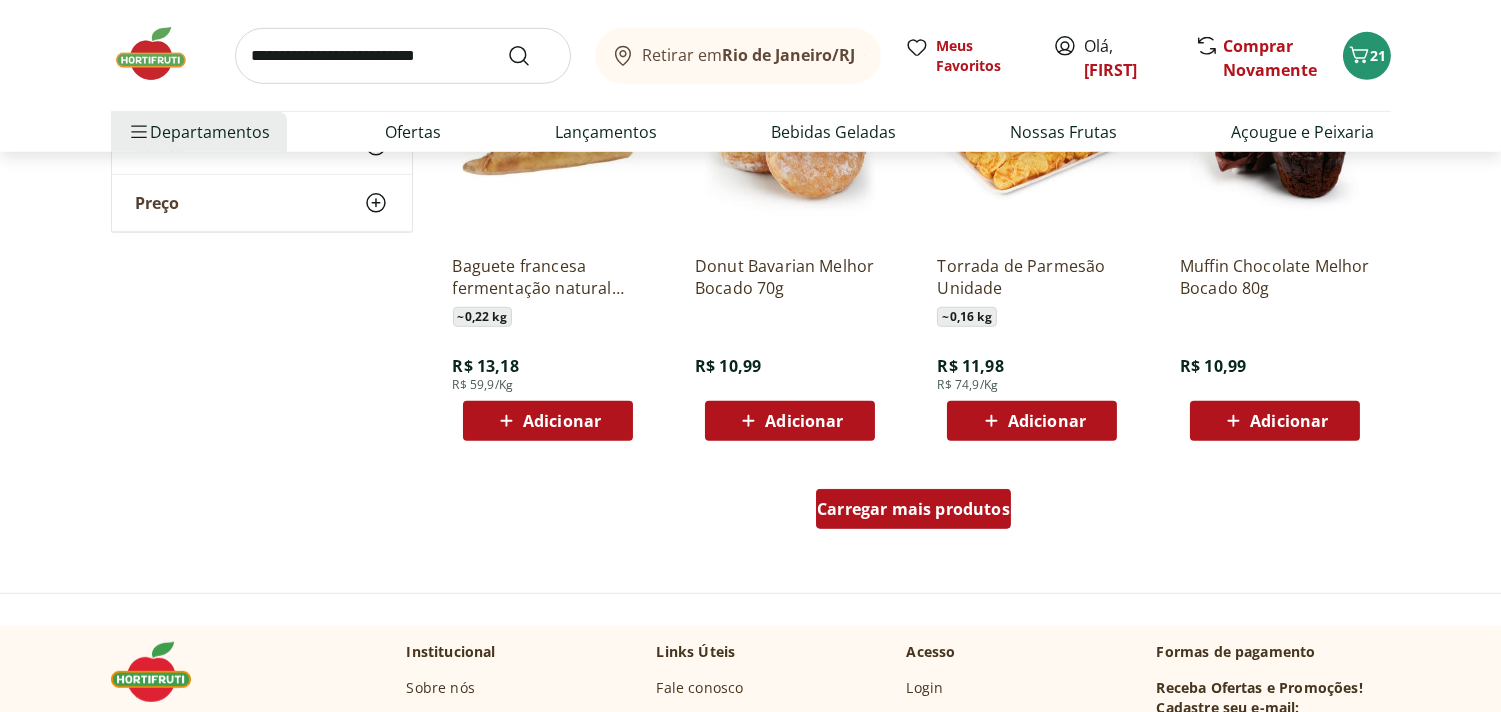 click on "Carregar mais produtos" at bounding box center (913, 509) 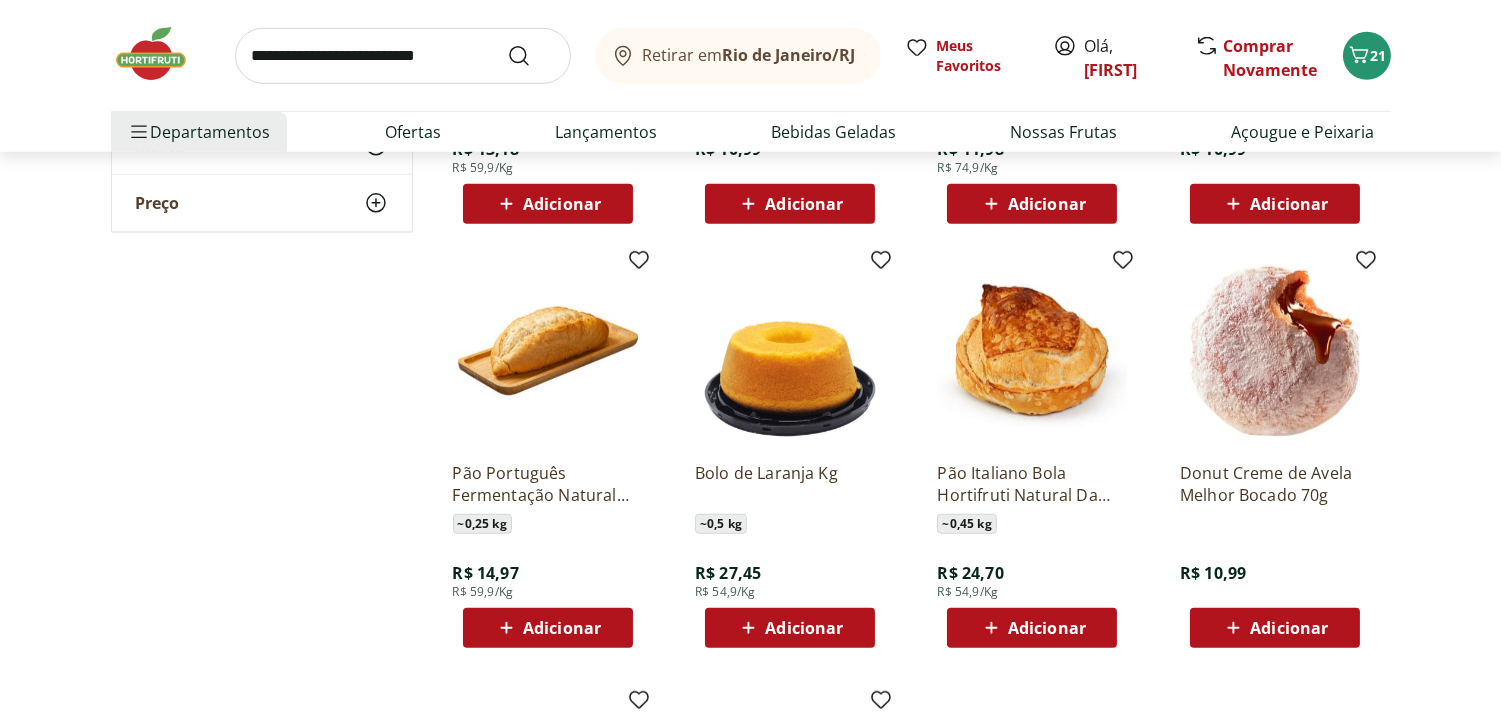 scroll, scrollTop: 2712, scrollLeft: 0, axis: vertical 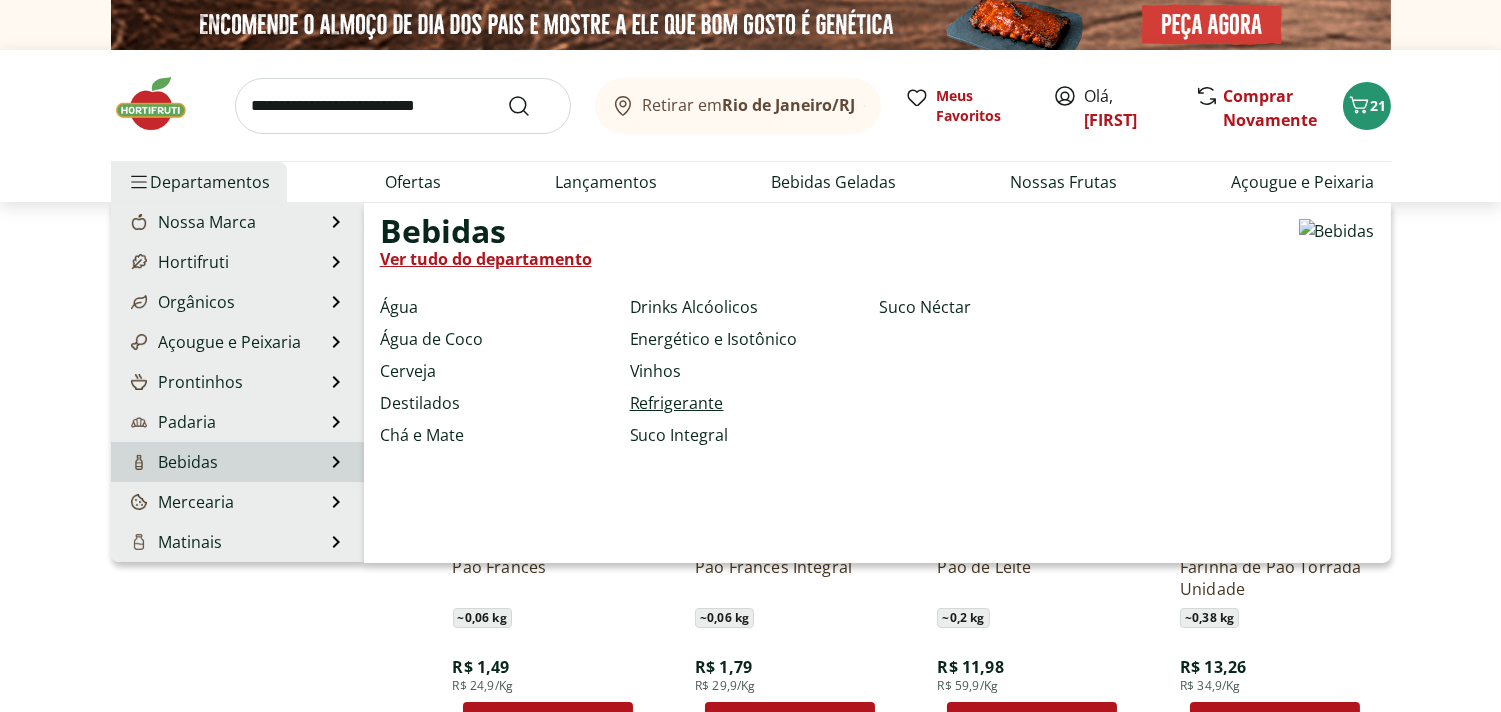 click on "Refrigerante" at bounding box center [677, 403] 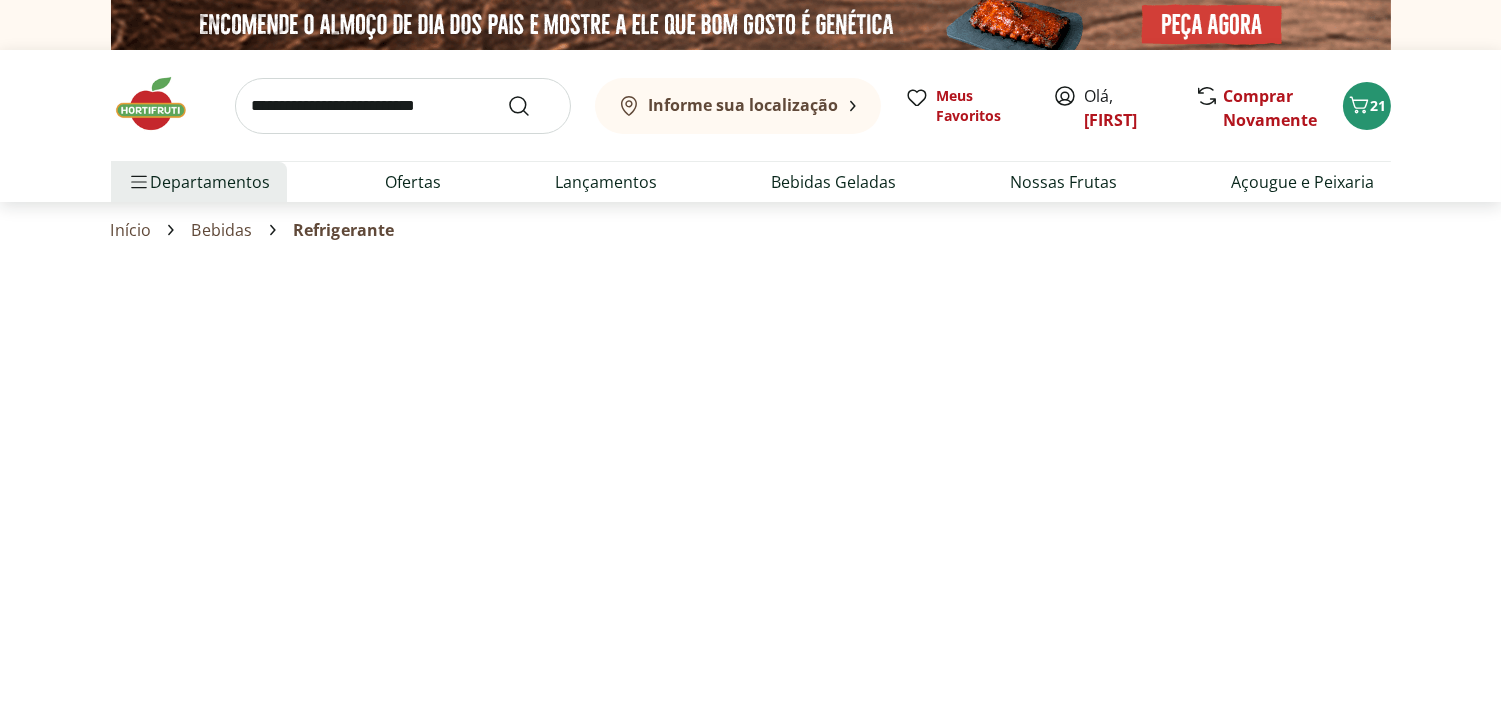 select on "**********" 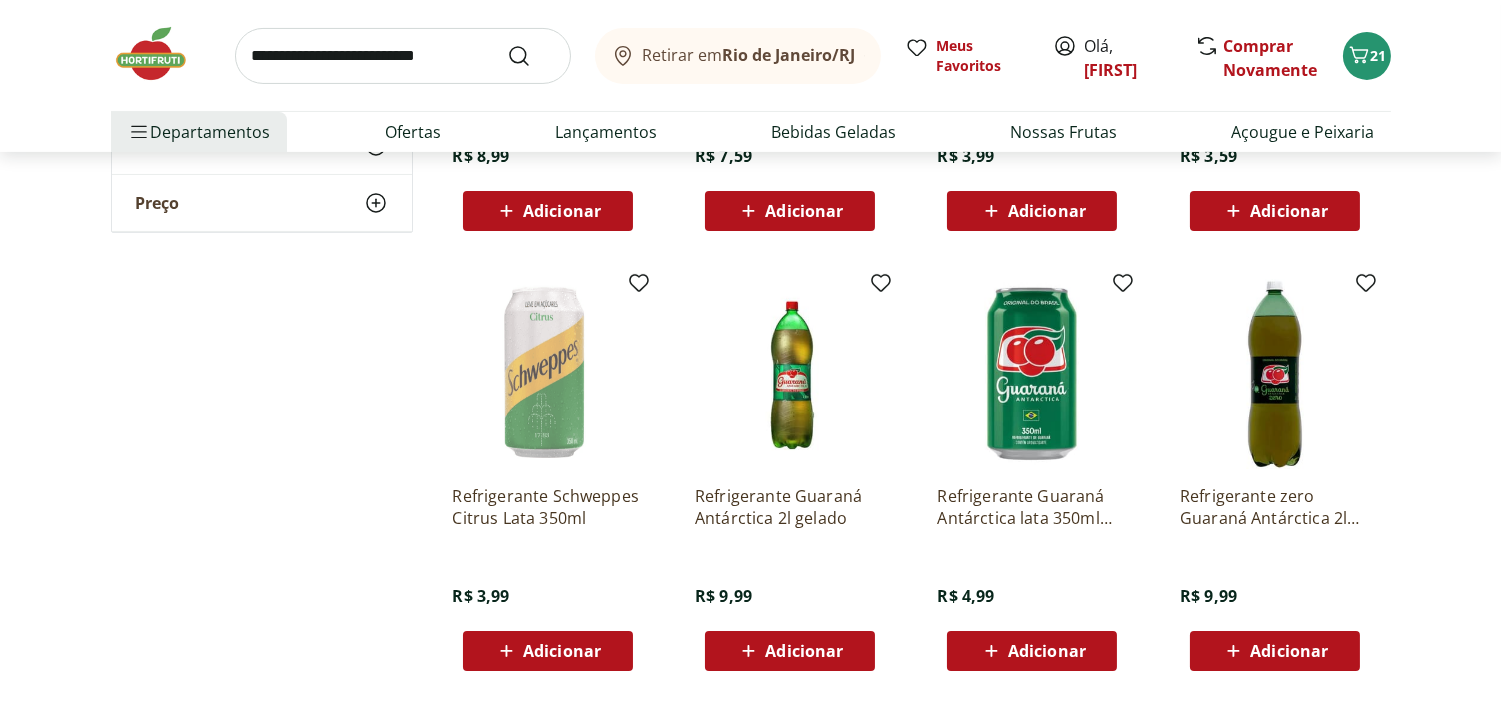 scroll, scrollTop: 962, scrollLeft: 0, axis: vertical 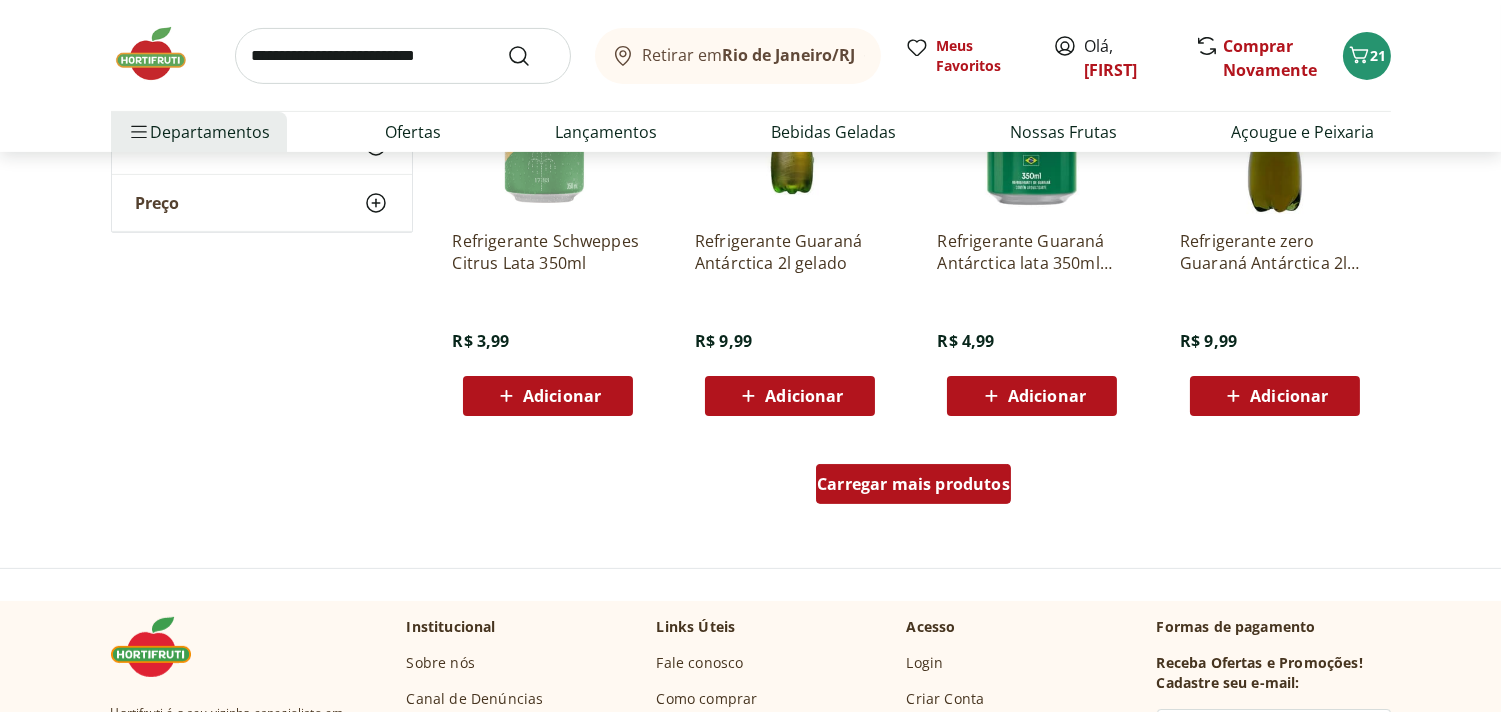 click on "Carregar mais produtos" at bounding box center (913, 484) 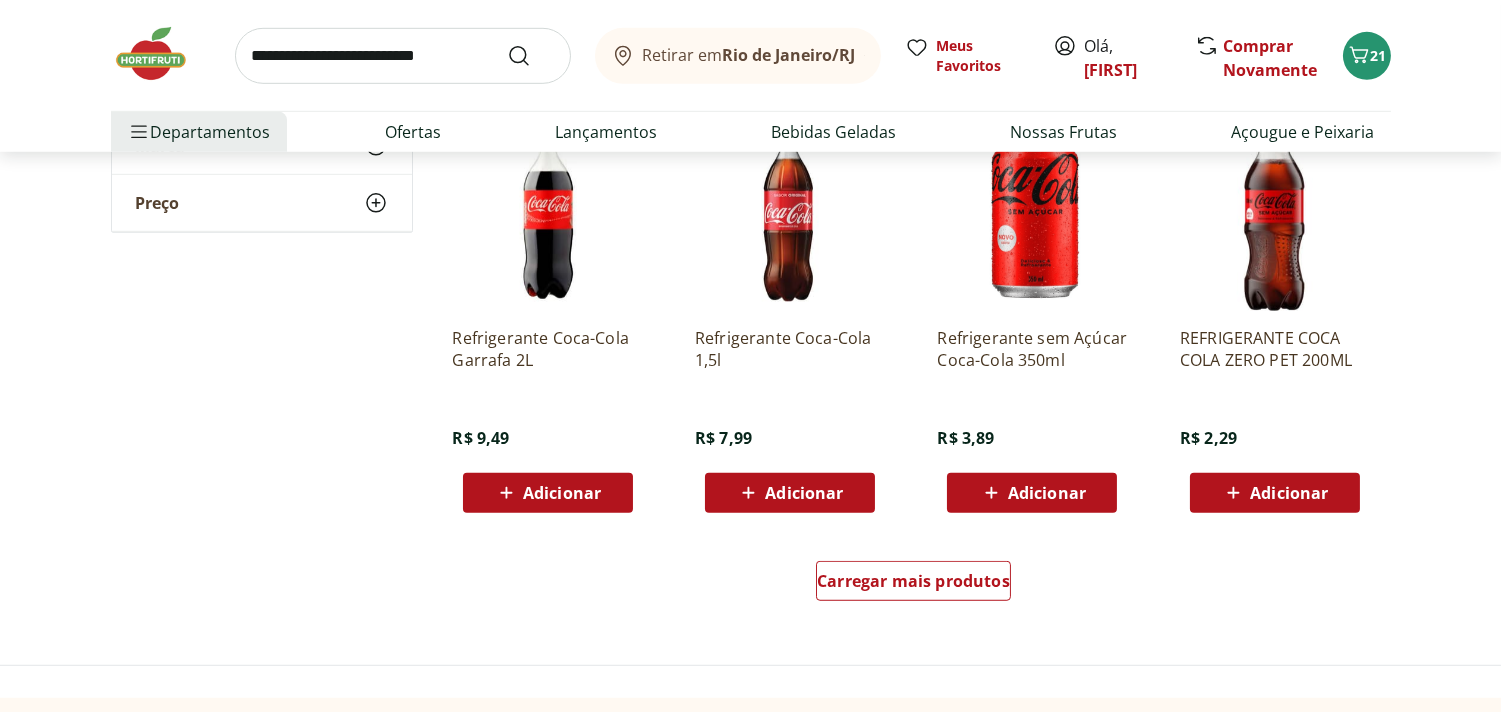scroll, scrollTop: 2436, scrollLeft: 0, axis: vertical 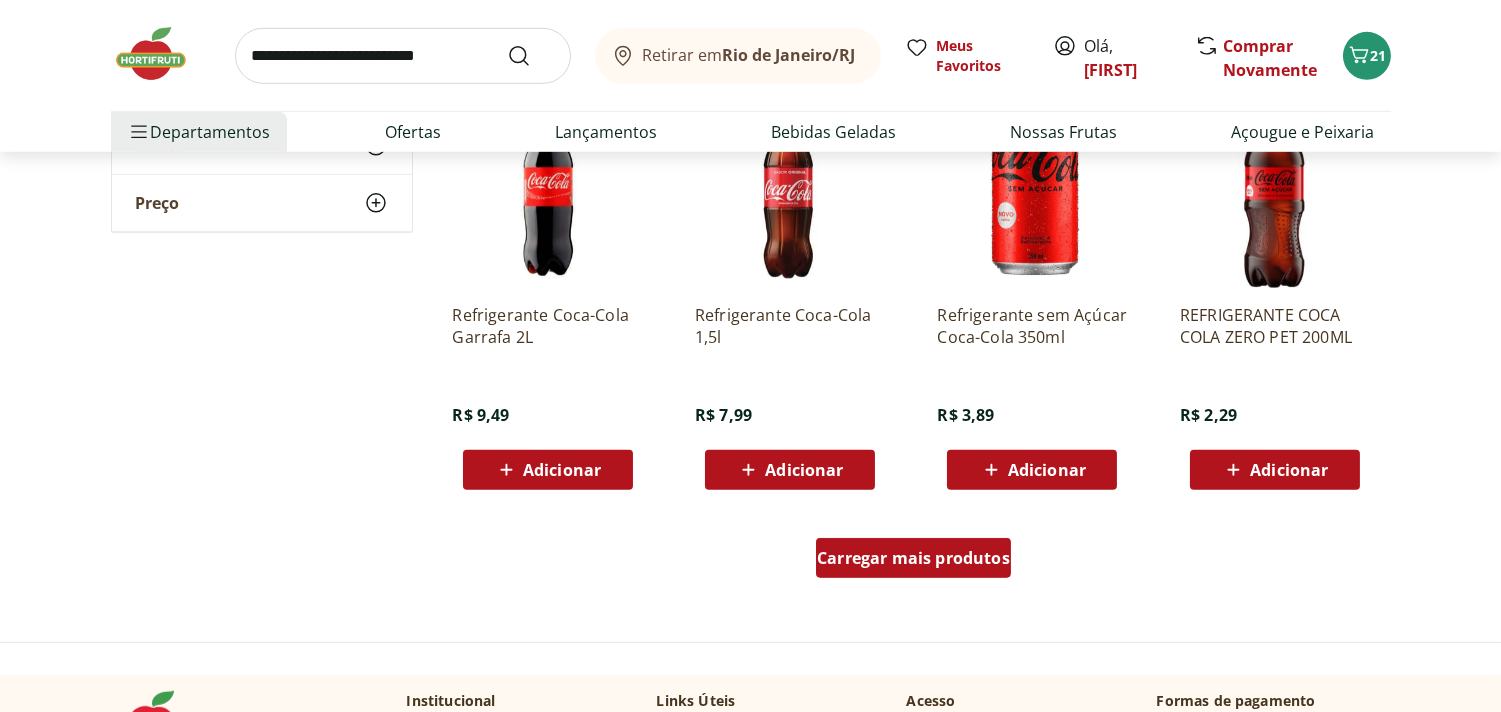 click on "Carregar mais produtos" at bounding box center (913, 558) 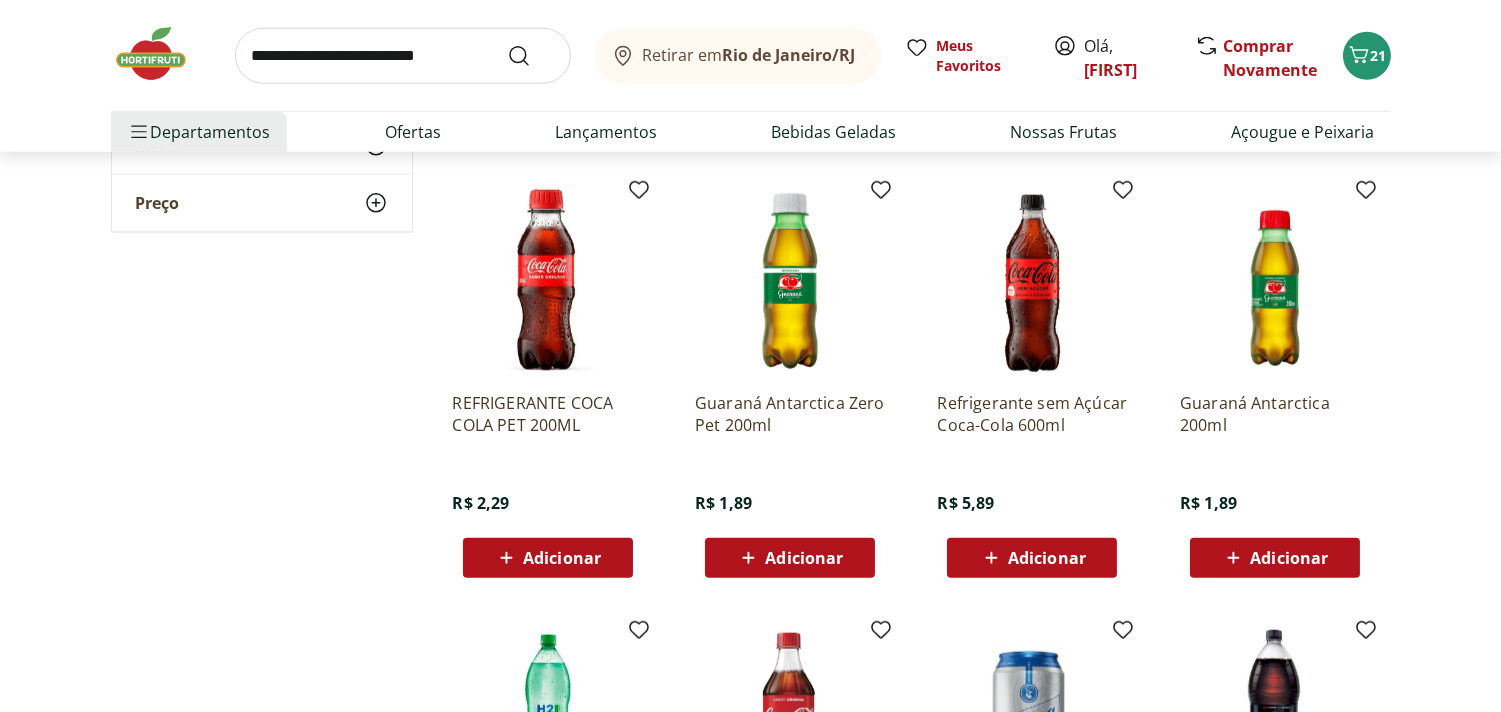 scroll, scrollTop: 3232, scrollLeft: 0, axis: vertical 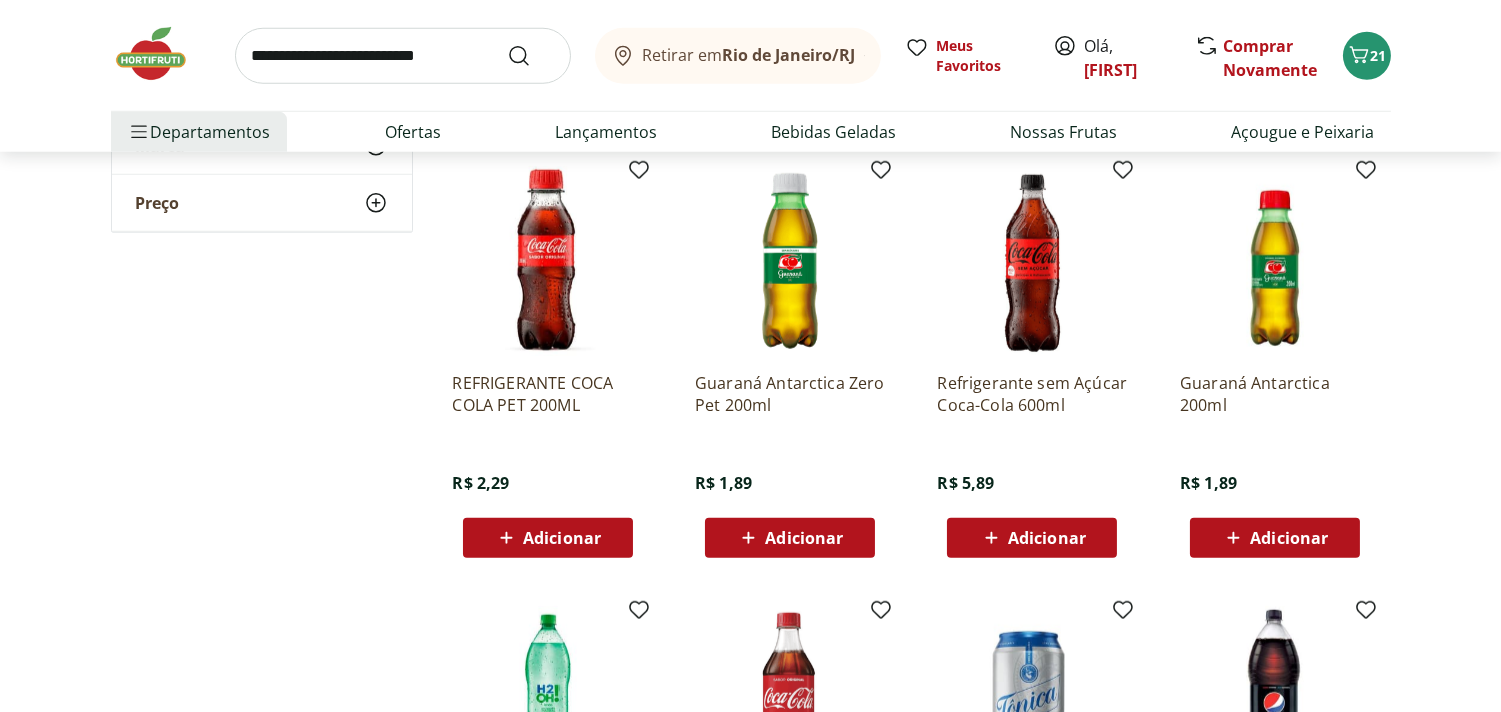 click on "Adicionar" at bounding box center (548, 538) 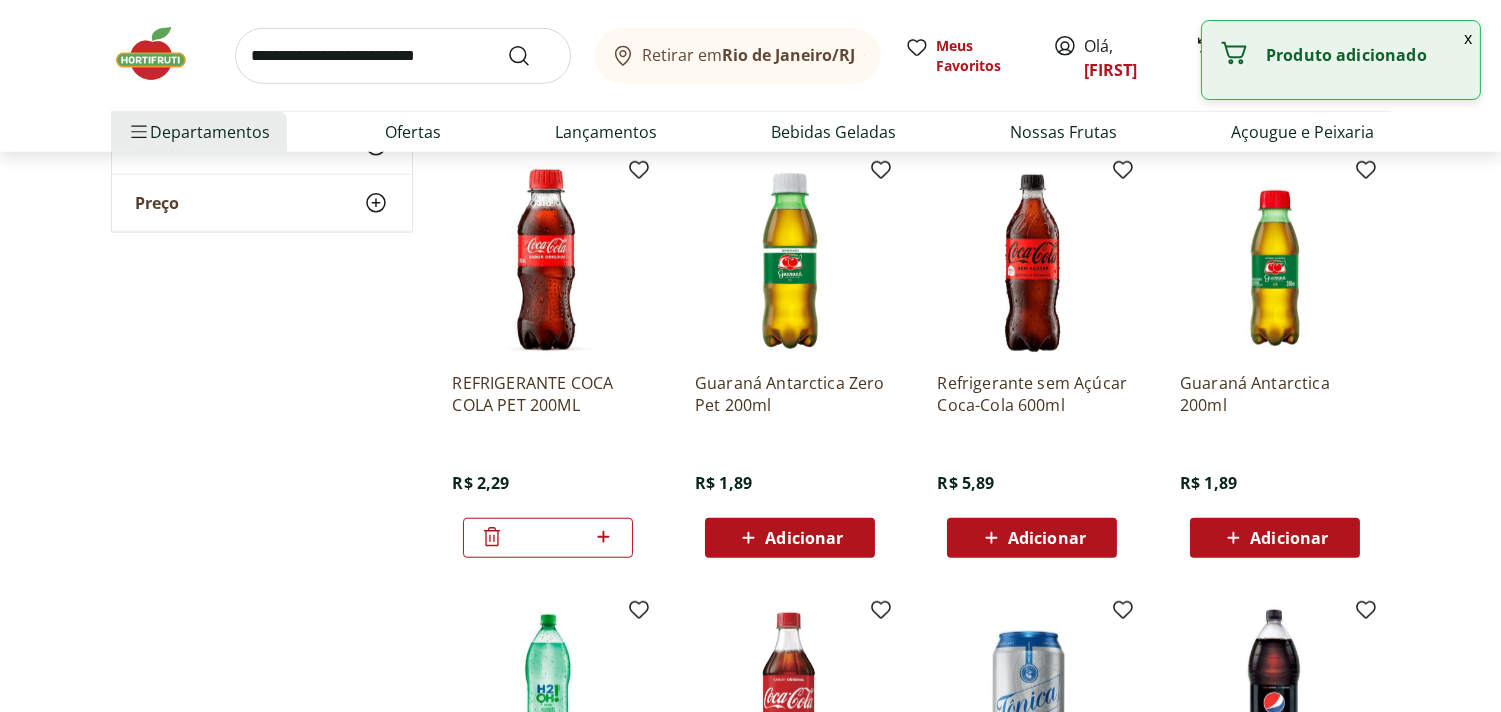 click 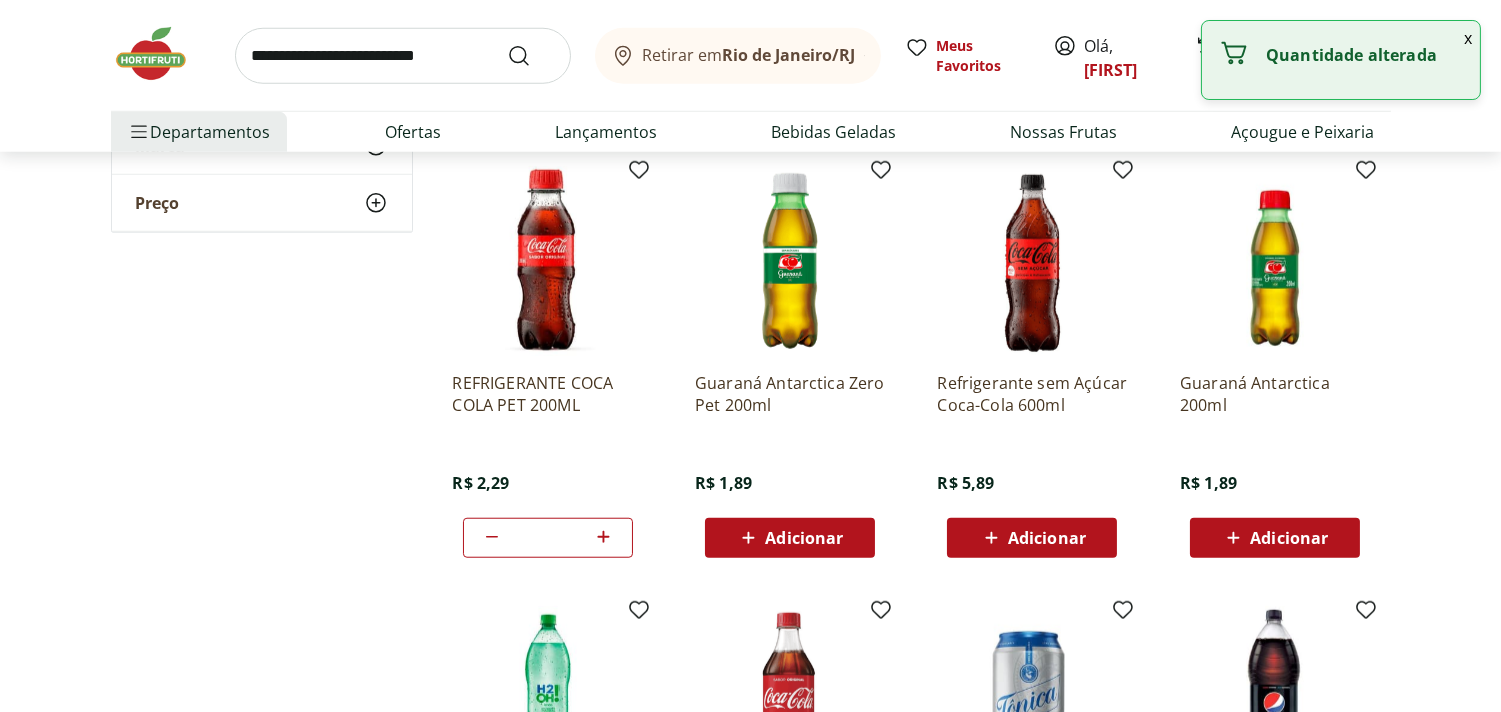 click 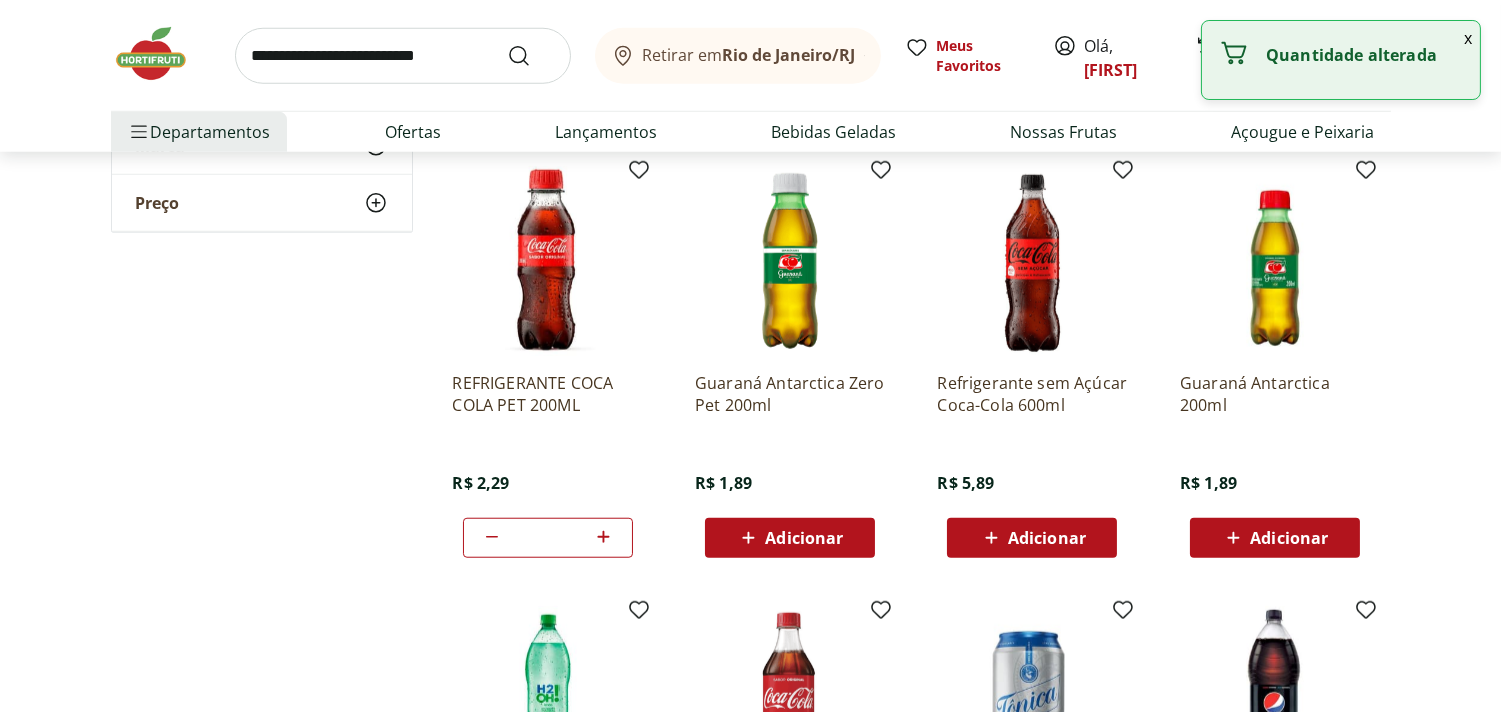 click 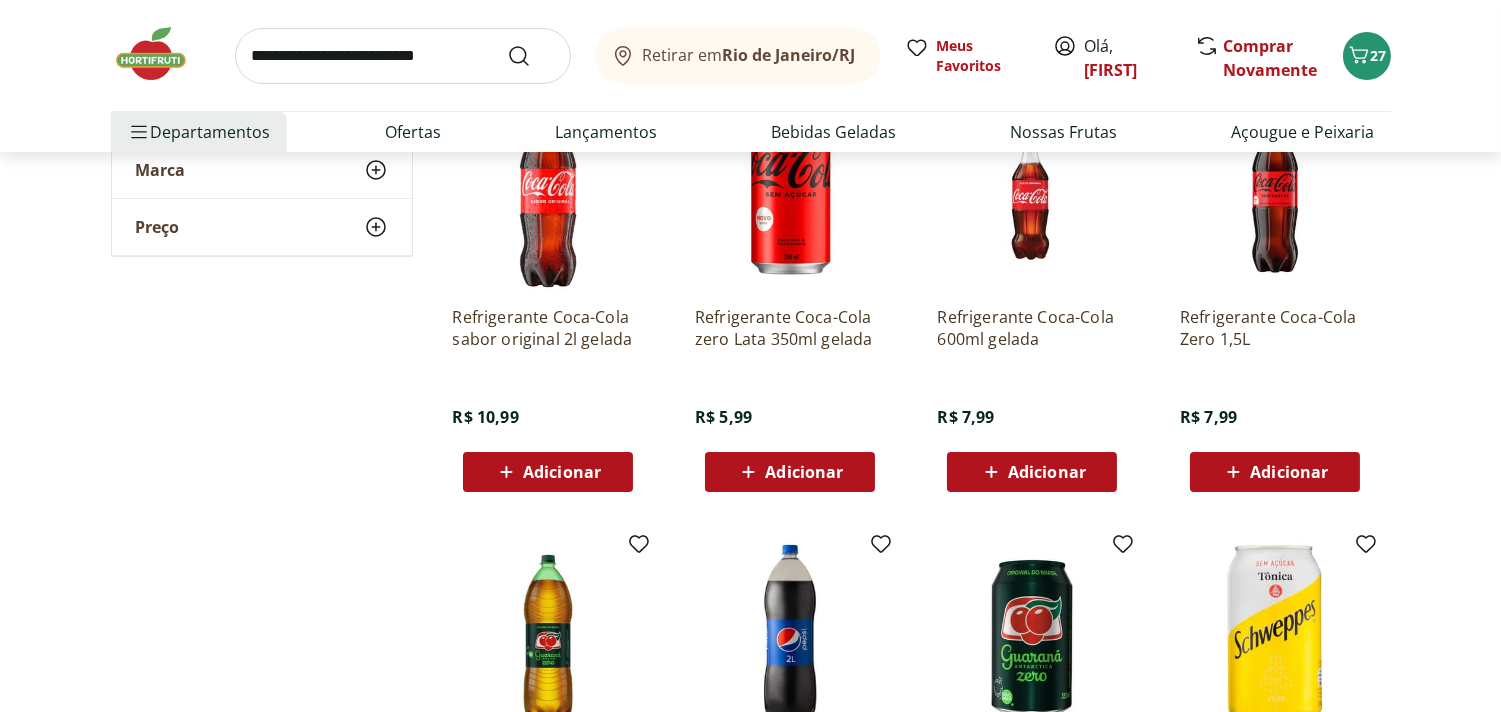 scroll, scrollTop: 0, scrollLeft: 0, axis: both 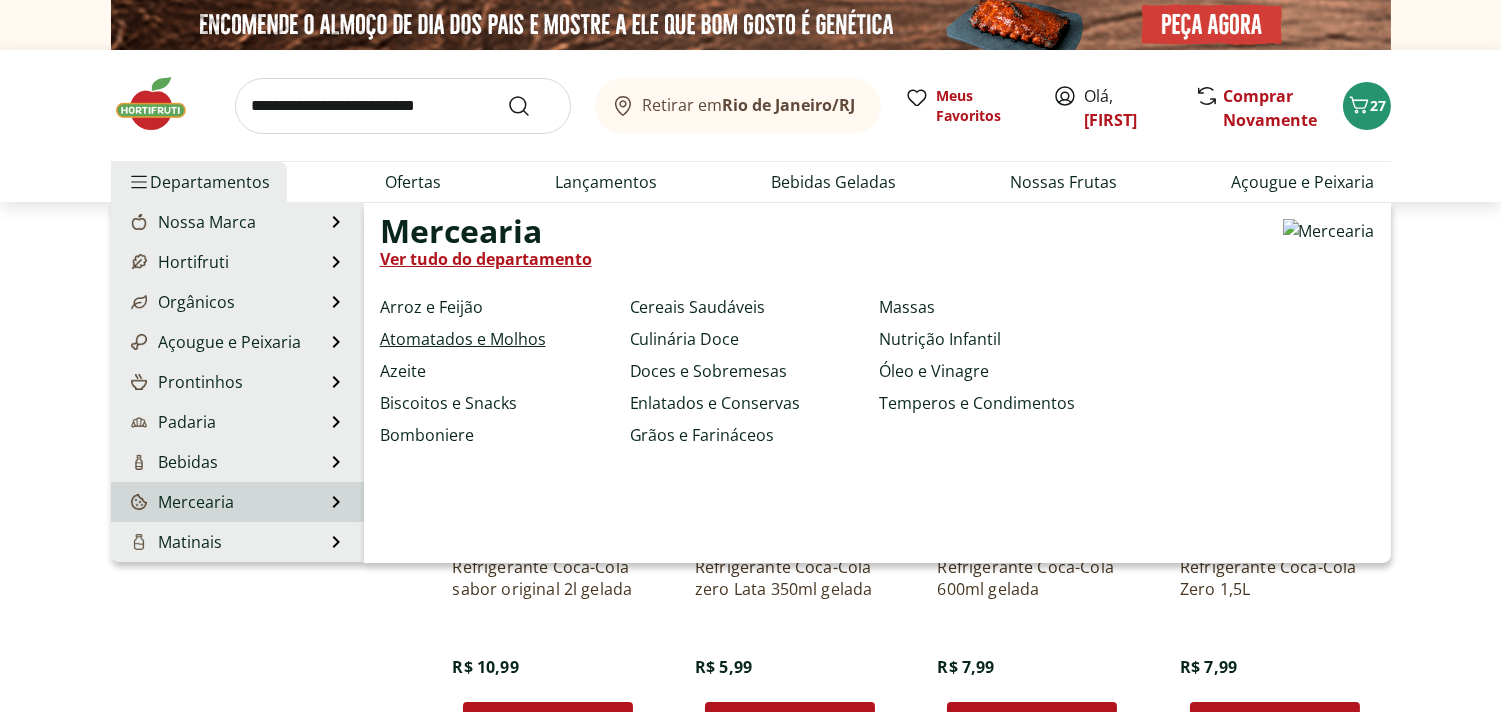 click on "Atomatados e Molhos" at bounding box center [463, 339] 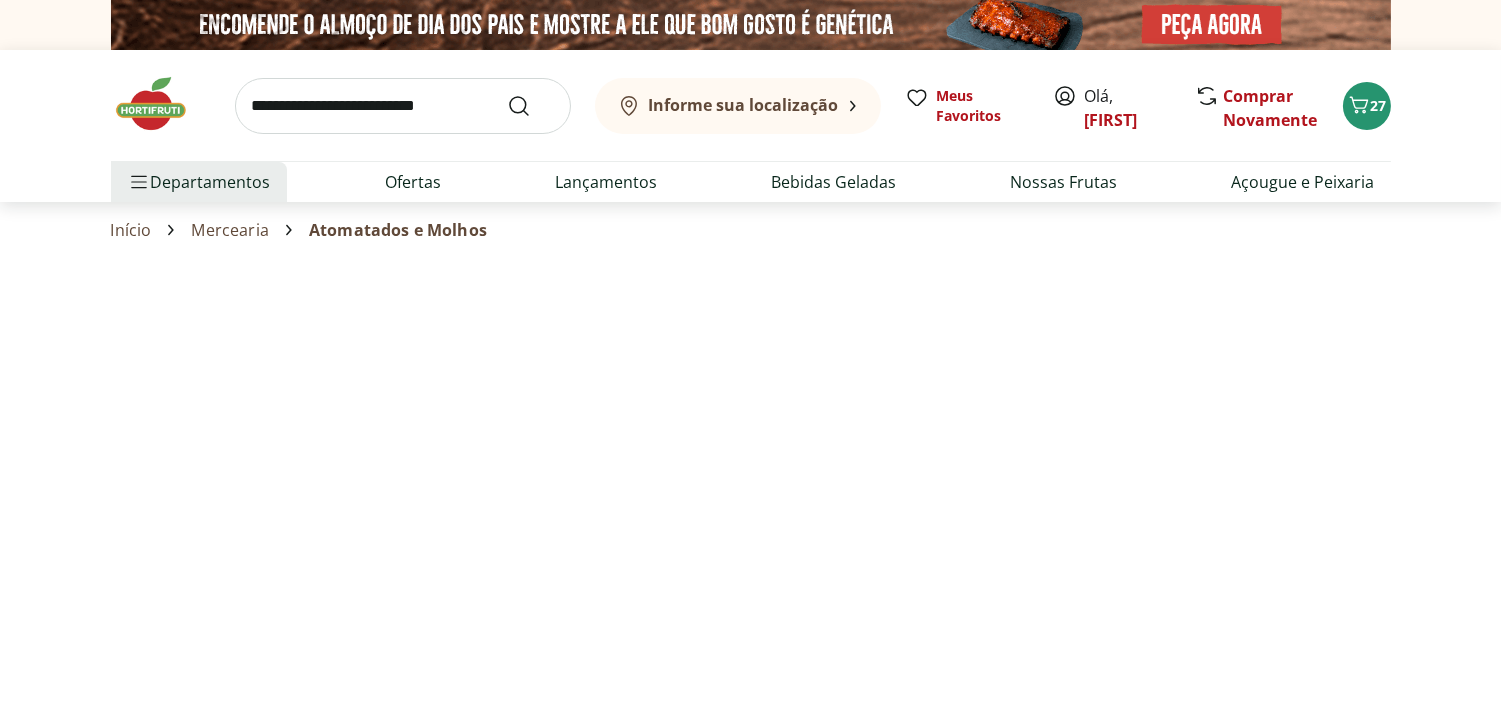 select on "**********" 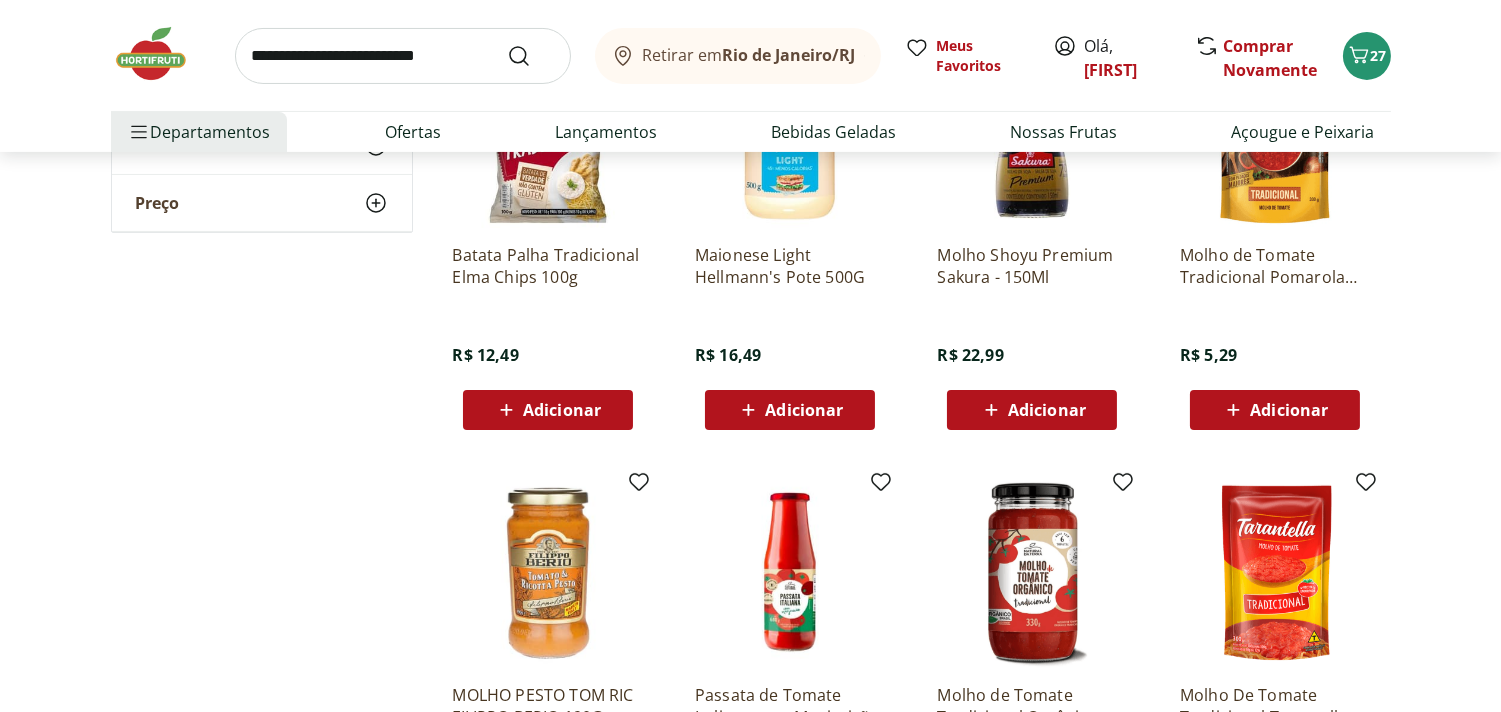 scroll, scrollTop: 685, scrollLeft: 0, axis: vertical 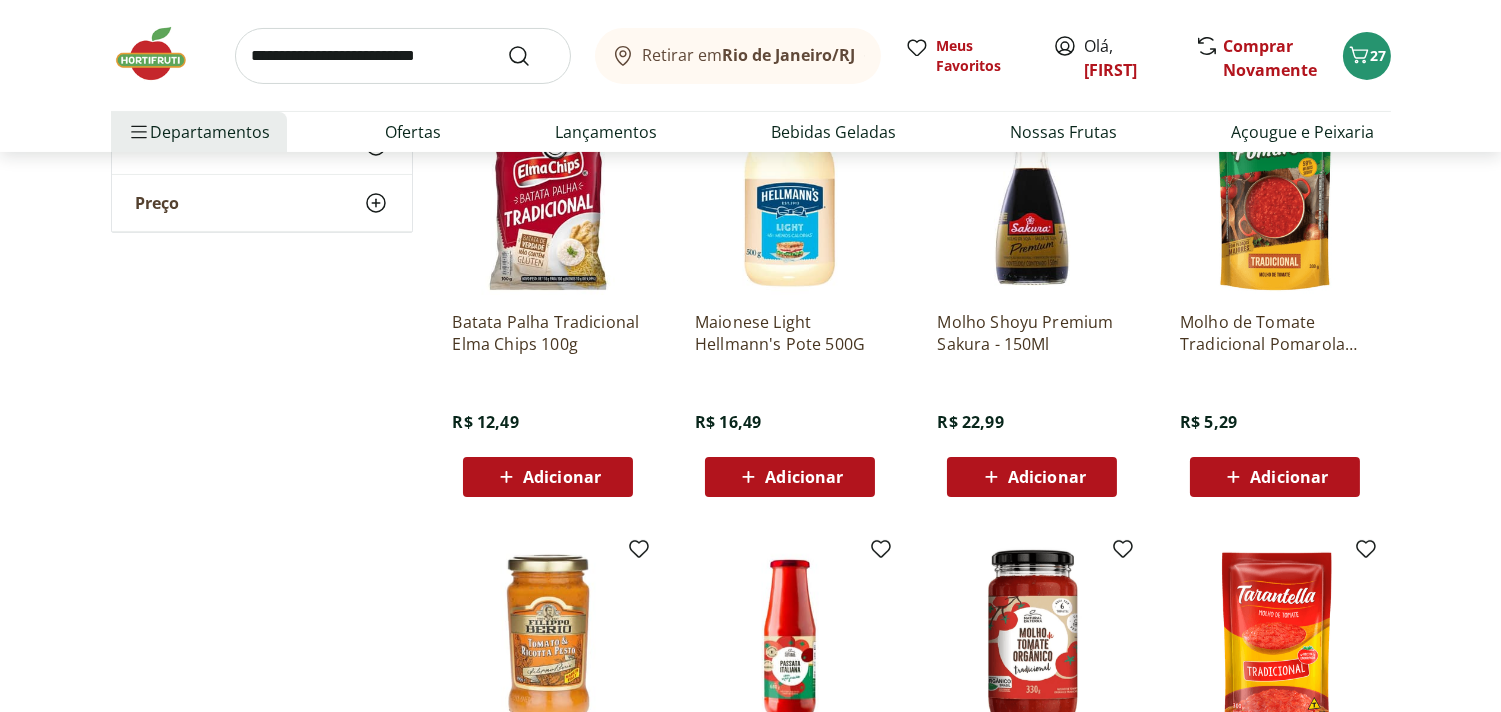 click on "Adicionar" at bounding box center [1274, 477] 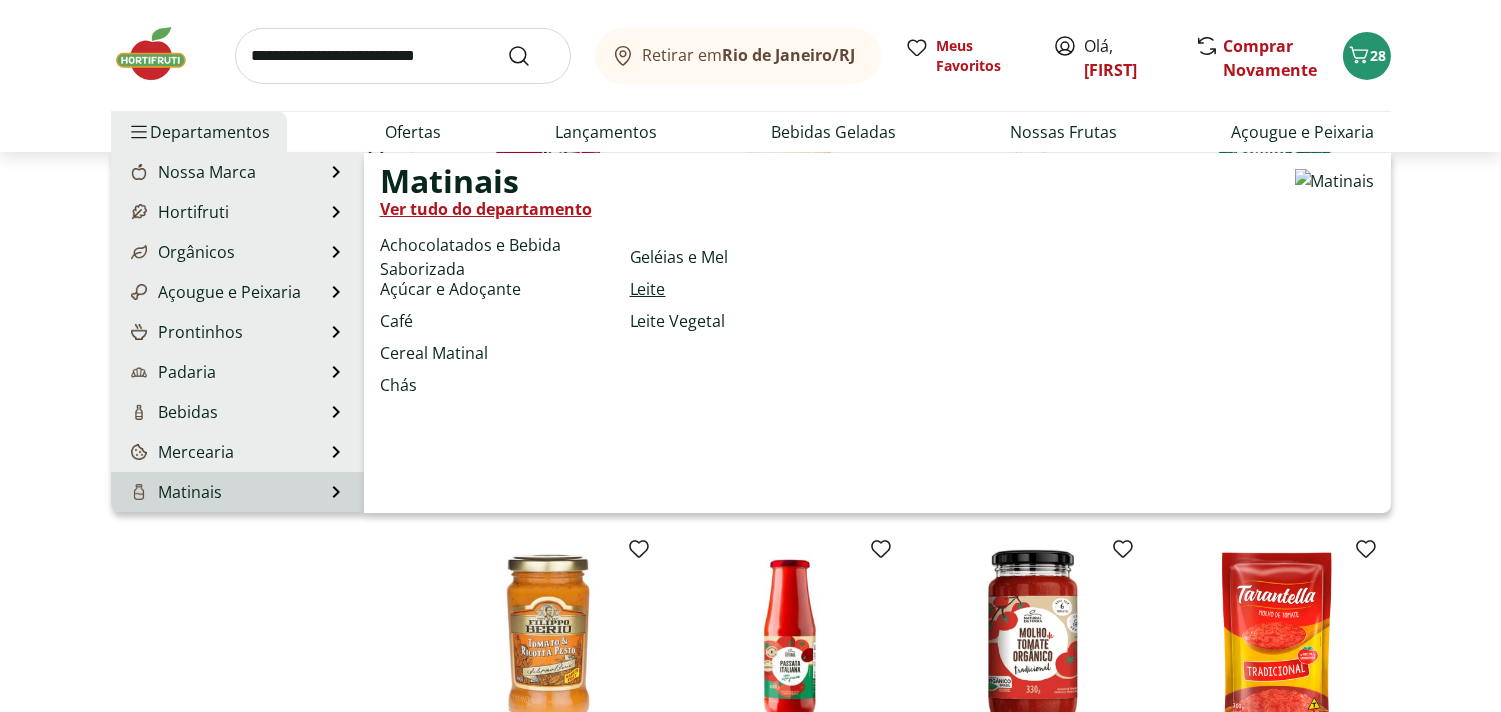 click on "Leite" at bounding box center [648, 289] 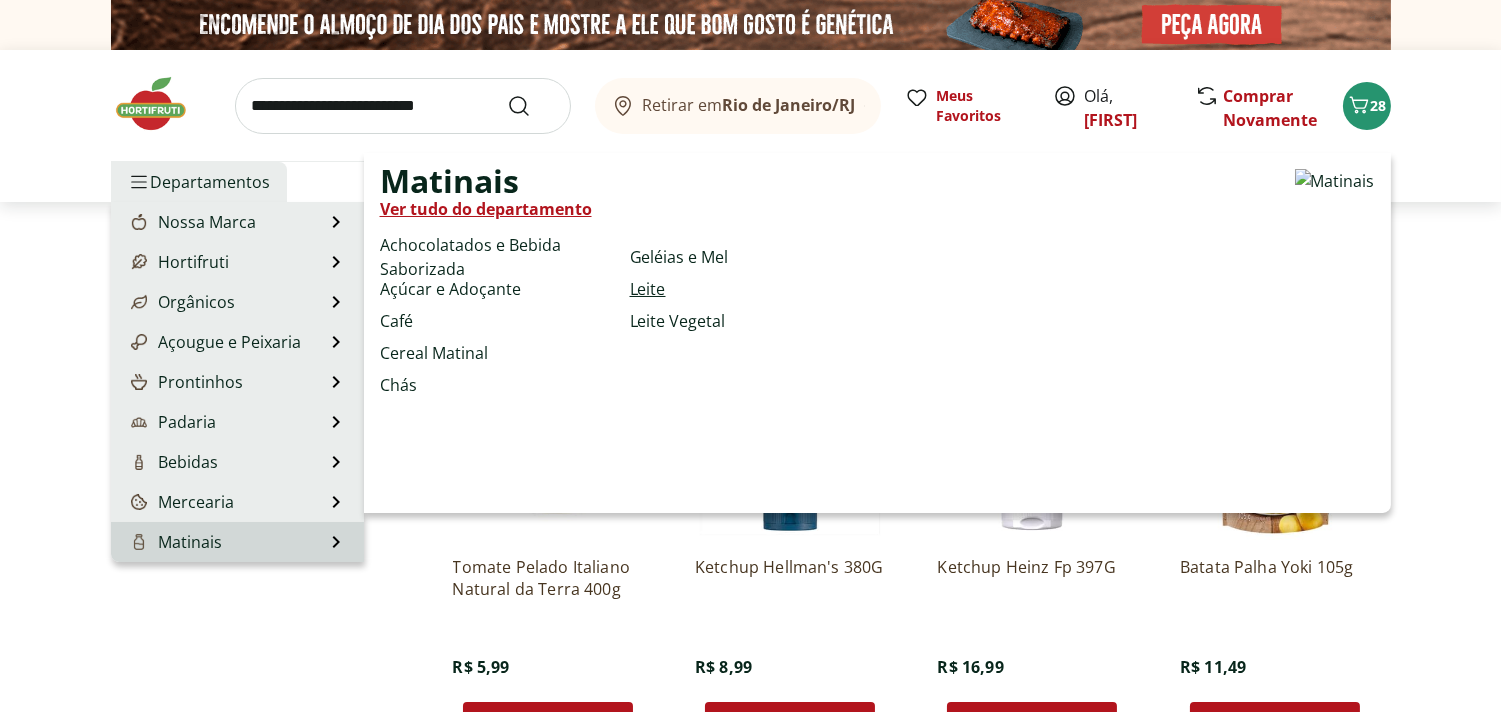 select on "**********" 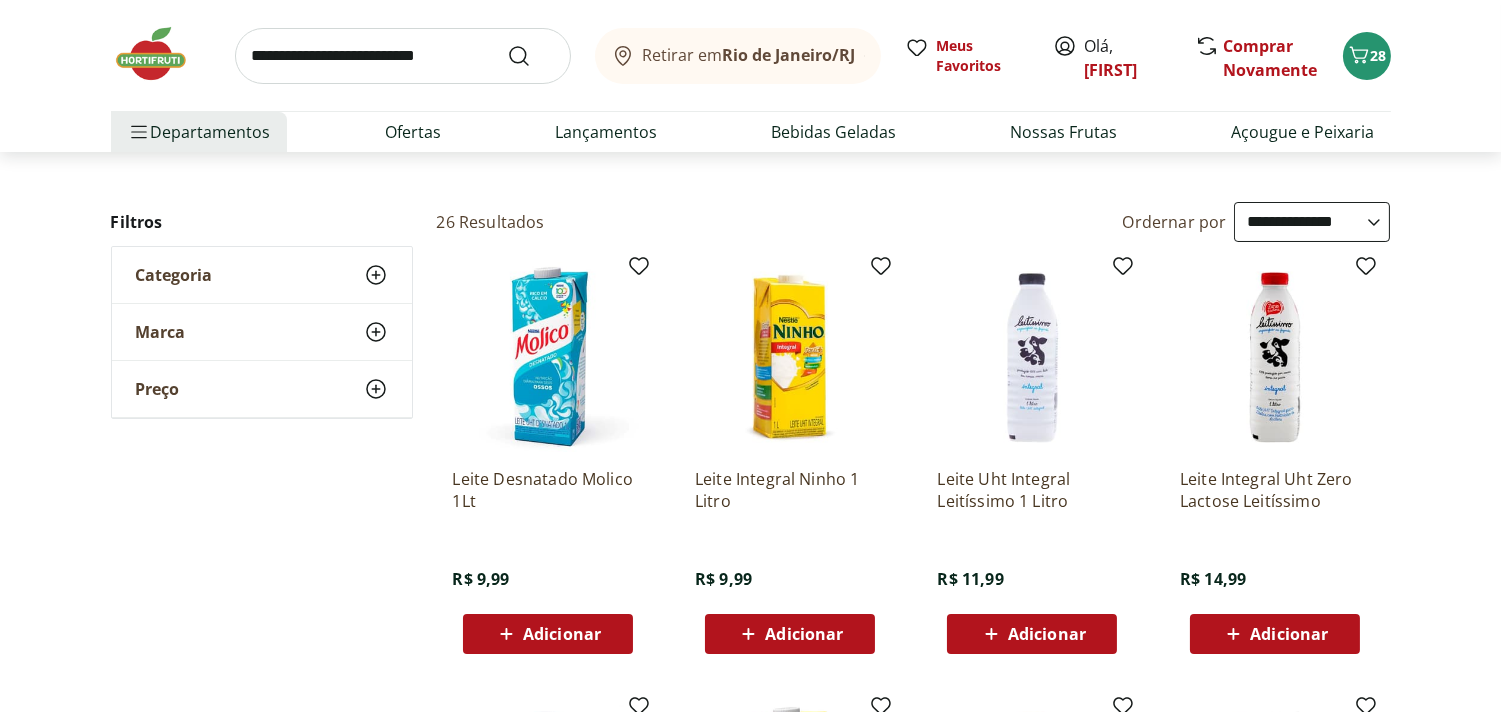 scroll, scrollTop: 100, scrollLeft: 0, axis: vertical 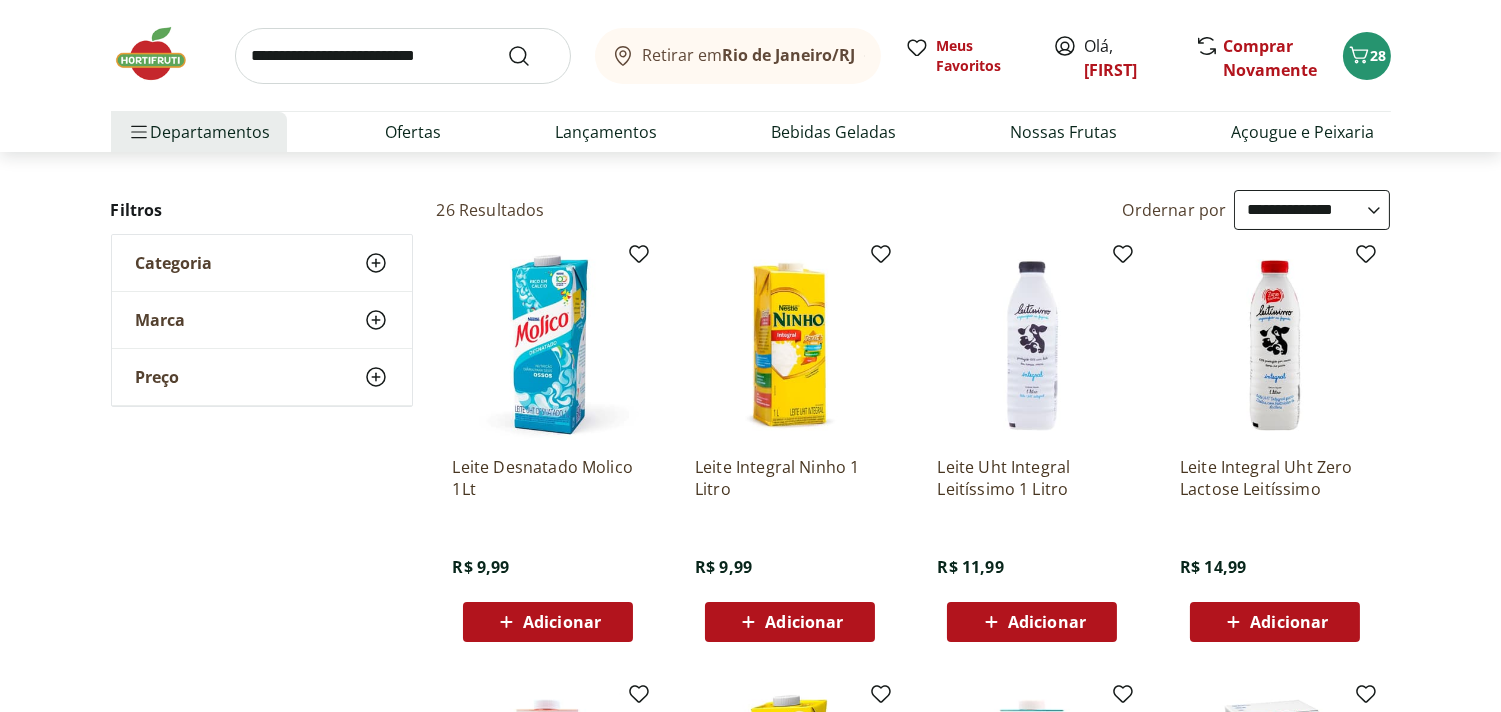 click 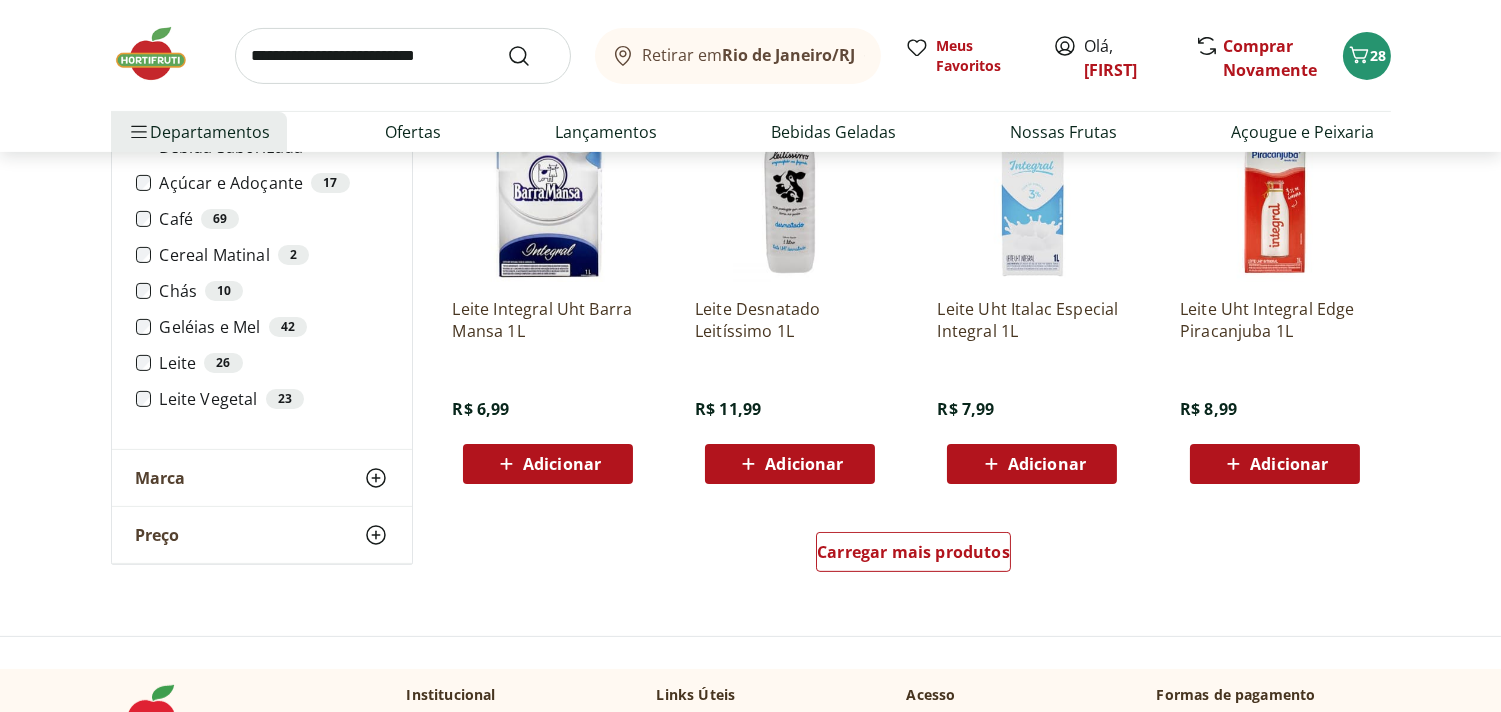 scroll, scrollTop: 1178, scrollLeft: 0, axis: vertical 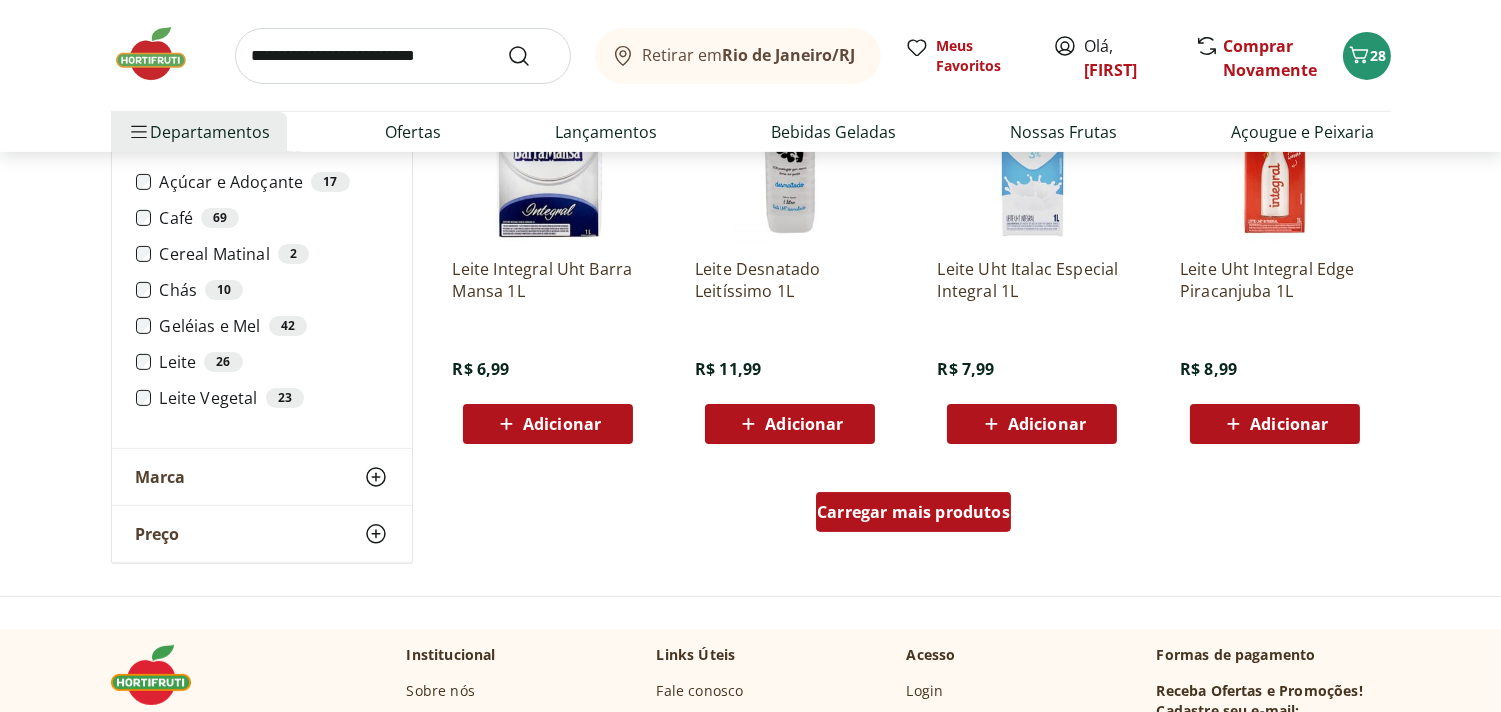 click on "Carregar mais produtos" at bounding box center [913, 512] 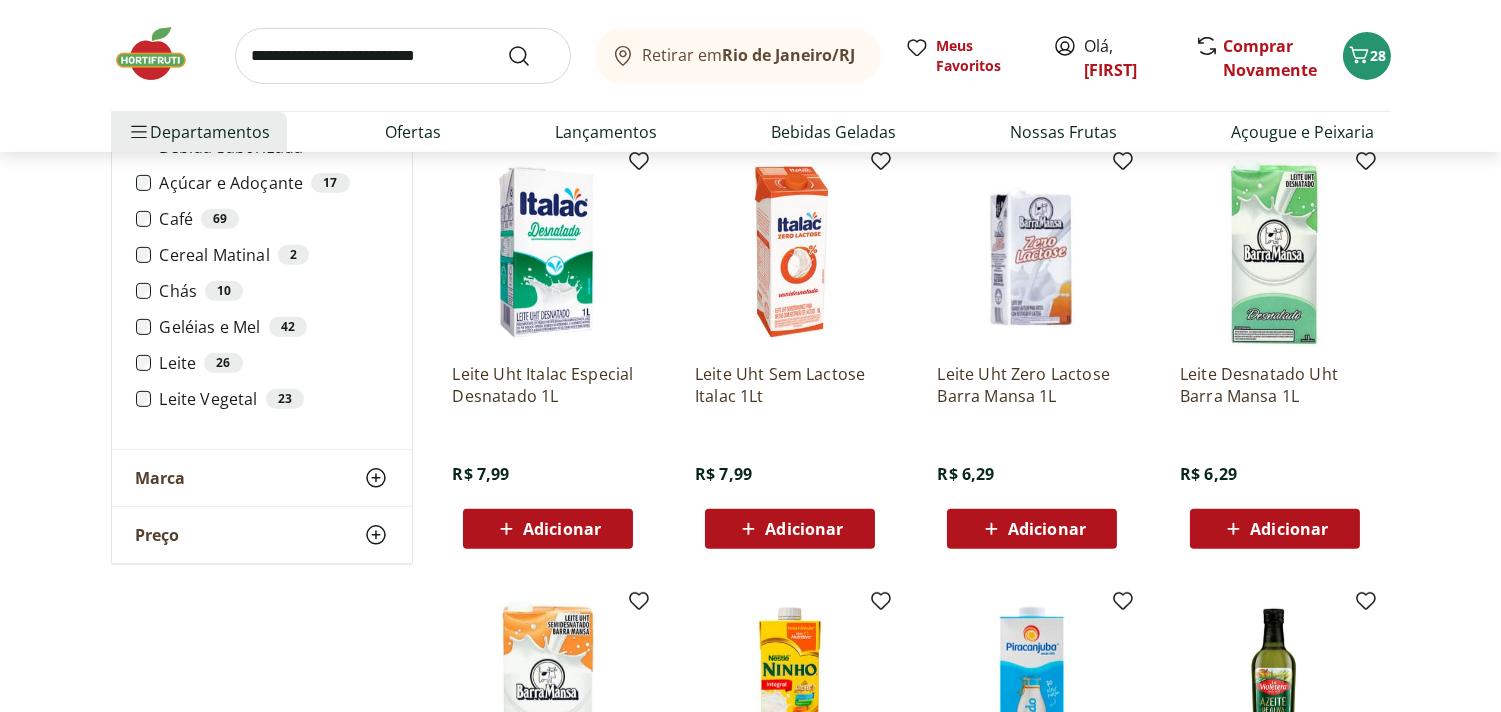 scroll, scrollTop: 1482, scrollLeft: 0, axis: vertical 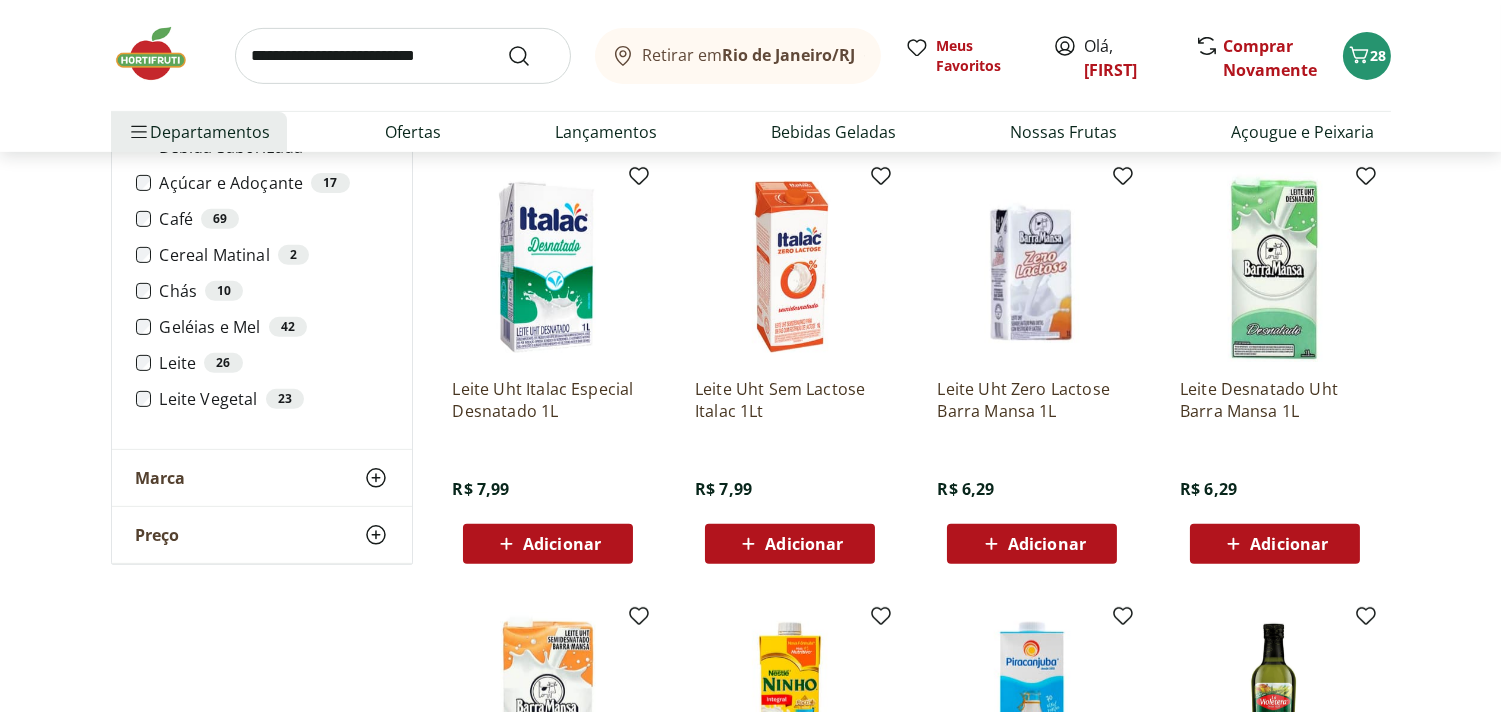 click at bounding box center [790, 267] 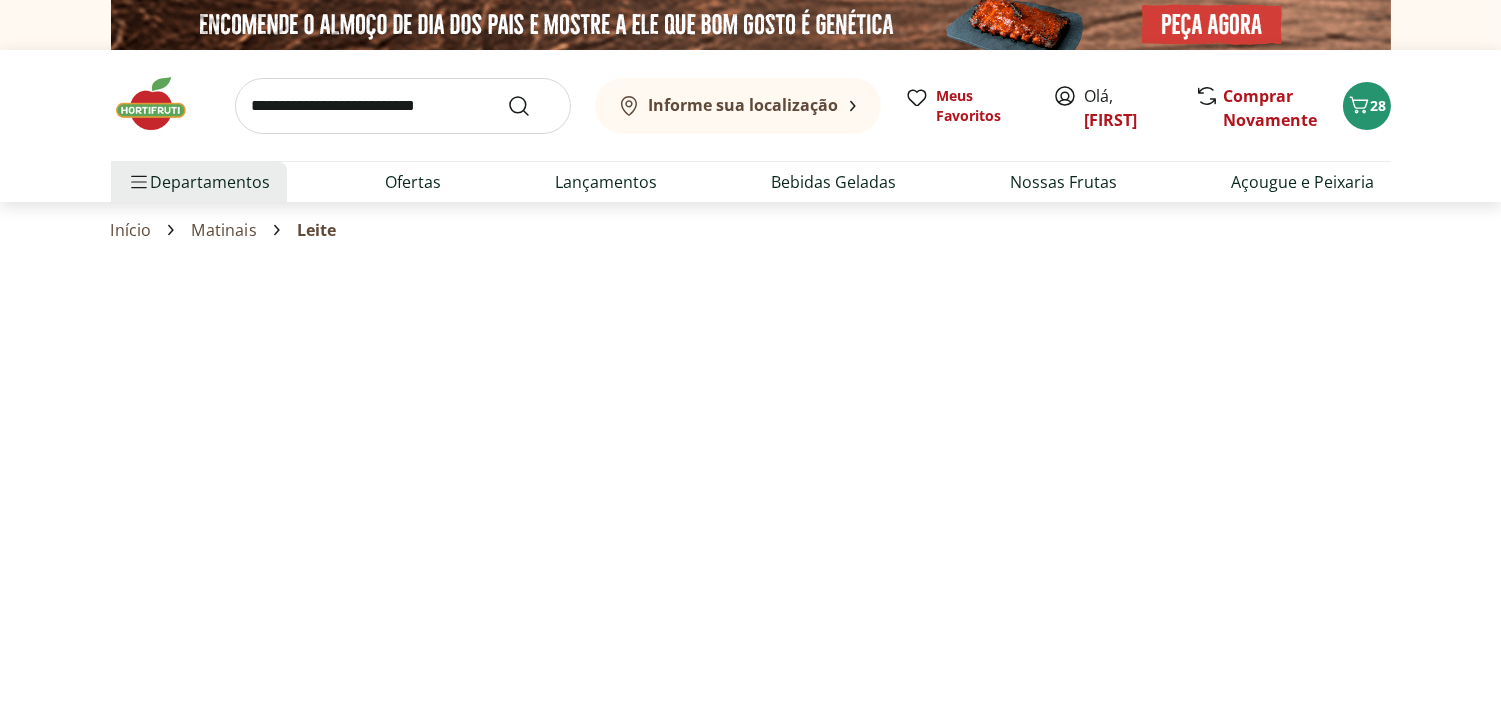 select on "**********" 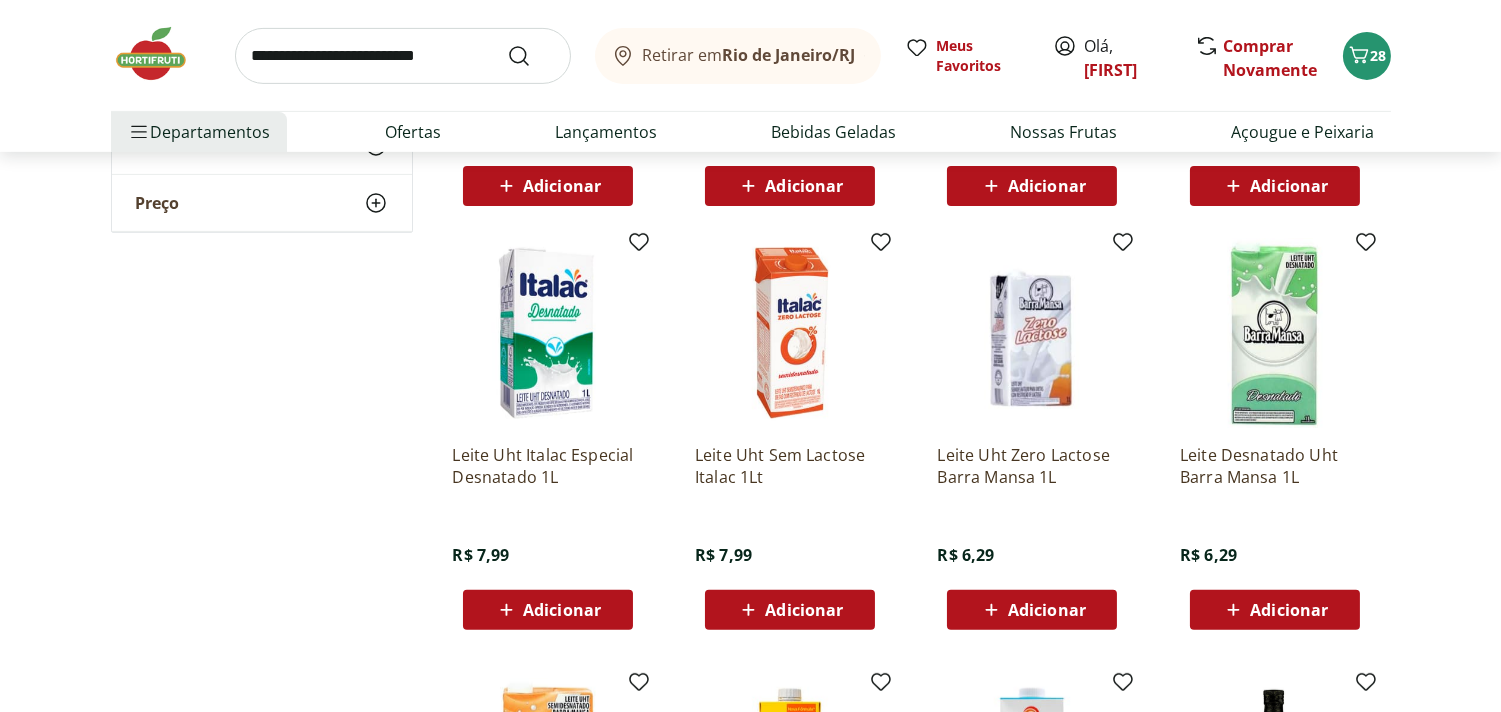 scroll, scrollTop: 1456, scrollLeft: 0, axis: vertical 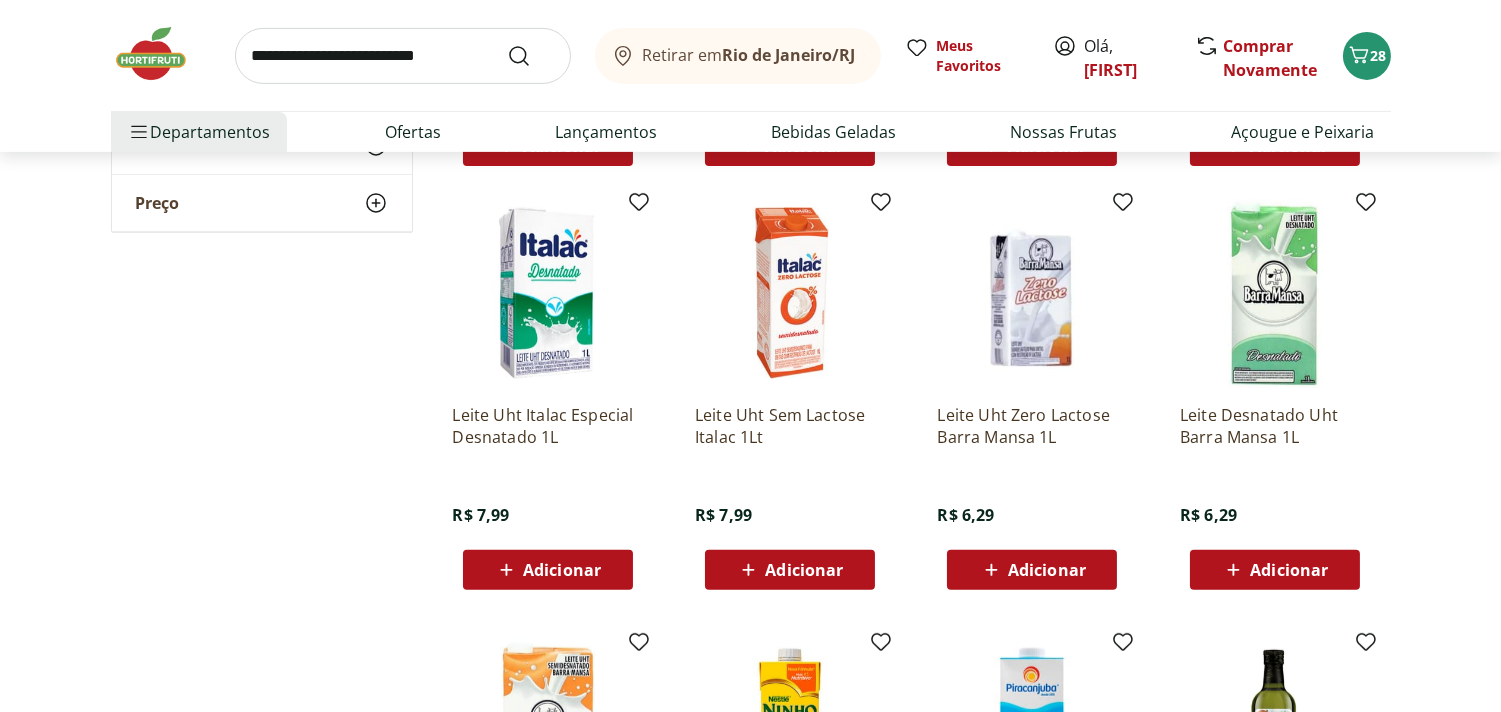 click at bounding box center (1032, 293) 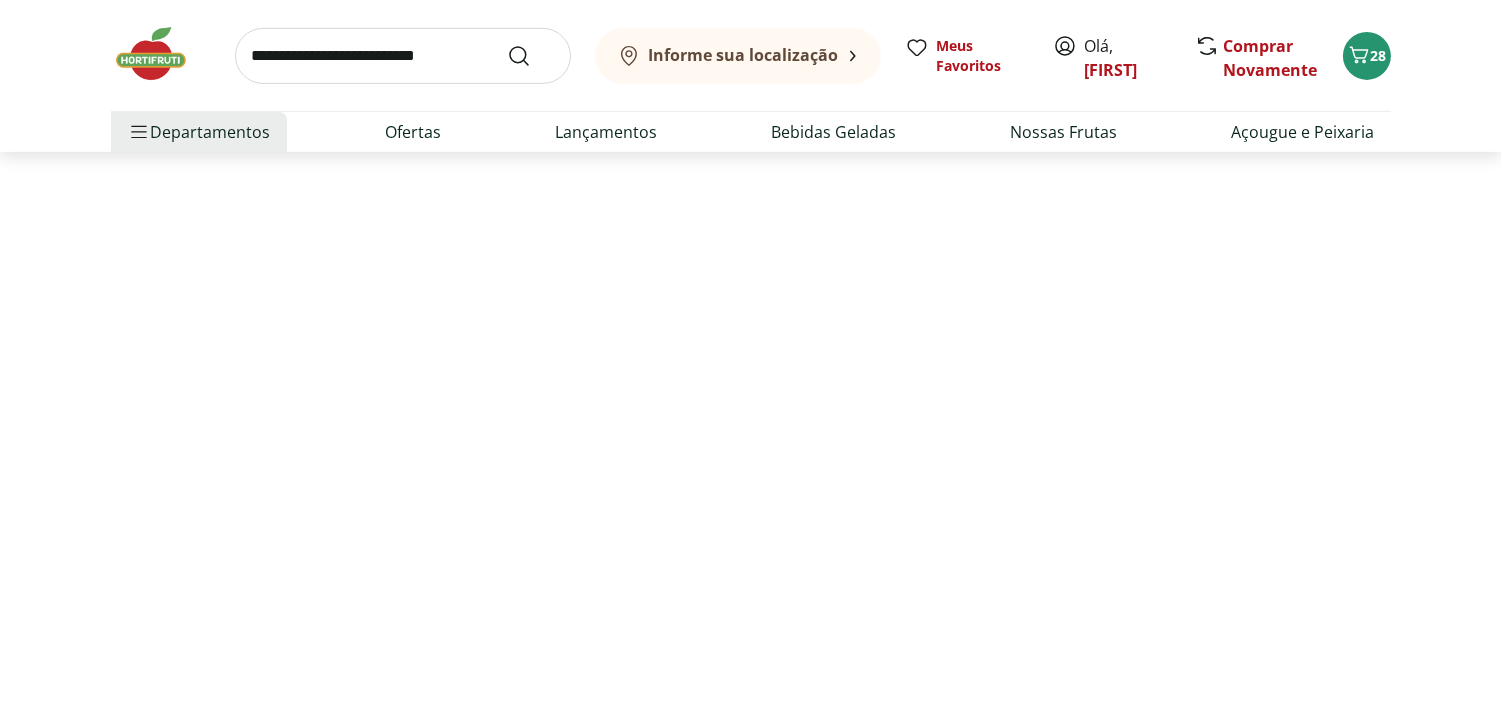 scroll, scrollTop: 0, scrollLeft: 0, axis: both 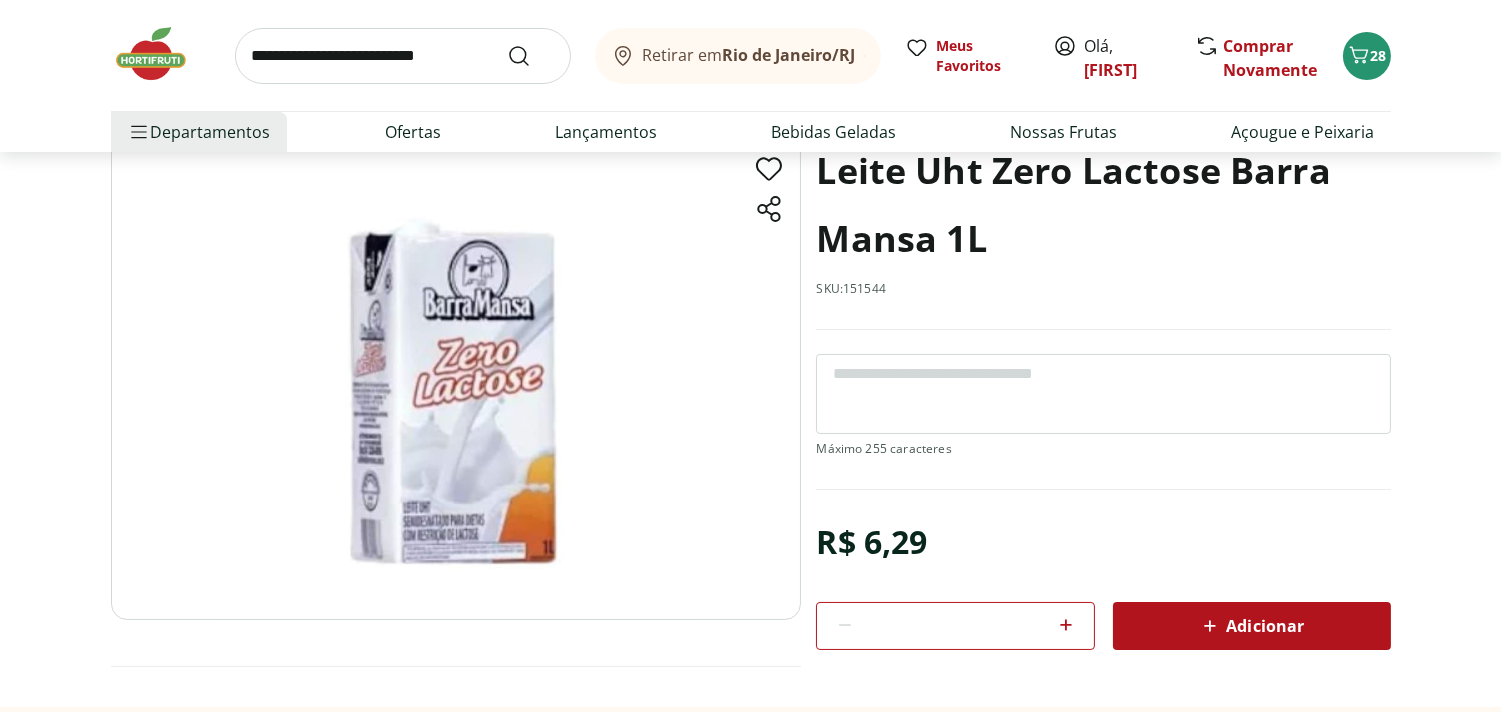 click at bounding box center (456, 378) 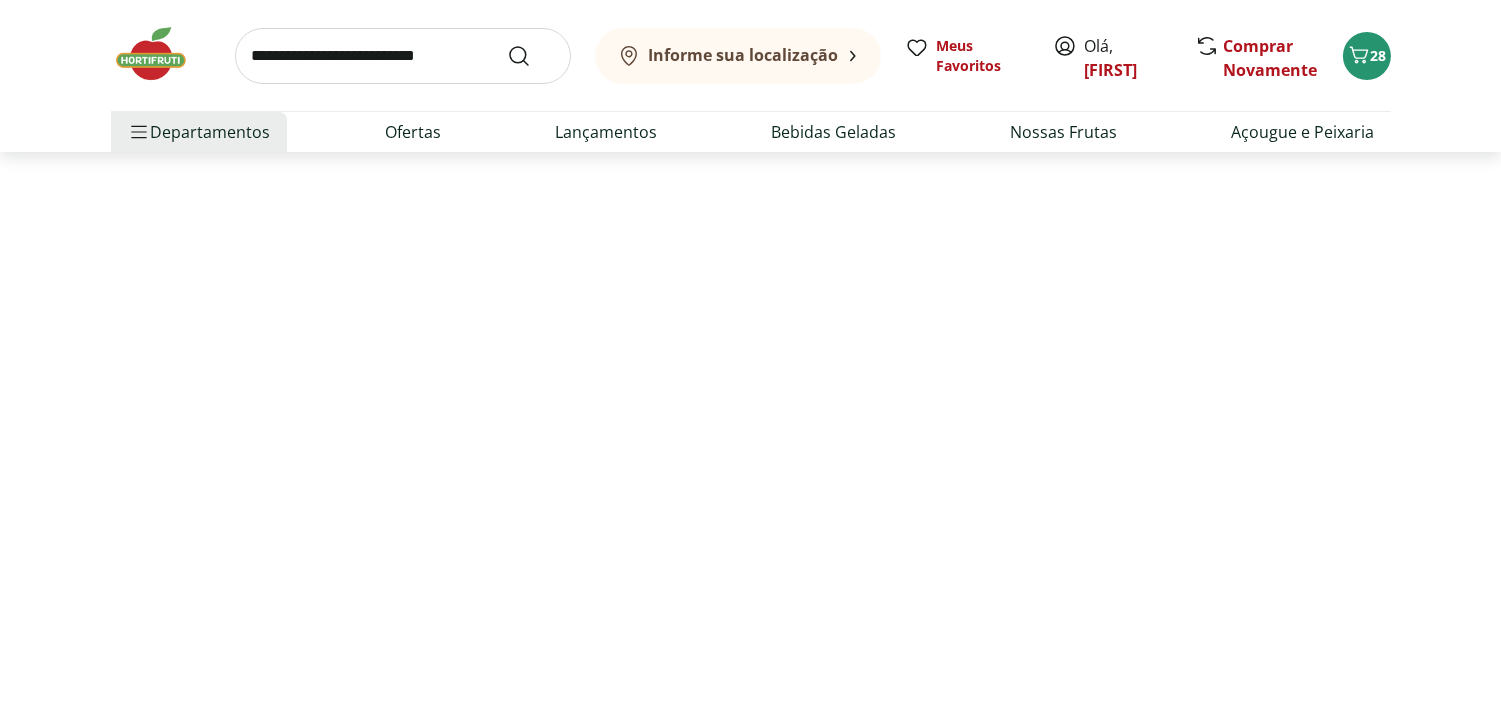 scroll, scrollTop: 0, scrollLeft: 0, axis: both 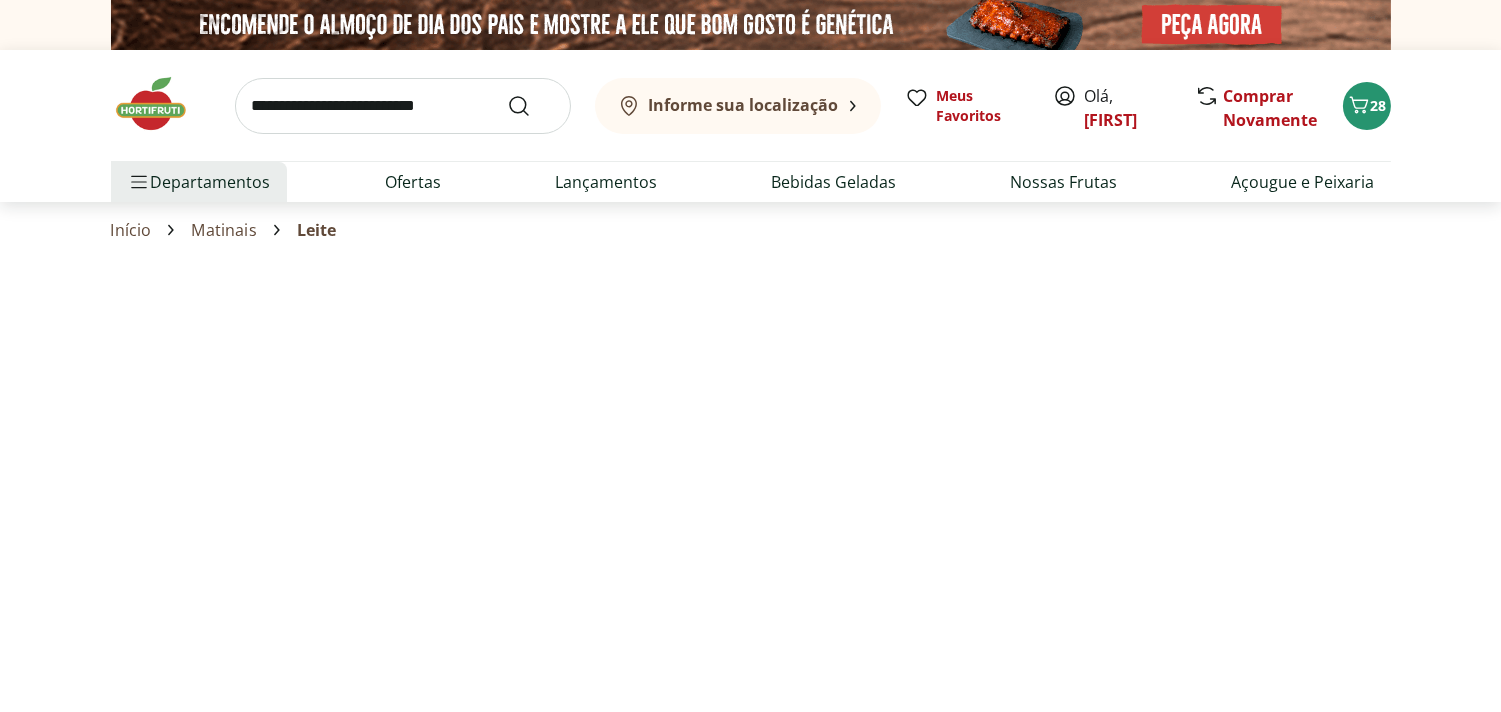 select on "**********" 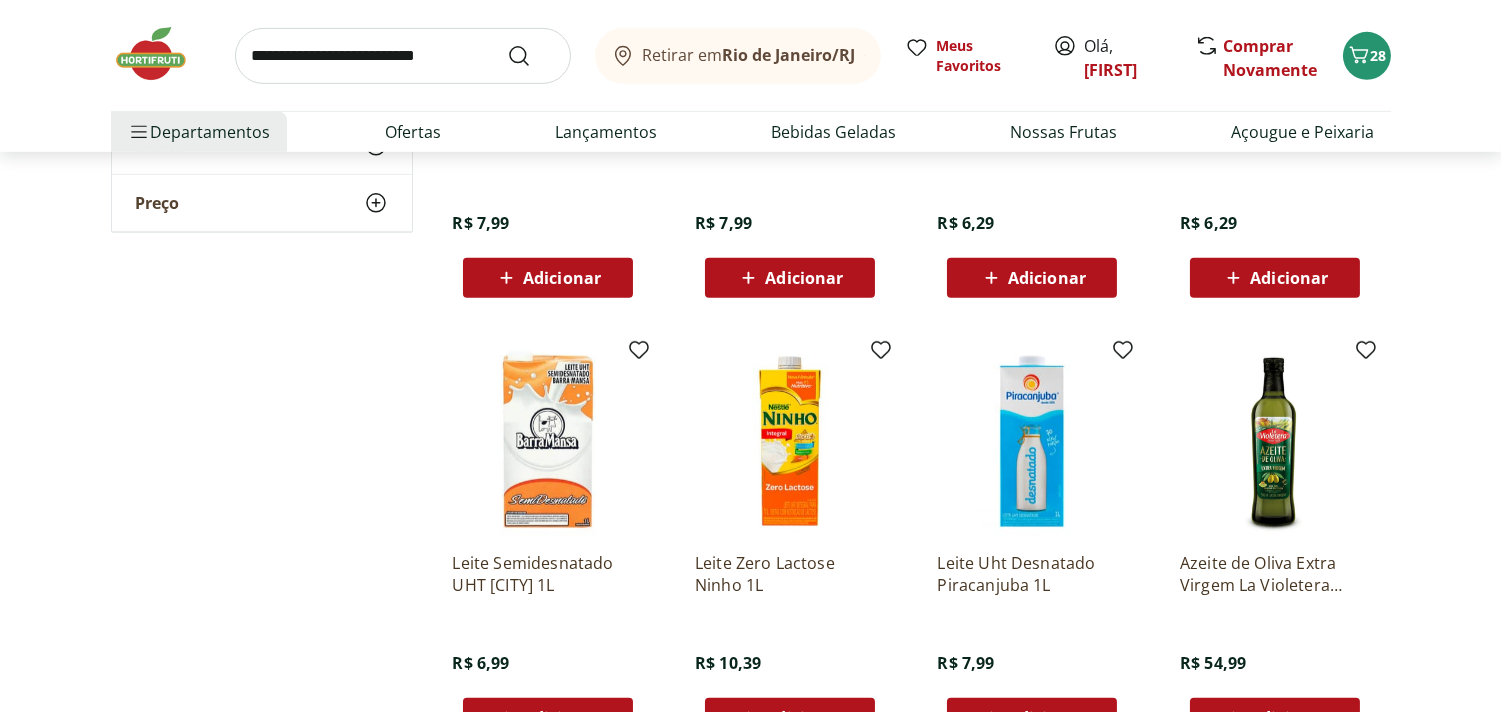 scroll, scrollTop: 1854, scrollLeft: 0, axis: vertical 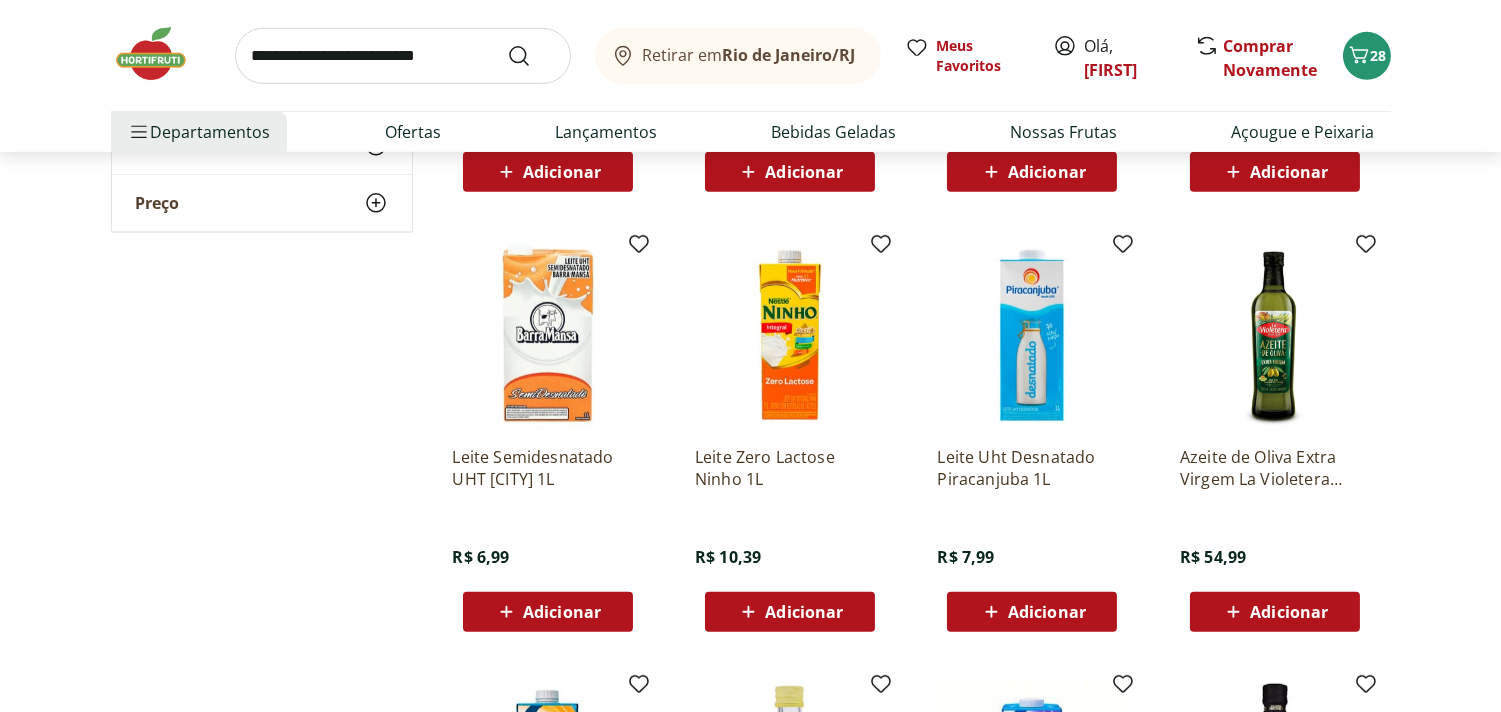 click at bounding box center (790, 335) 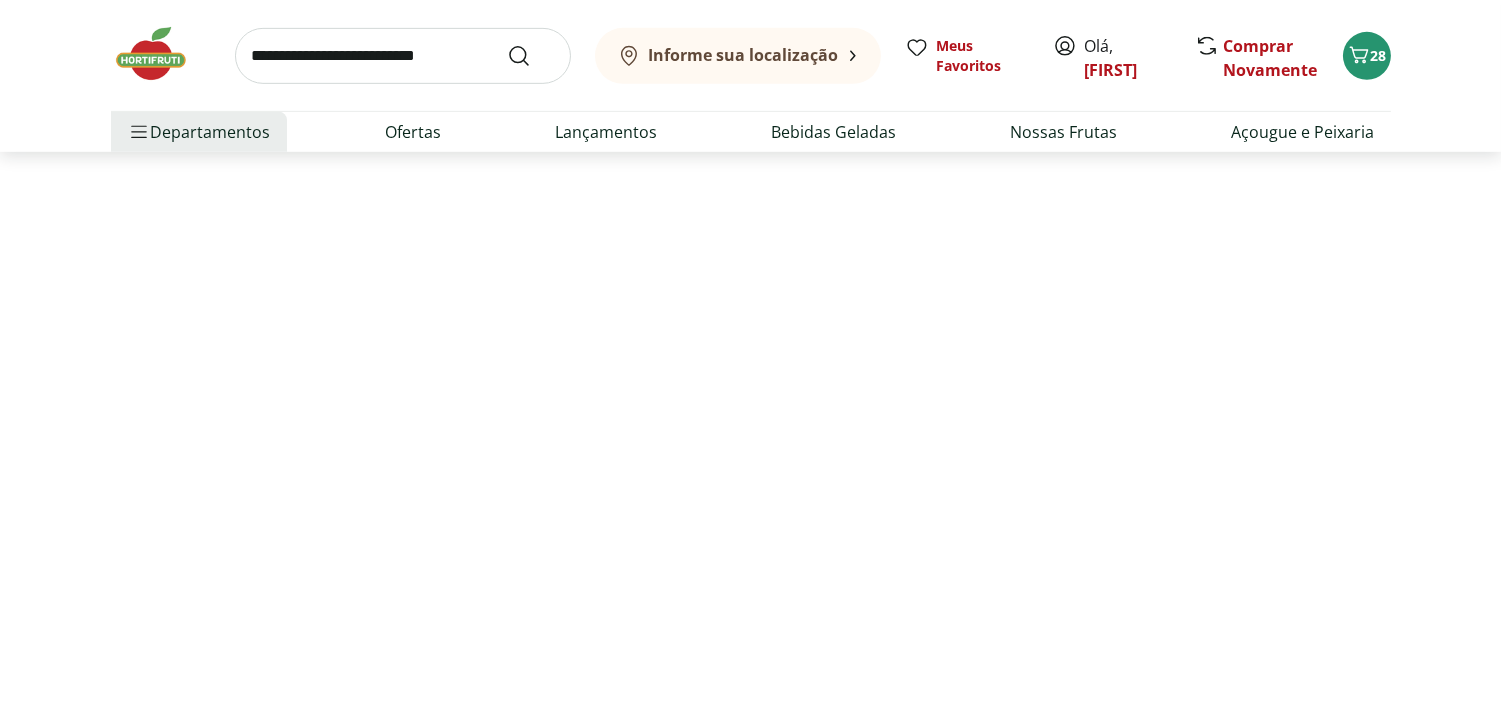 scroll, scrollTop: 0, scrollLeft: 0, axis: both 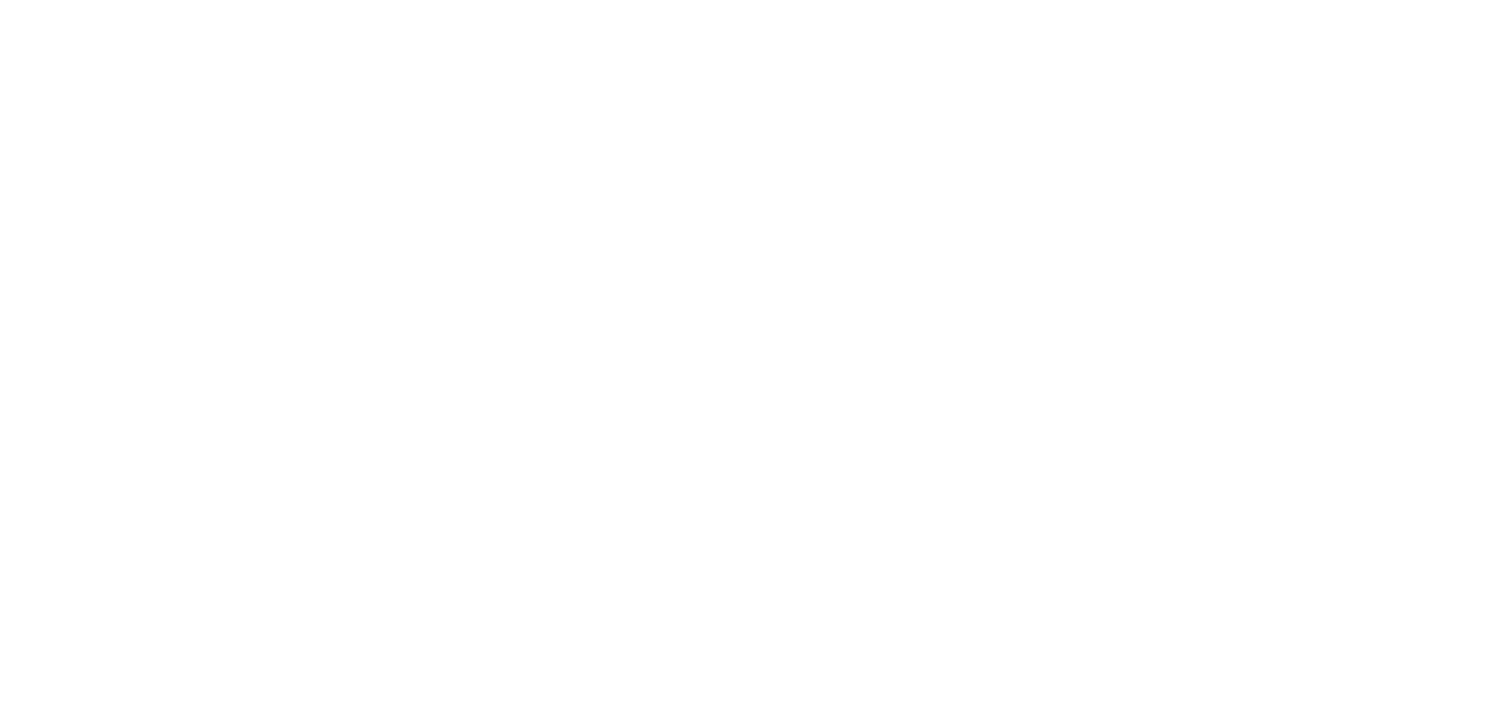 select on "**********" 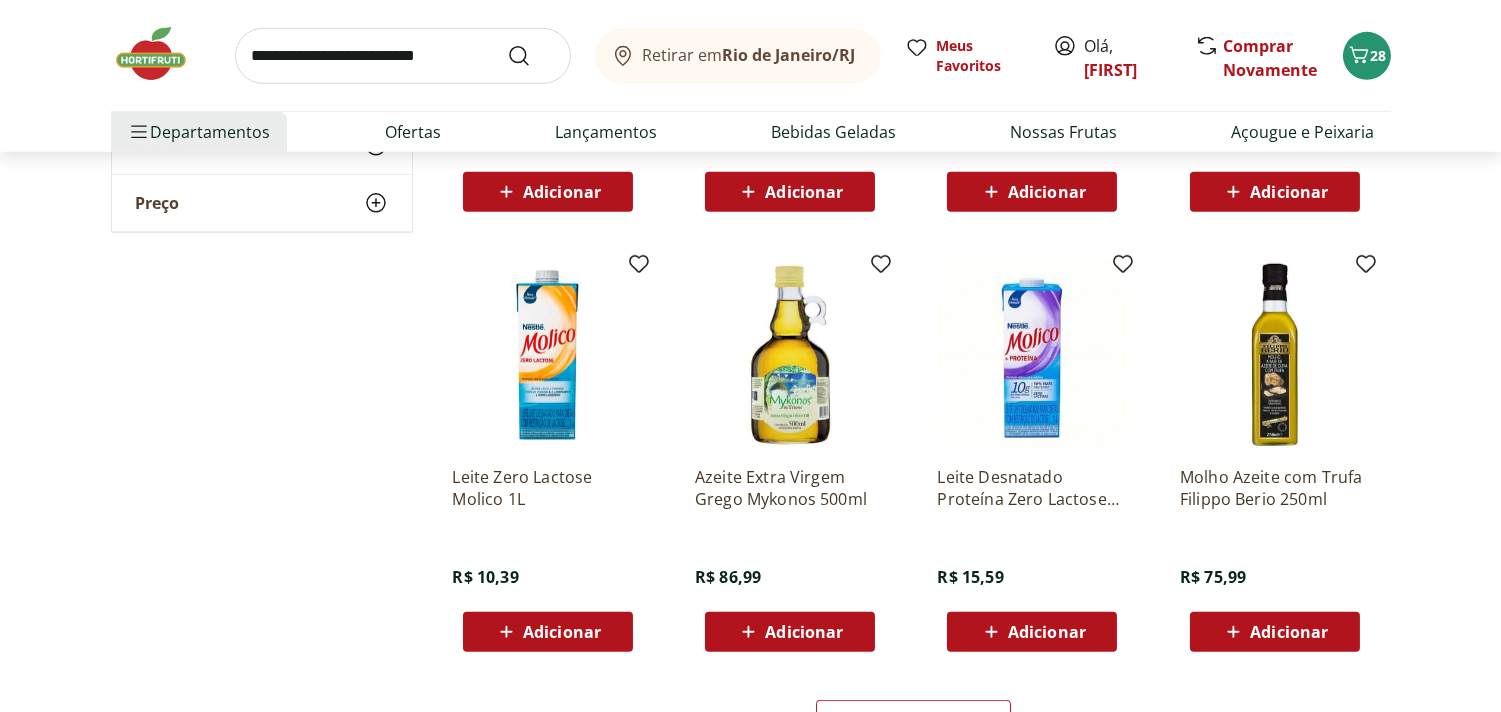 scroll, scrollTop: 2301, scrollLeft: 0, axis: vertical 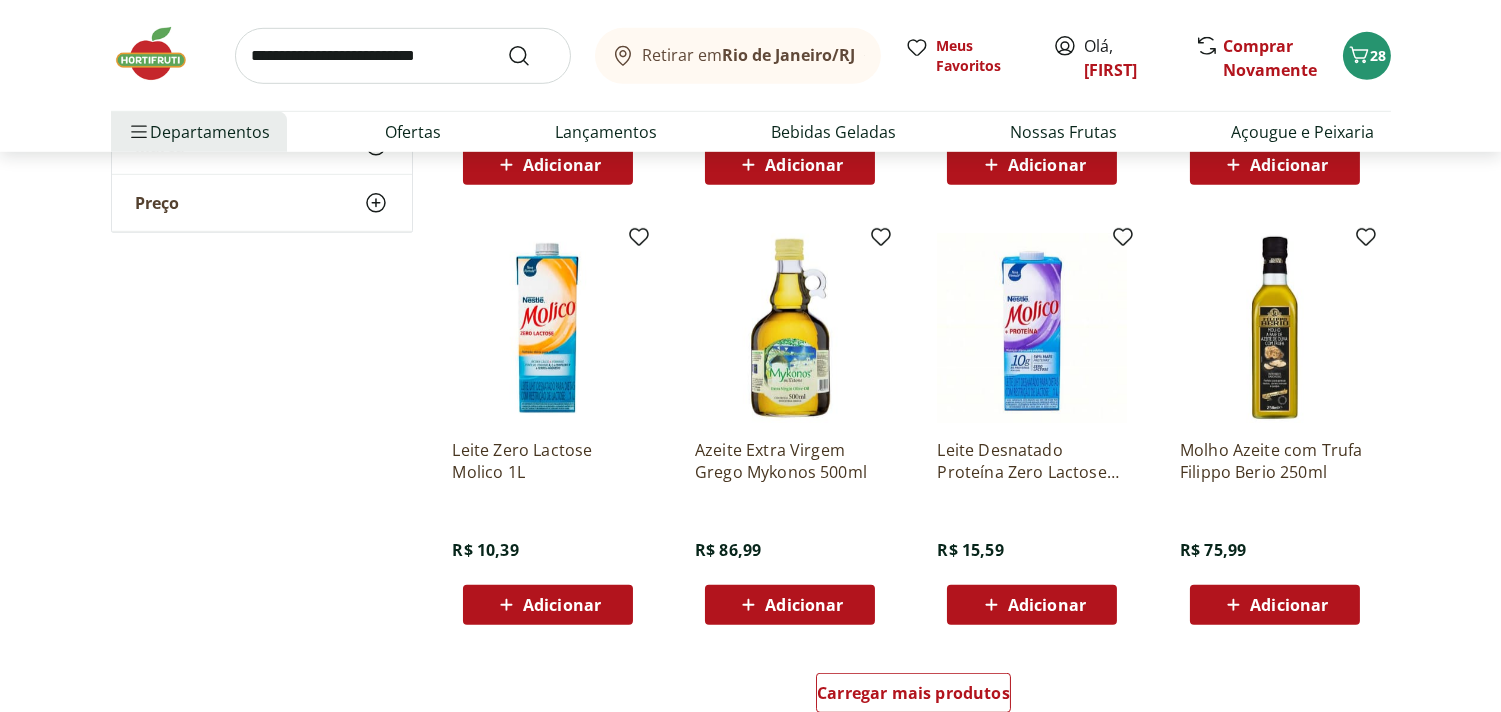 click at bounding box center (548, 328) 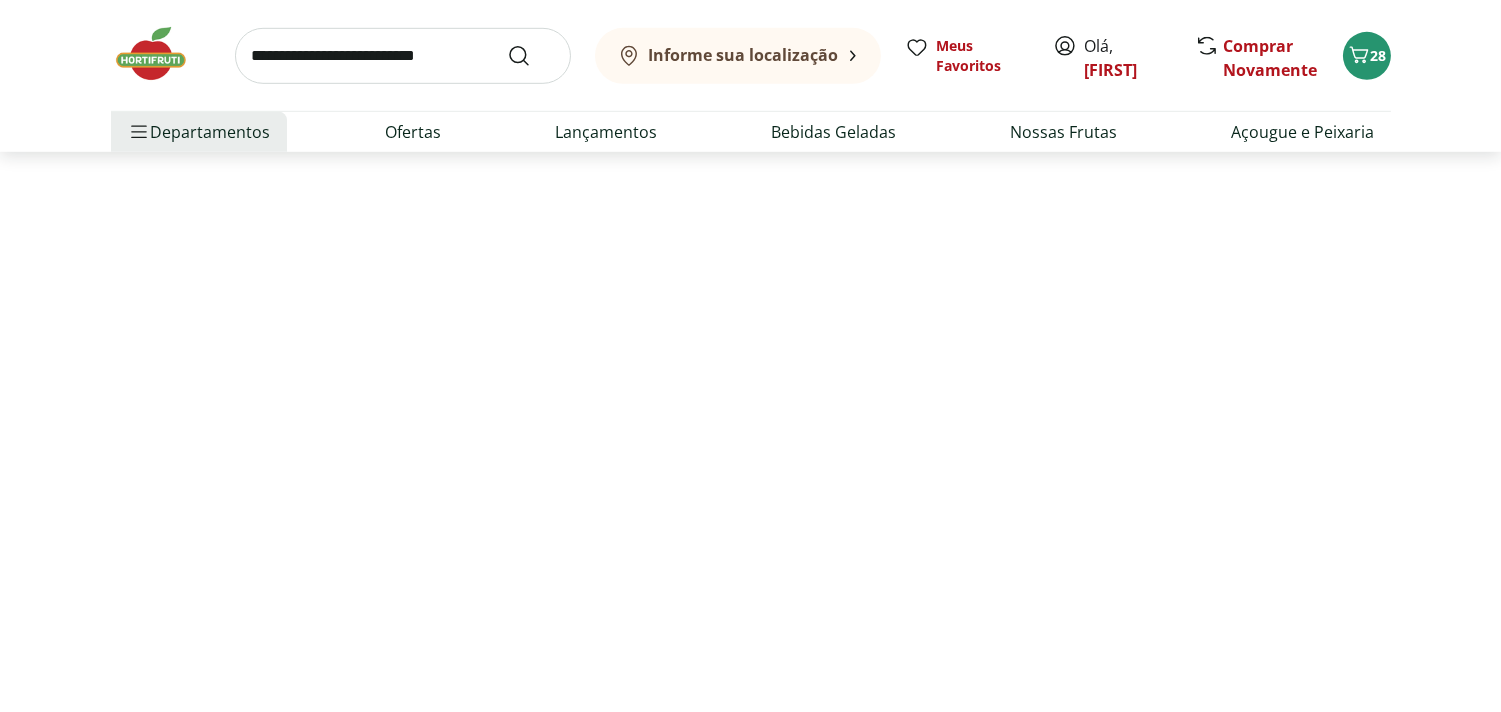 scroll, scrollTop: 0, scrollLeft: 0, axis: both 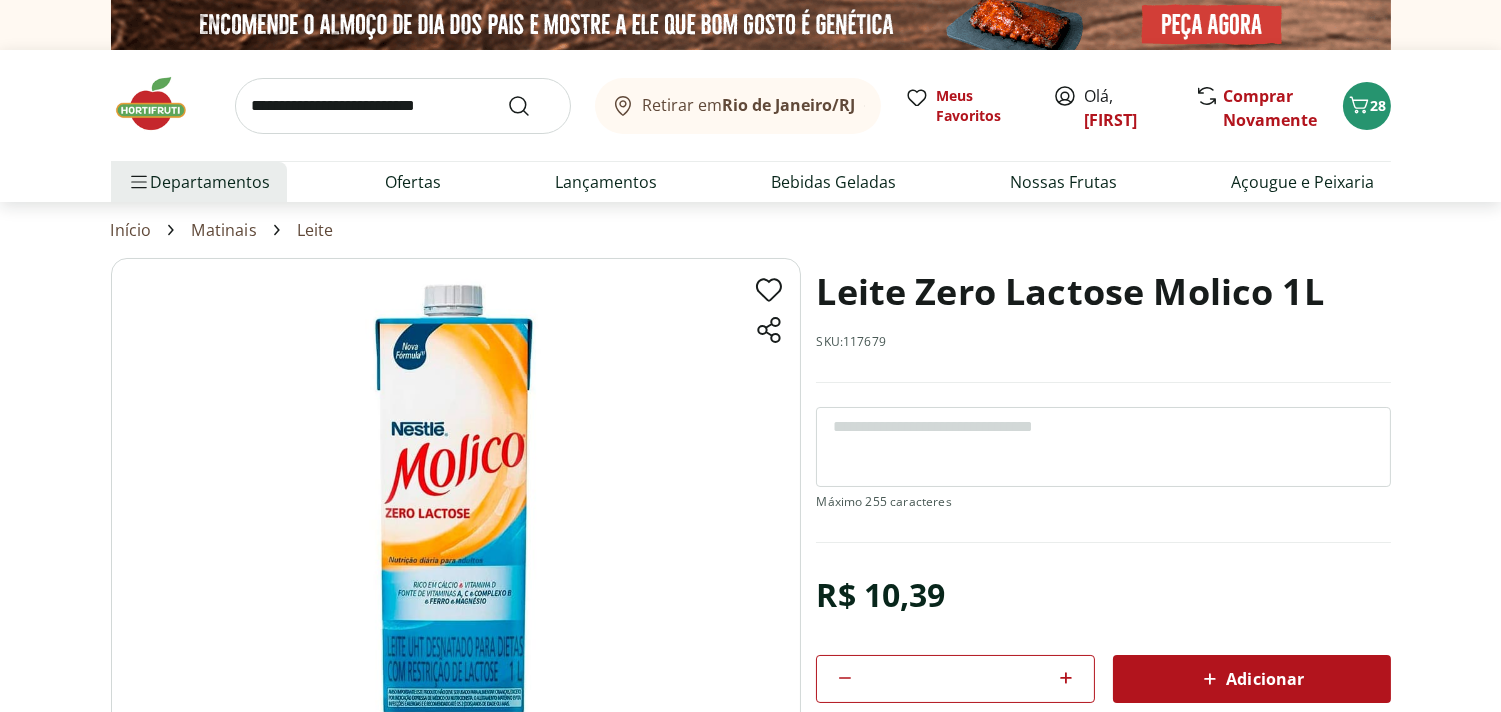click 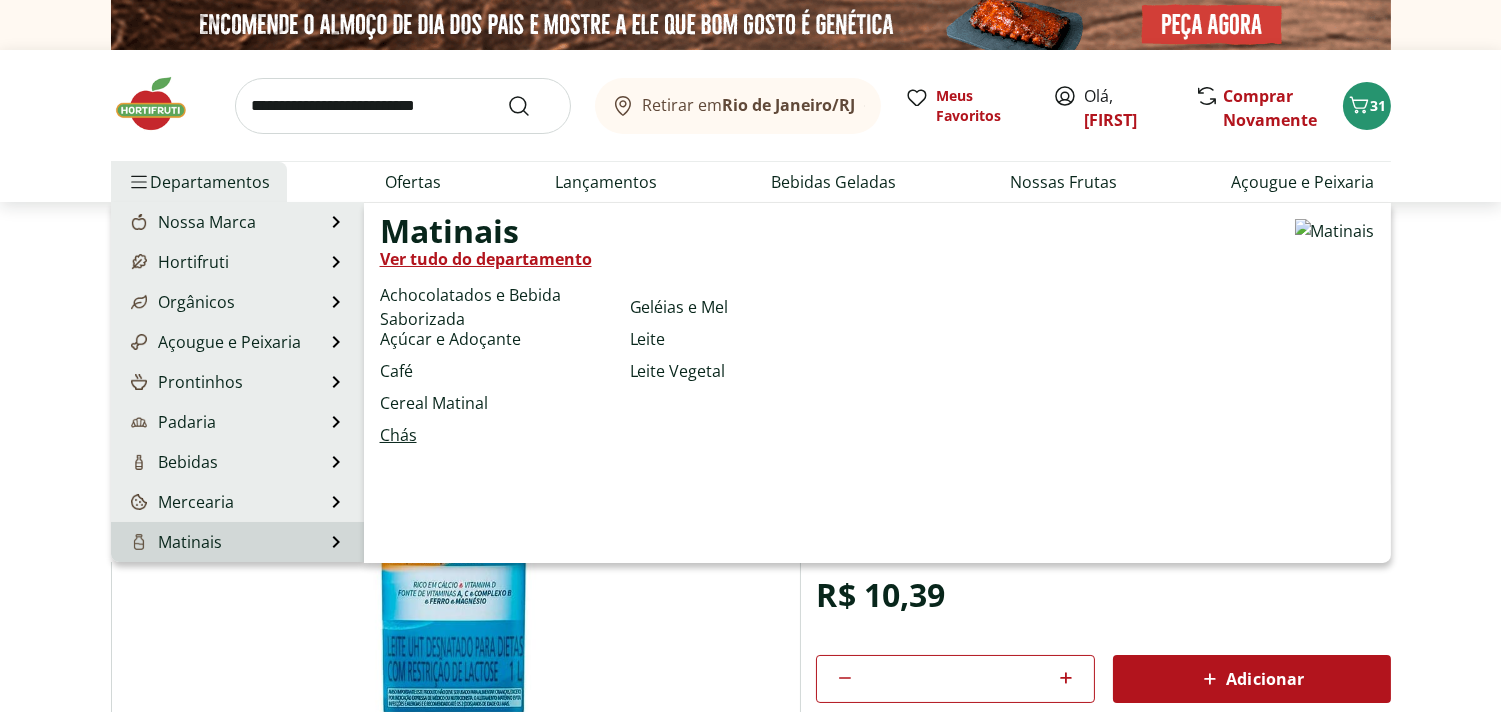 click on "Chás" at bounding box center [398, 435] 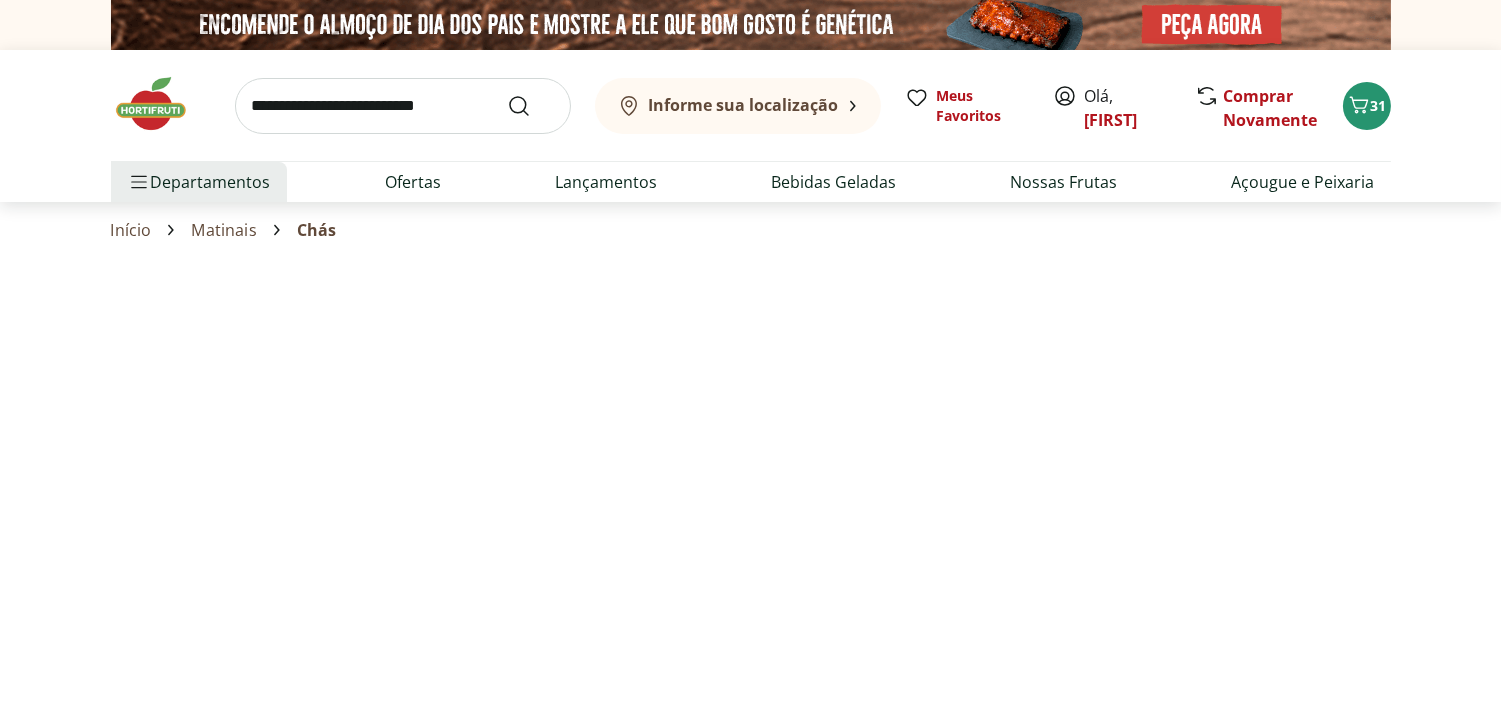 select on "**********" 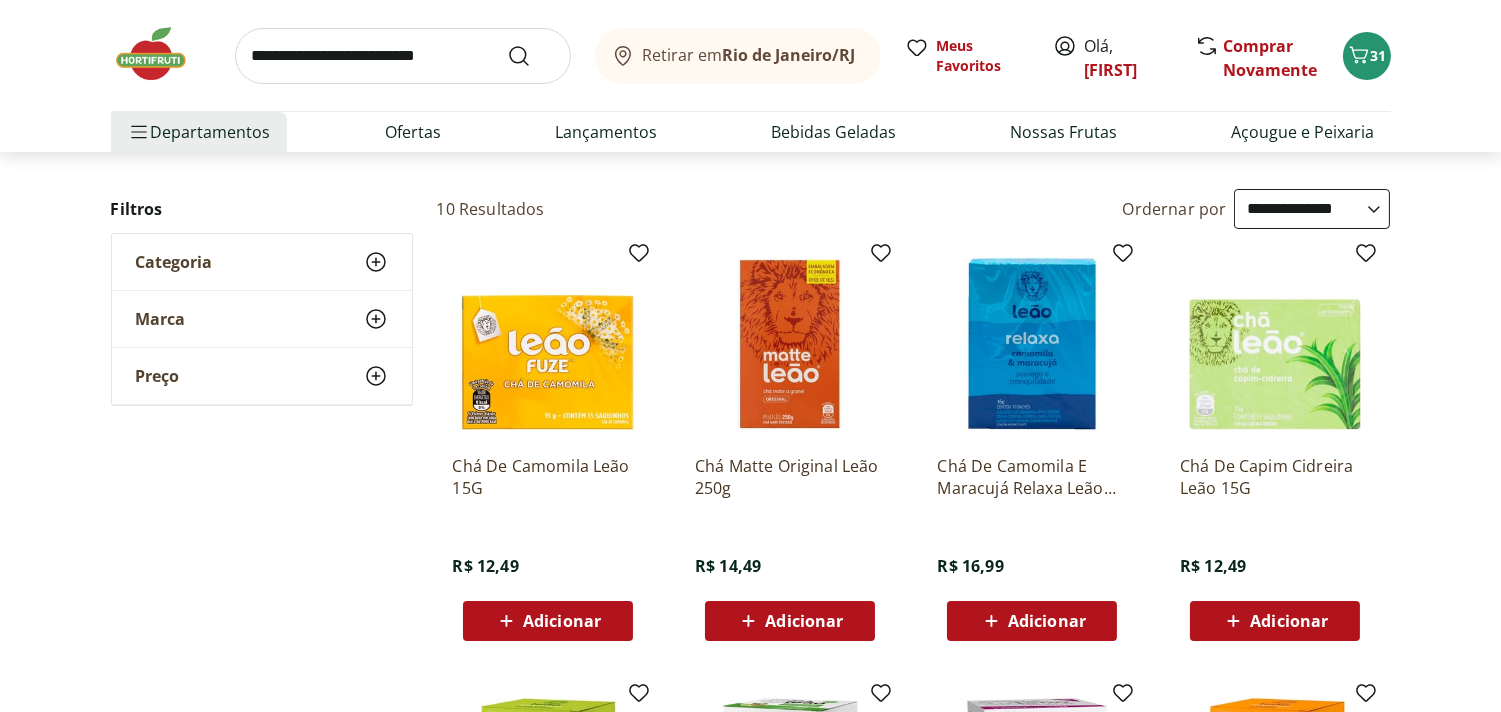 scroll, scrollTop: 106, scrollLeft: 0, axis: vertical 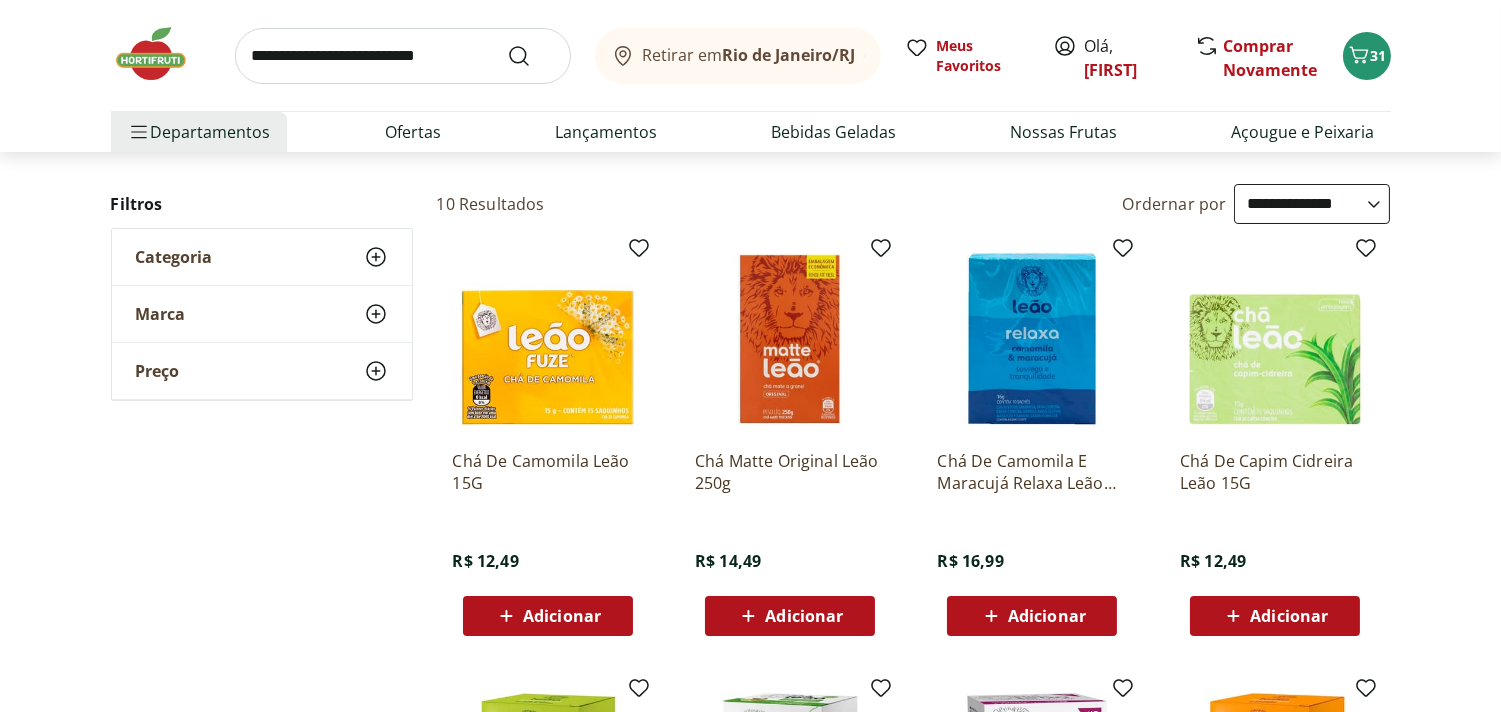 click on "Adicionar" at bounding box center [804, 616] 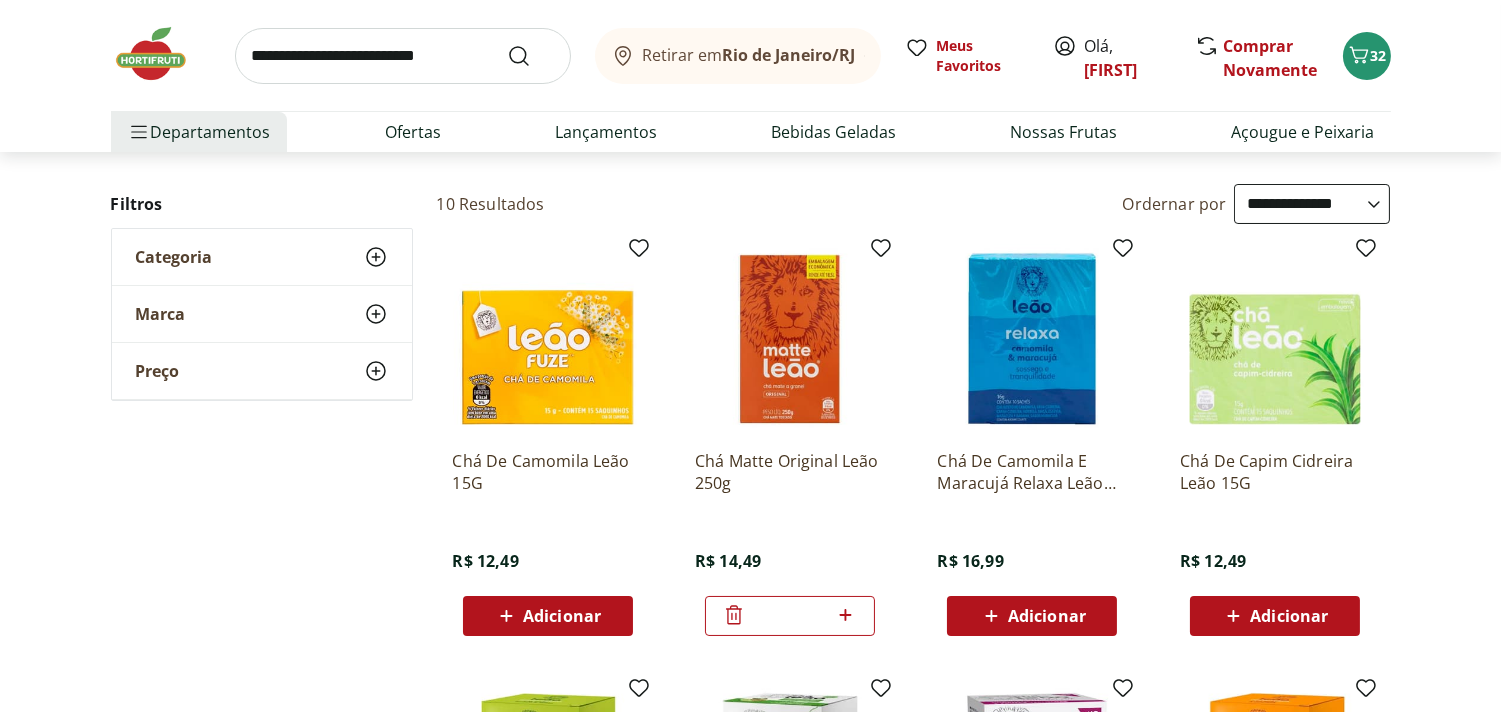 scroll, scrollTop: 0, scrollLeft: 0, axis: both 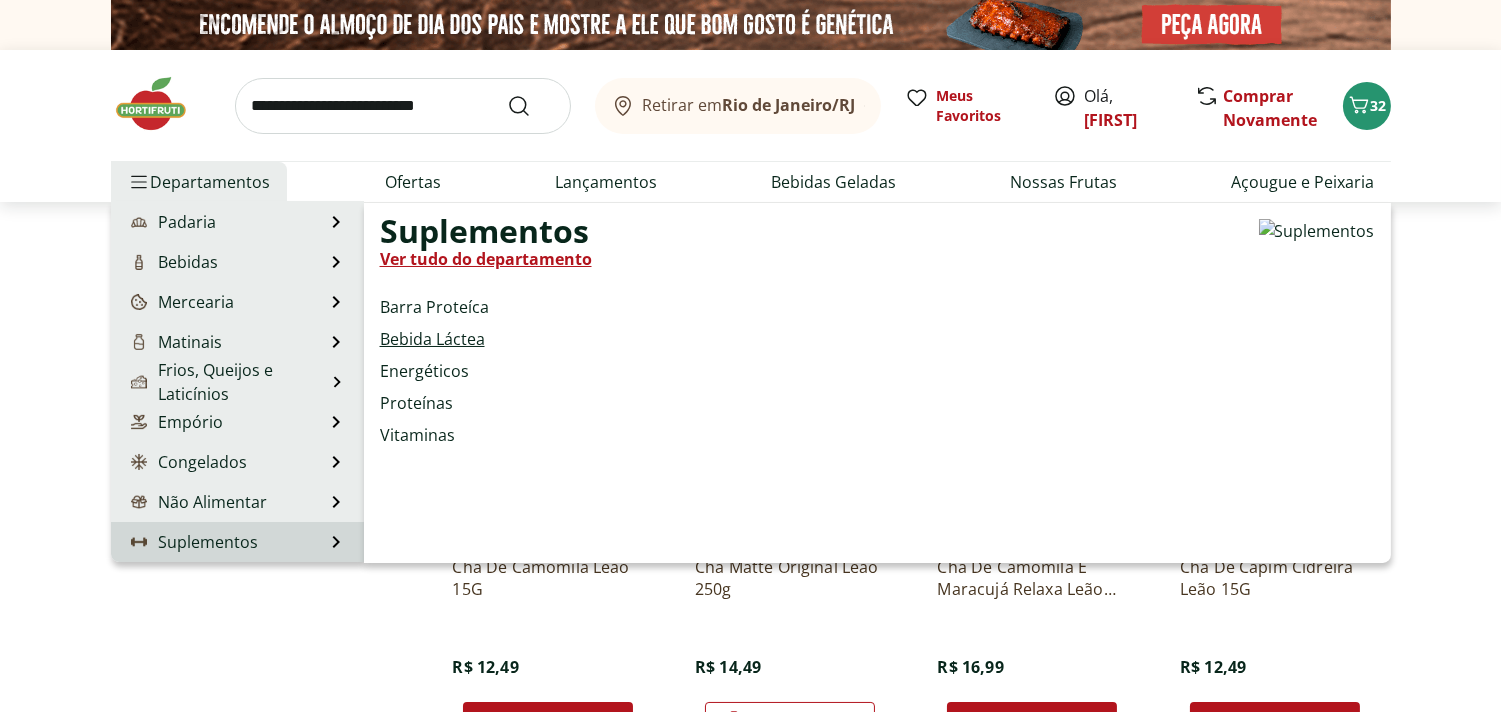 click on "Bebida Láctea" at bounding box center (432, 339) 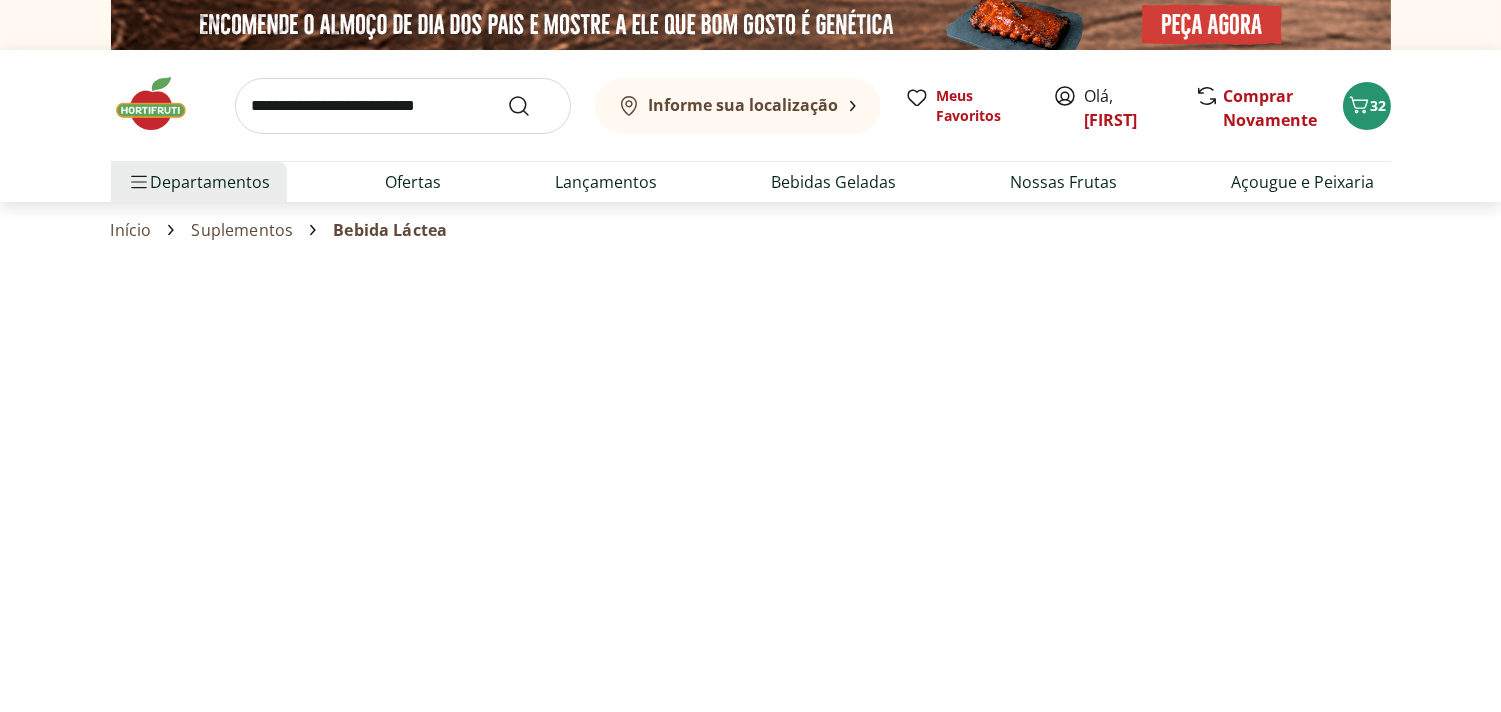 select on "**********" 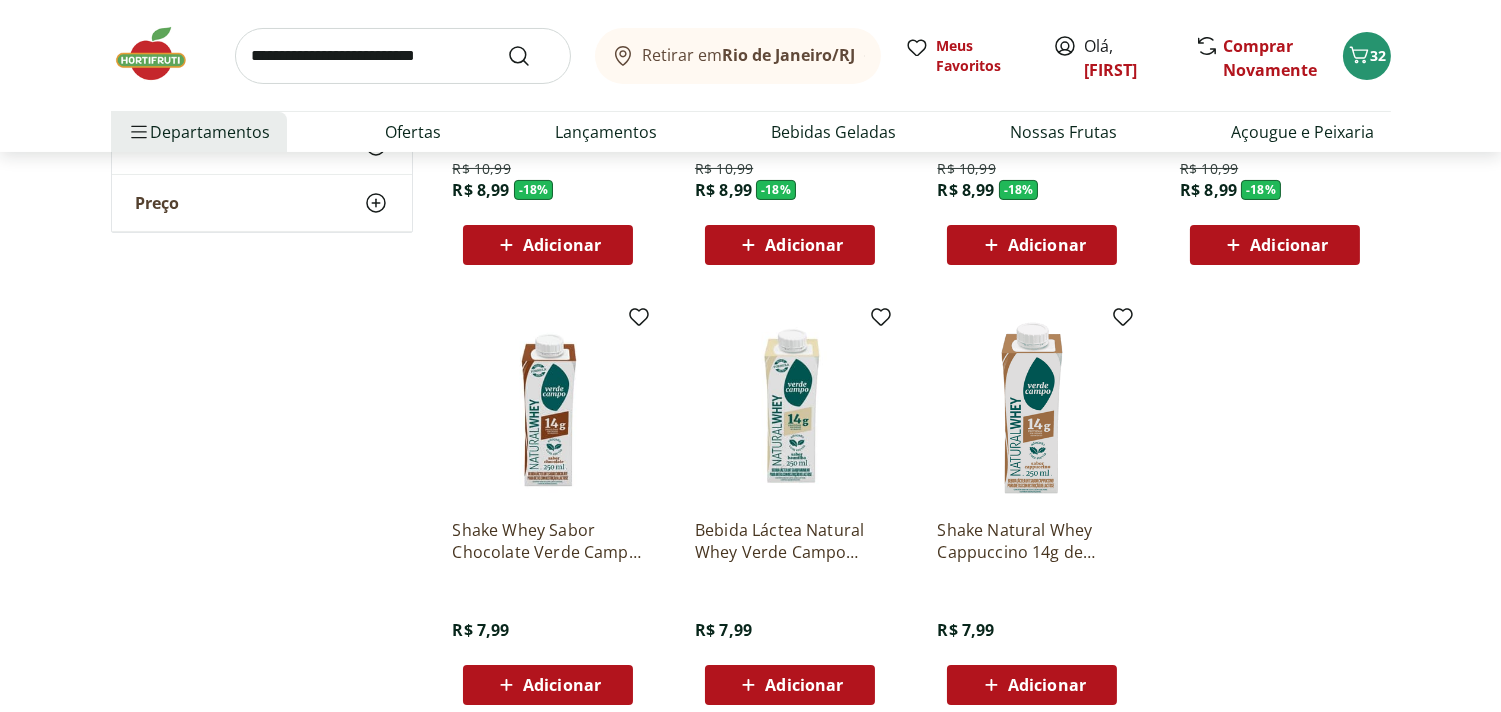 scroll, scrollTop: 568, scrollLeft: 0, axis: vertical 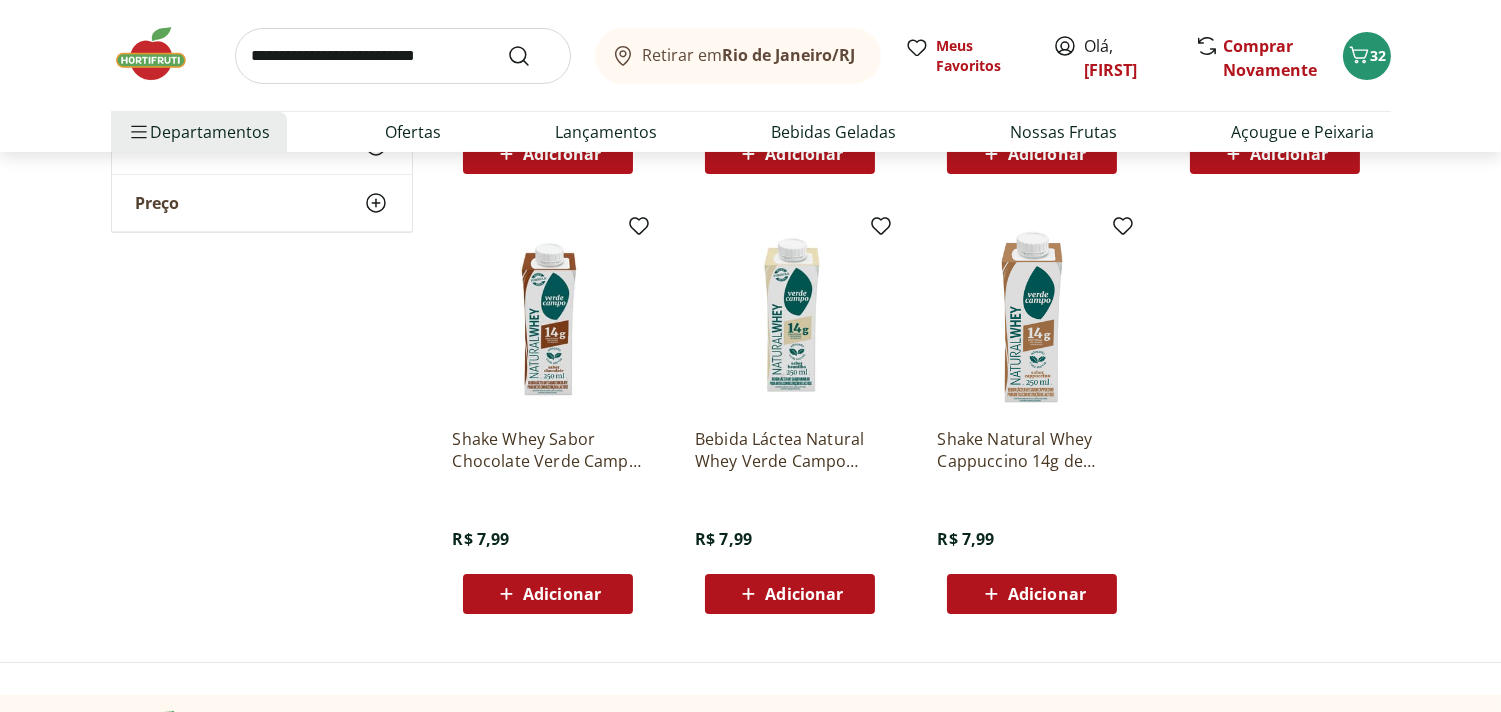 click at bounding box center [790, 317] 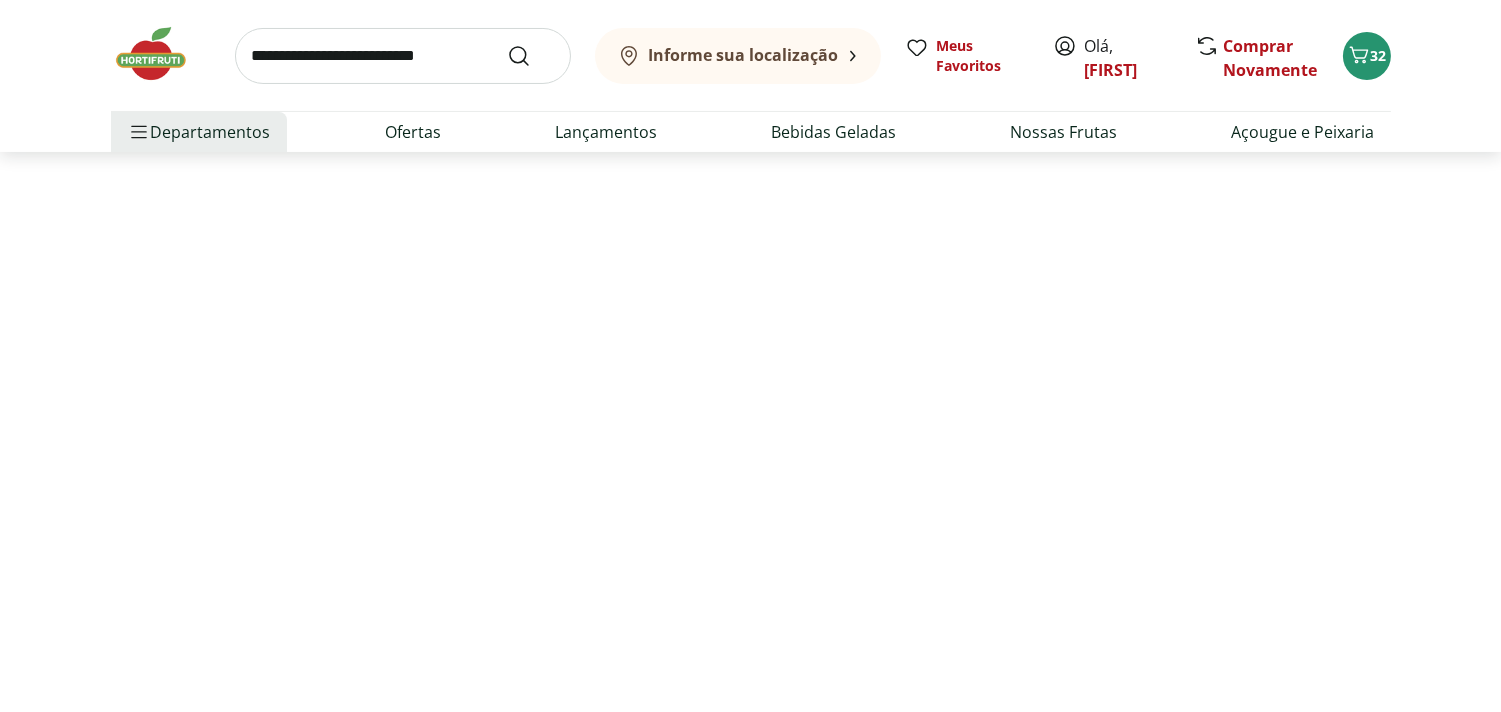 scroll, scrollTop: 0, scrollLeft: 0, axis: both 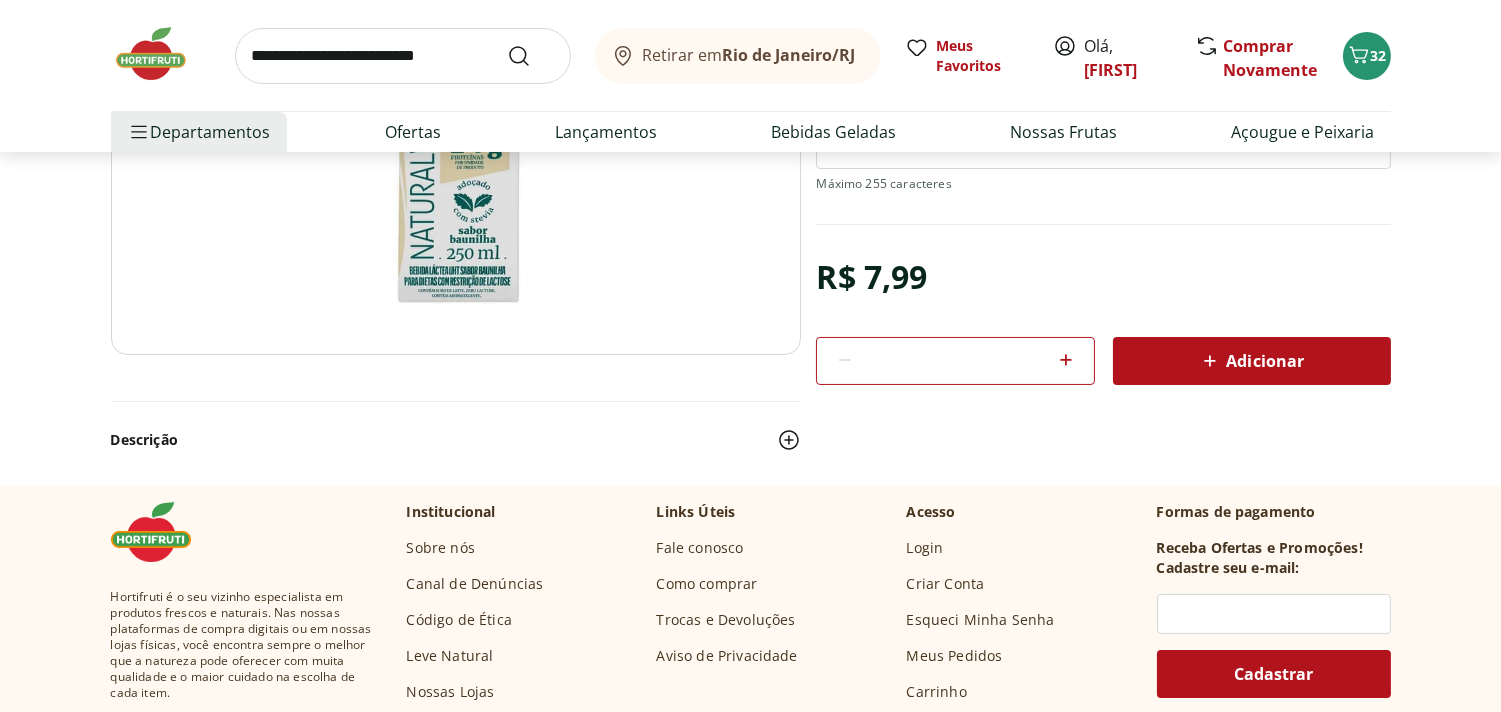 click 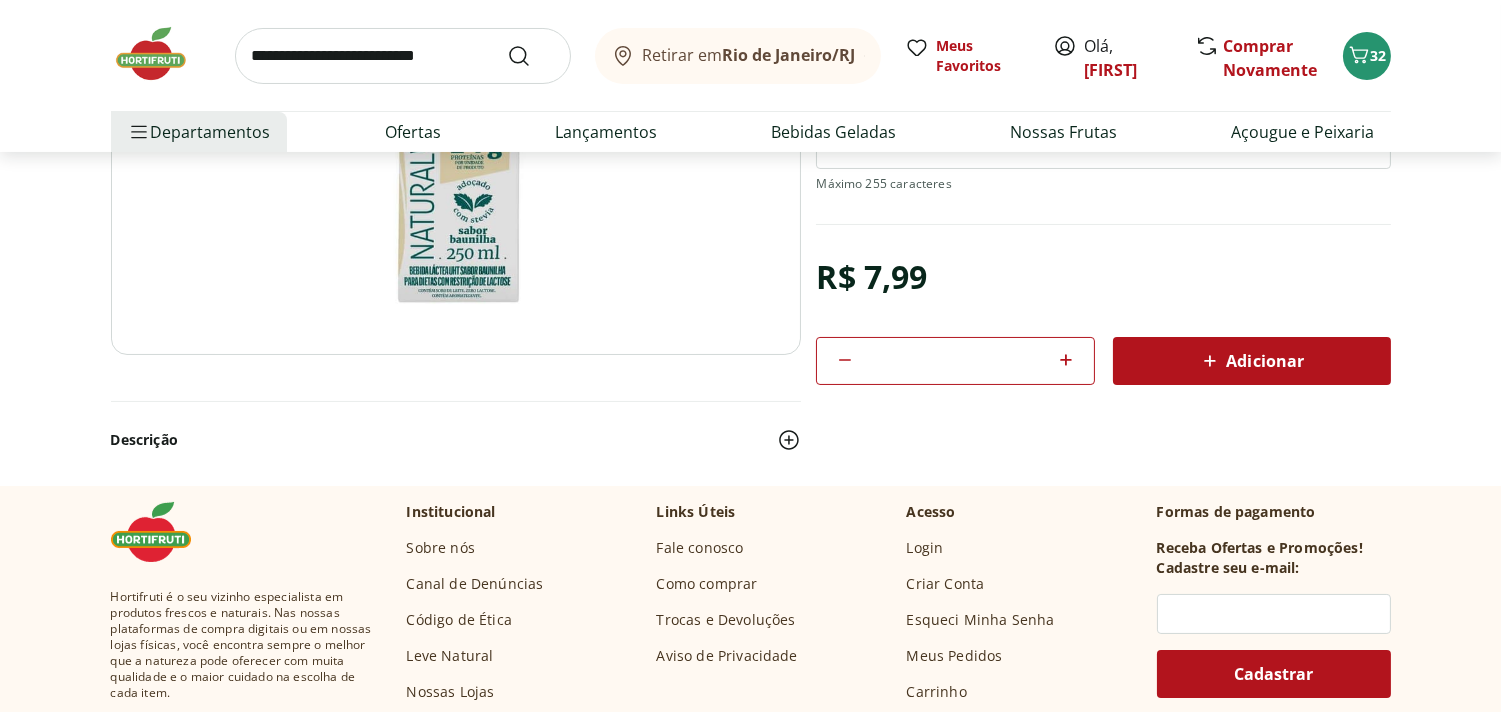 click 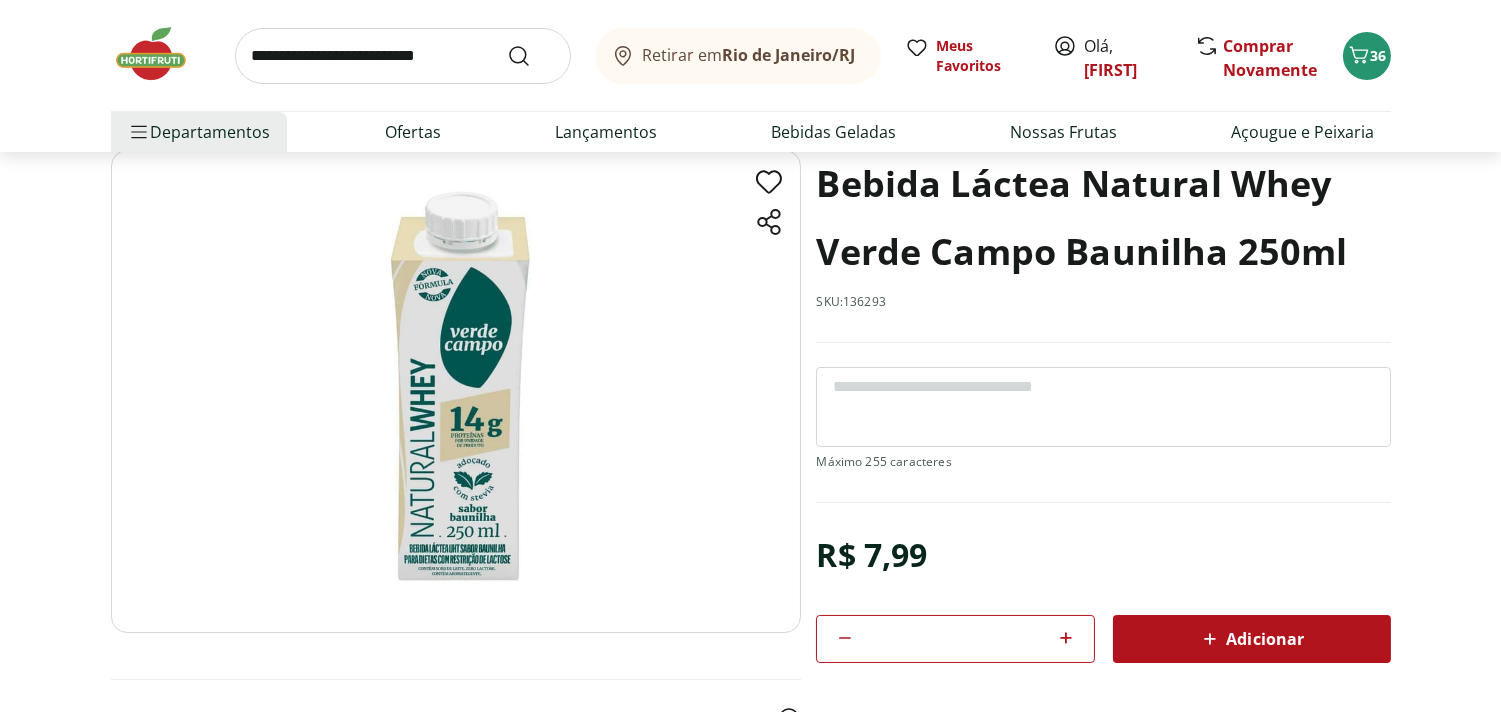 scroll, scrollTop: 0, scrollLeft: 0, axis: both 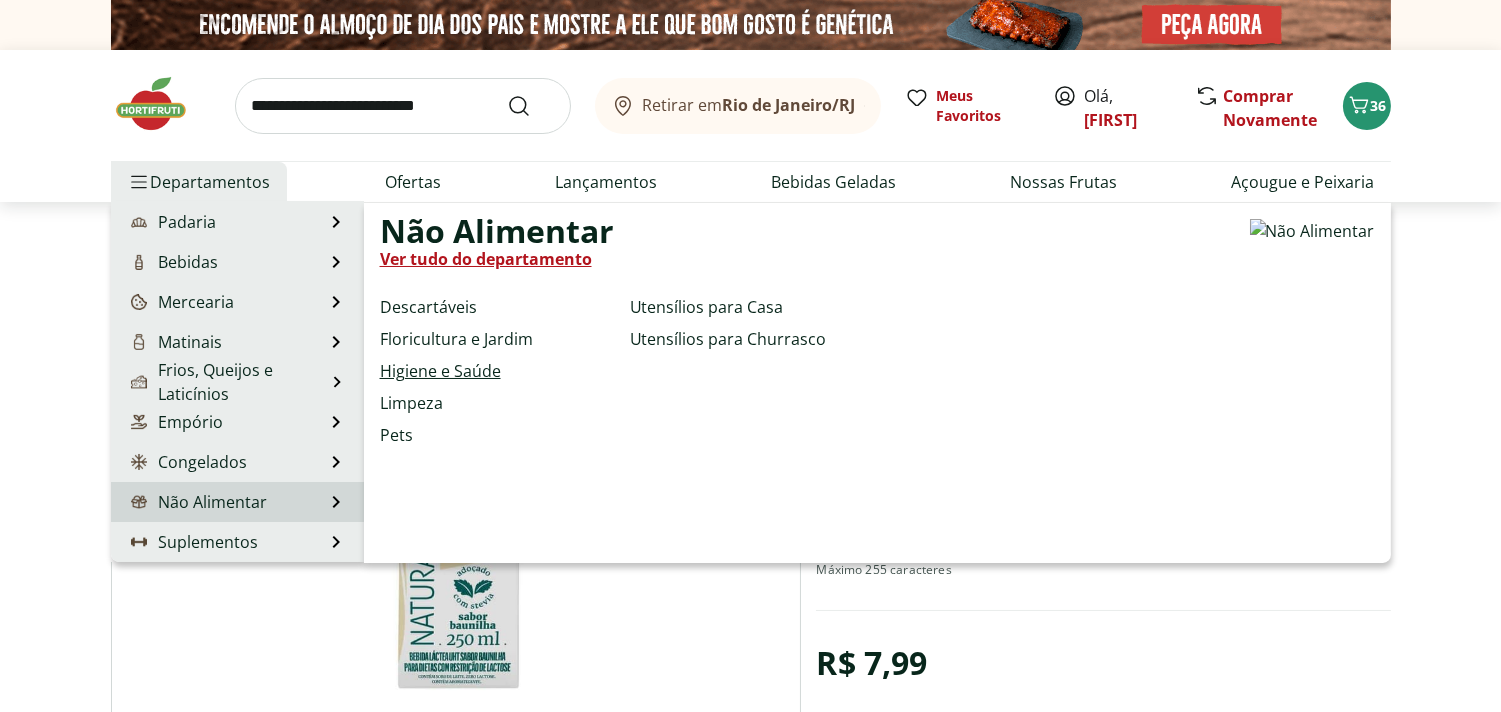 click on "Higiene e Saúde" at bounding box center (440, 371) 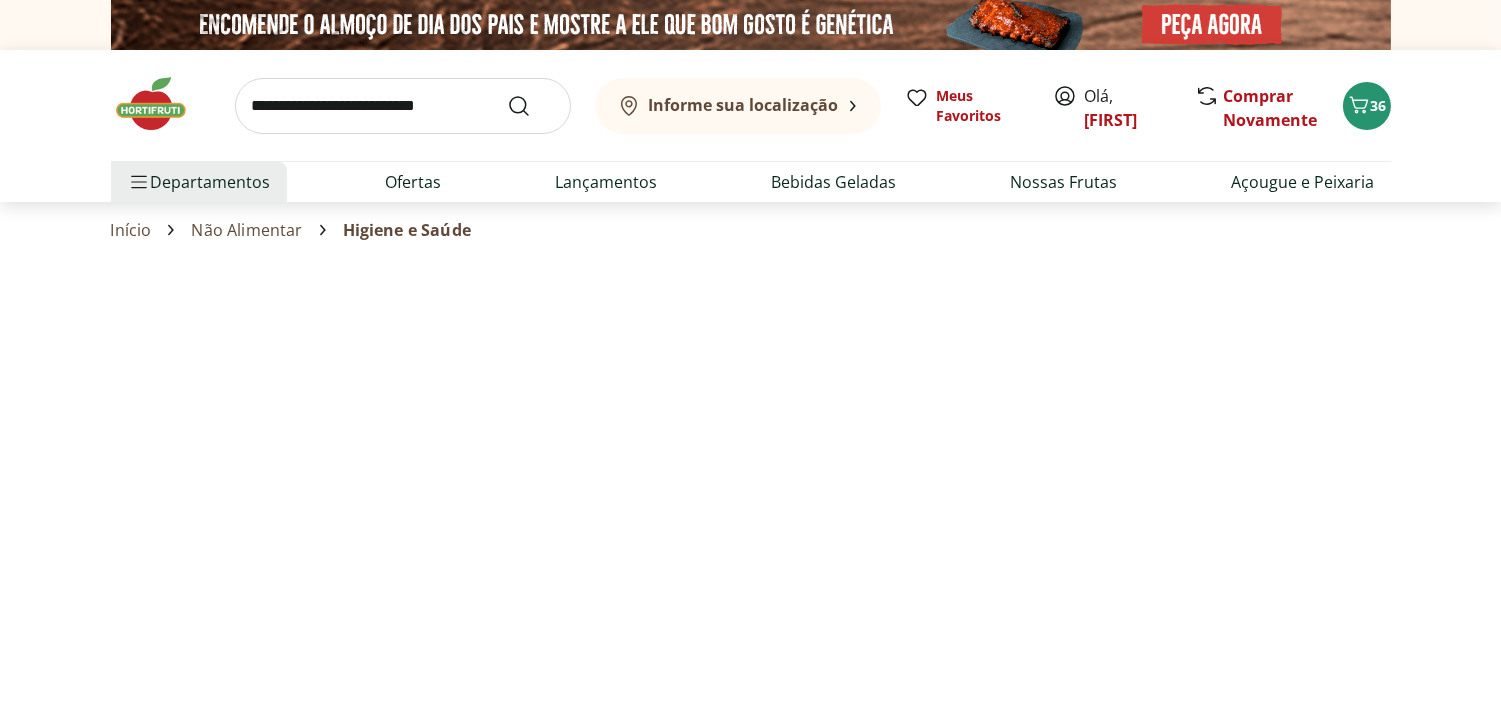select on "**********" 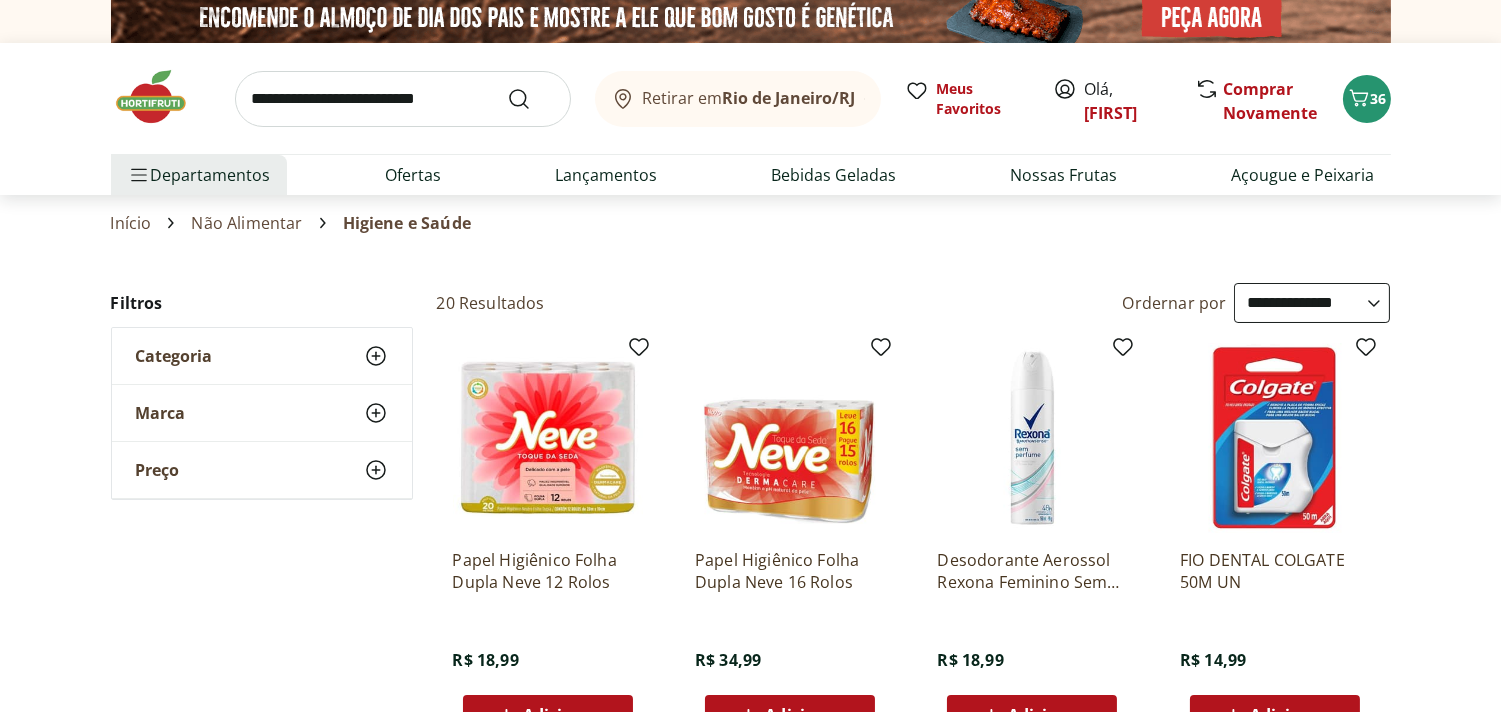 scroll, scrollTop: 0, scrollLeft: 0, axis: both 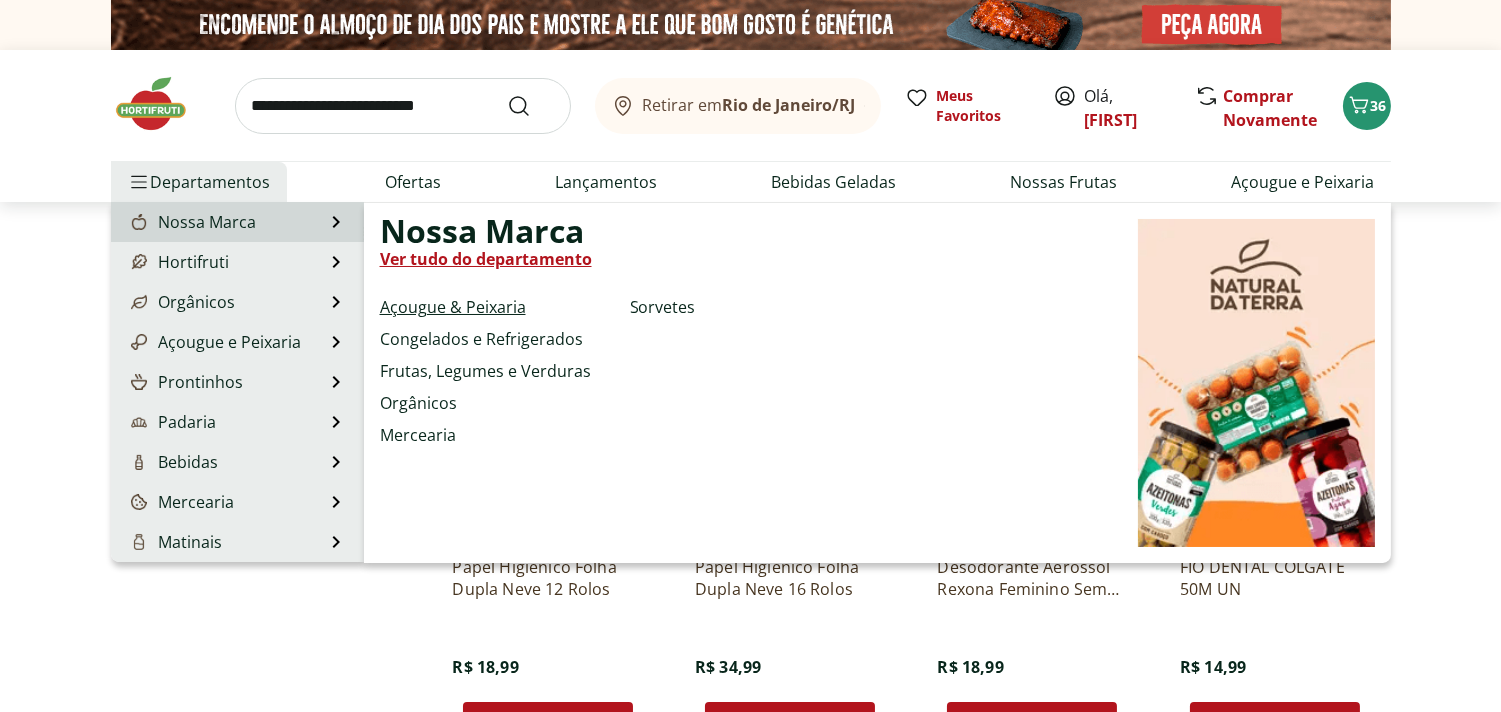 click on "Açougue & Peixaria" at bounding box center [453, 307] 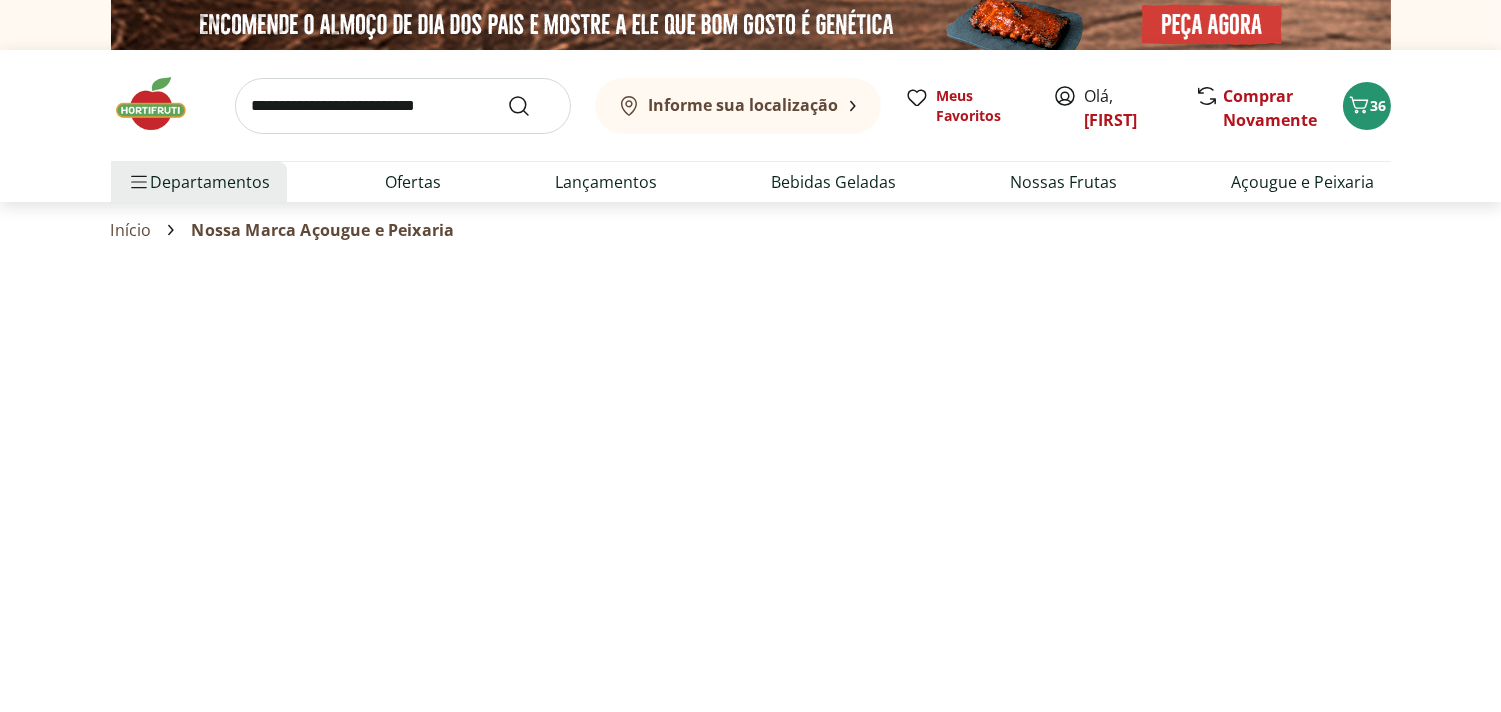 select on "**********" 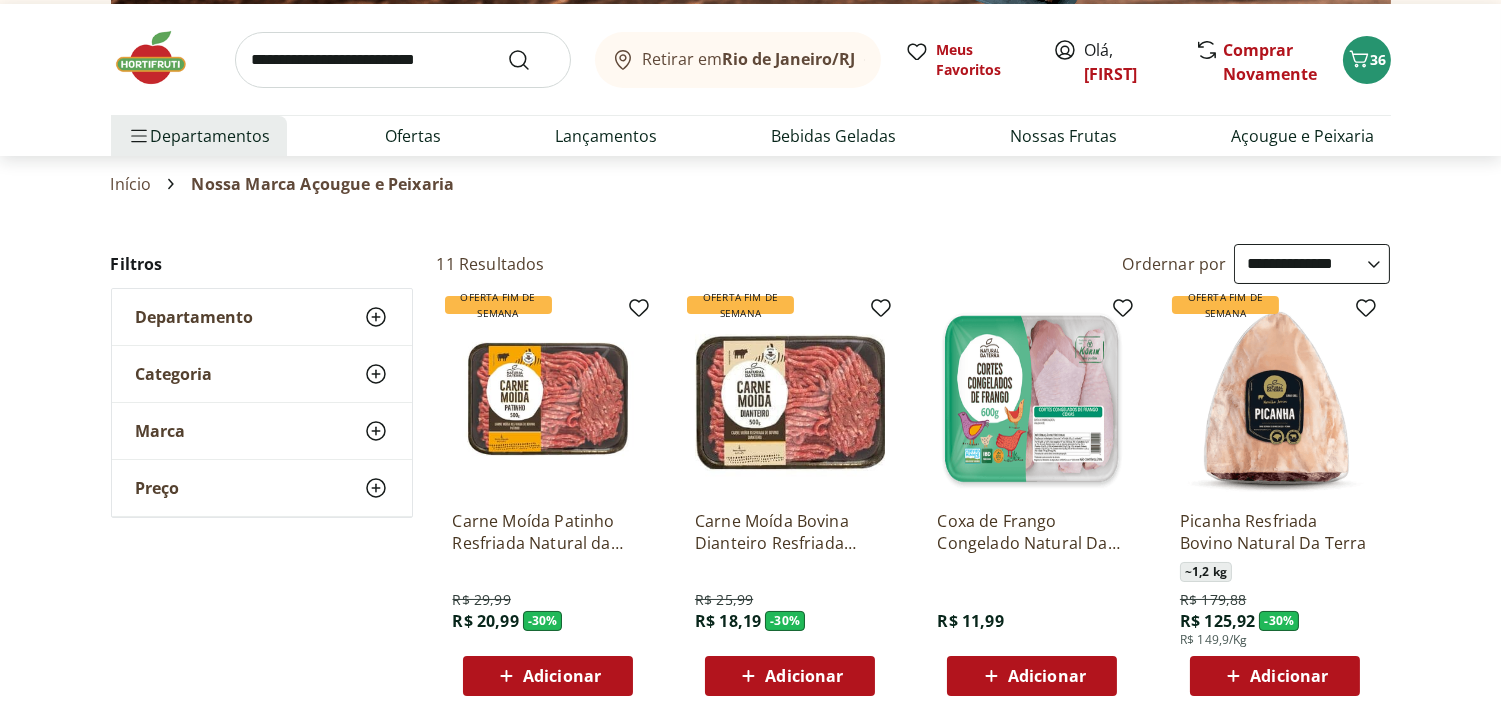 scroll, scrollTop: 0, scrollLeft: 0, axis: both 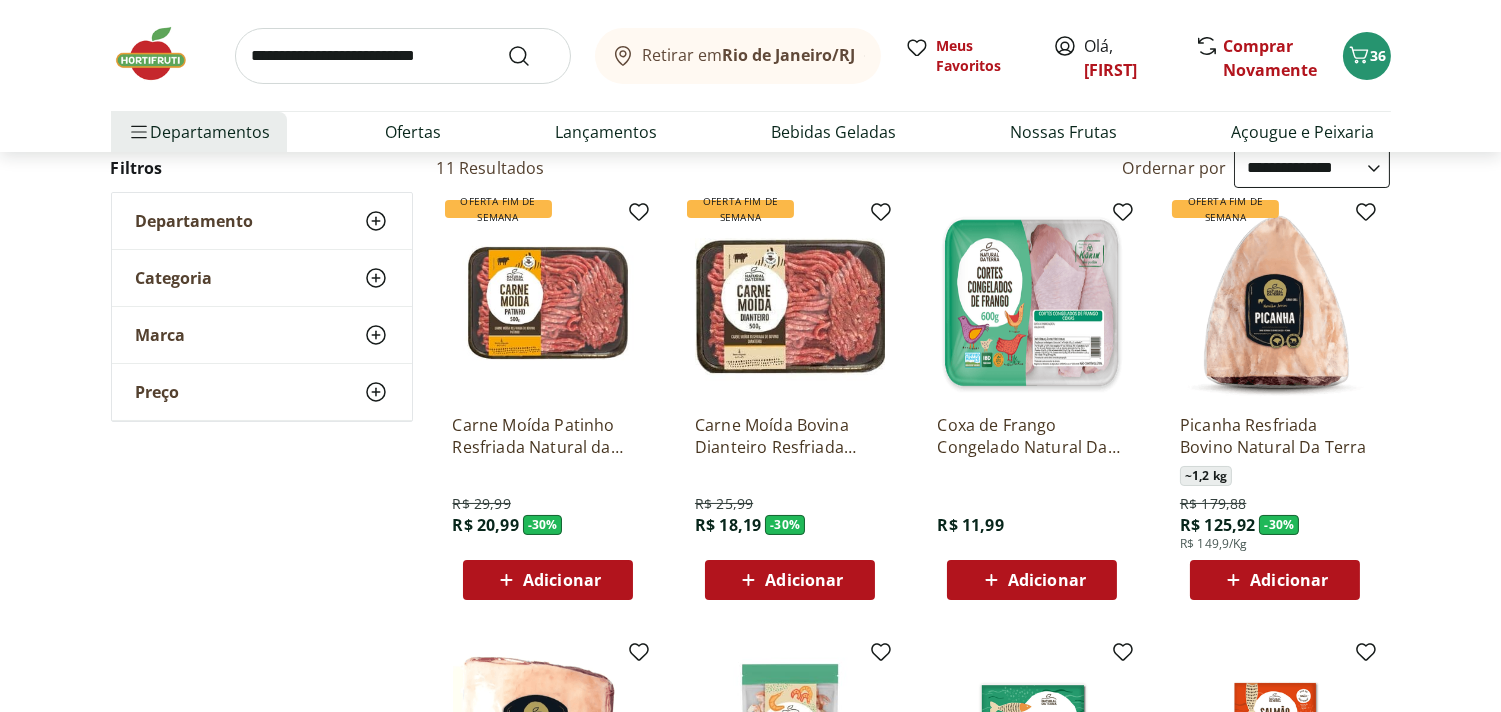 click on "Adicionar" at bounding box center (562, 580) 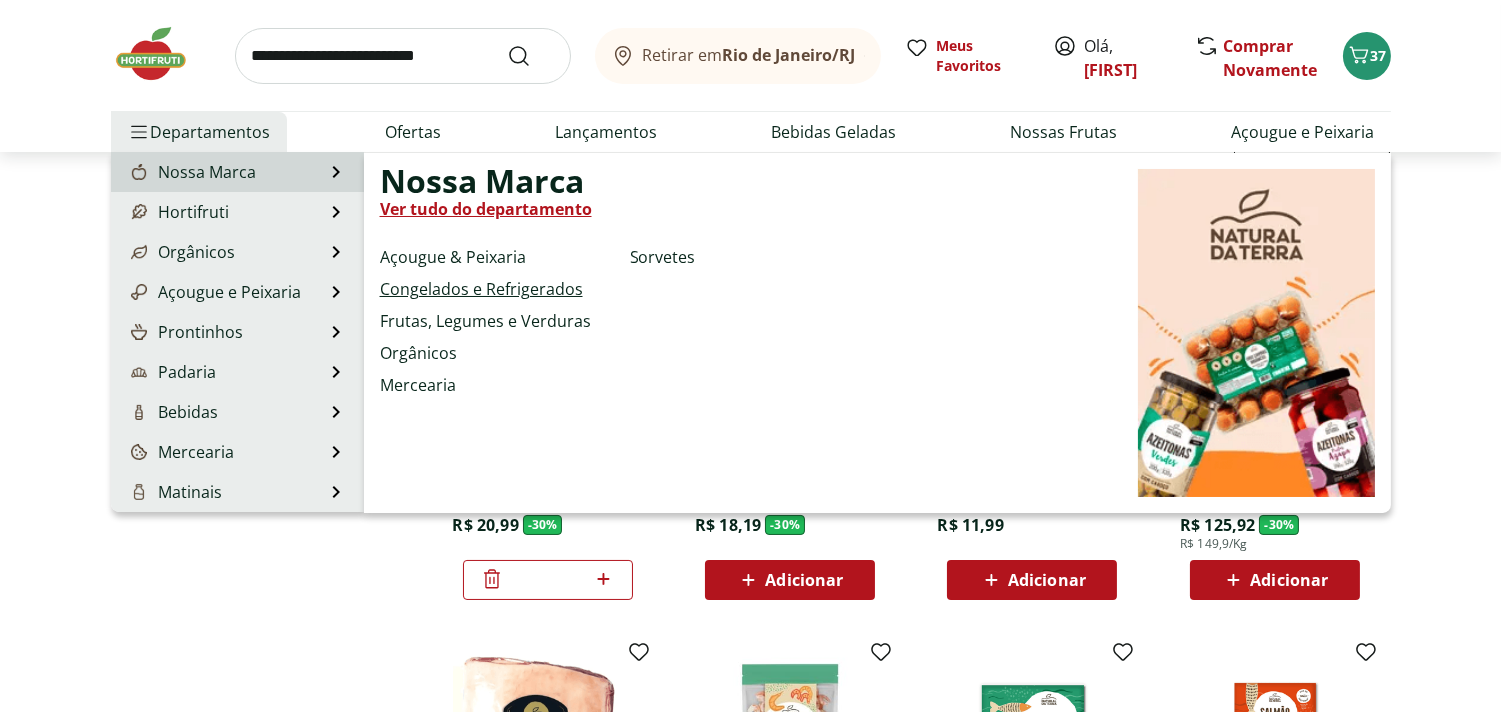 click on "Congelados e Refrigerados" at bounding box center (481, 289) 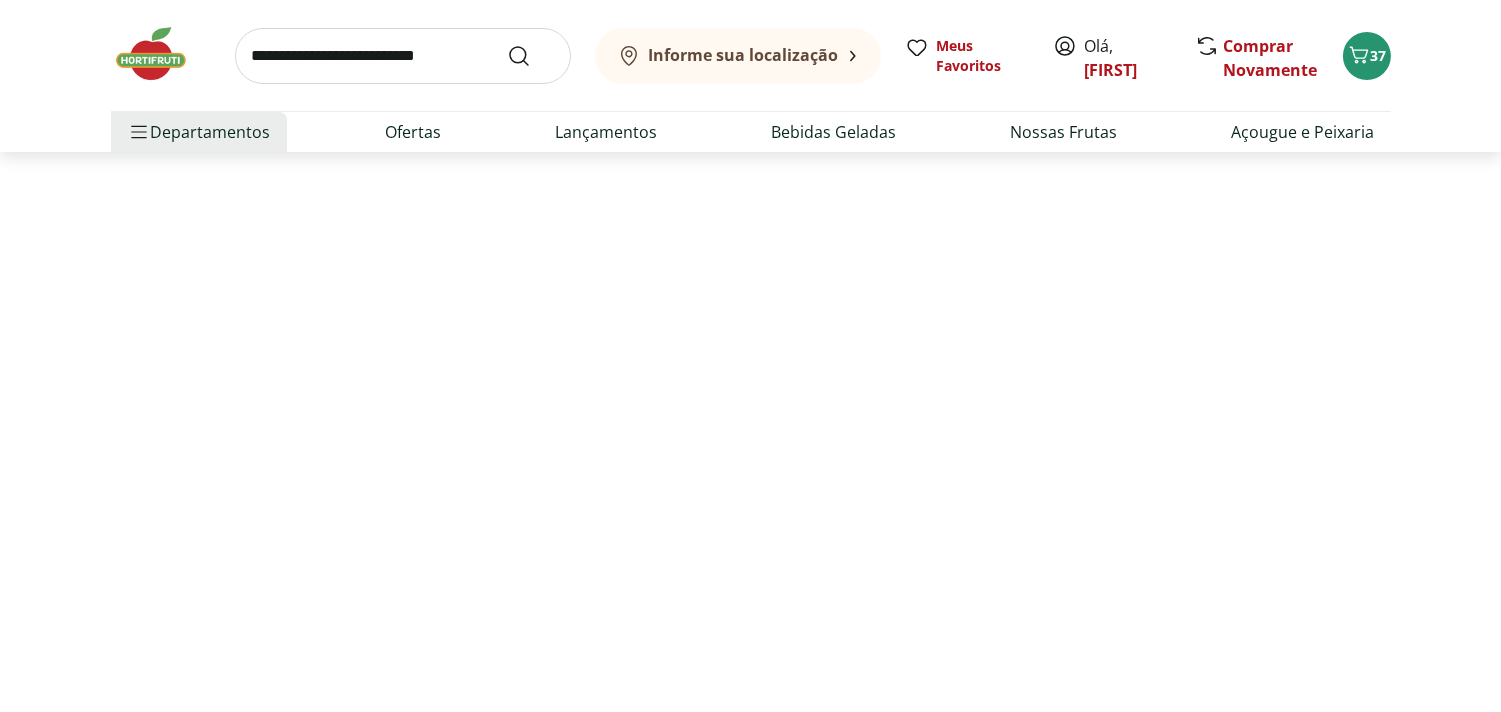 scroll, scrollTop: 0, scrollLeft: 0, axis: both 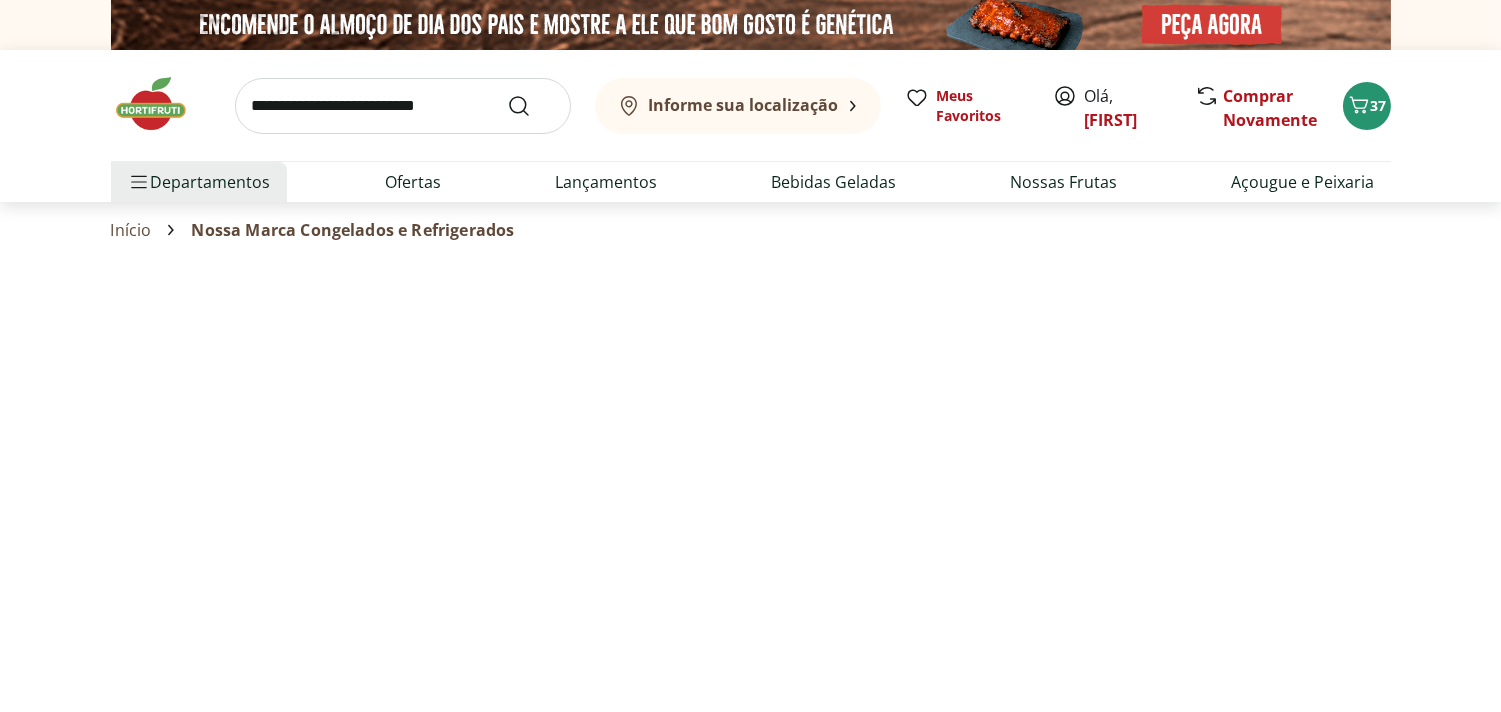 select on "**********" 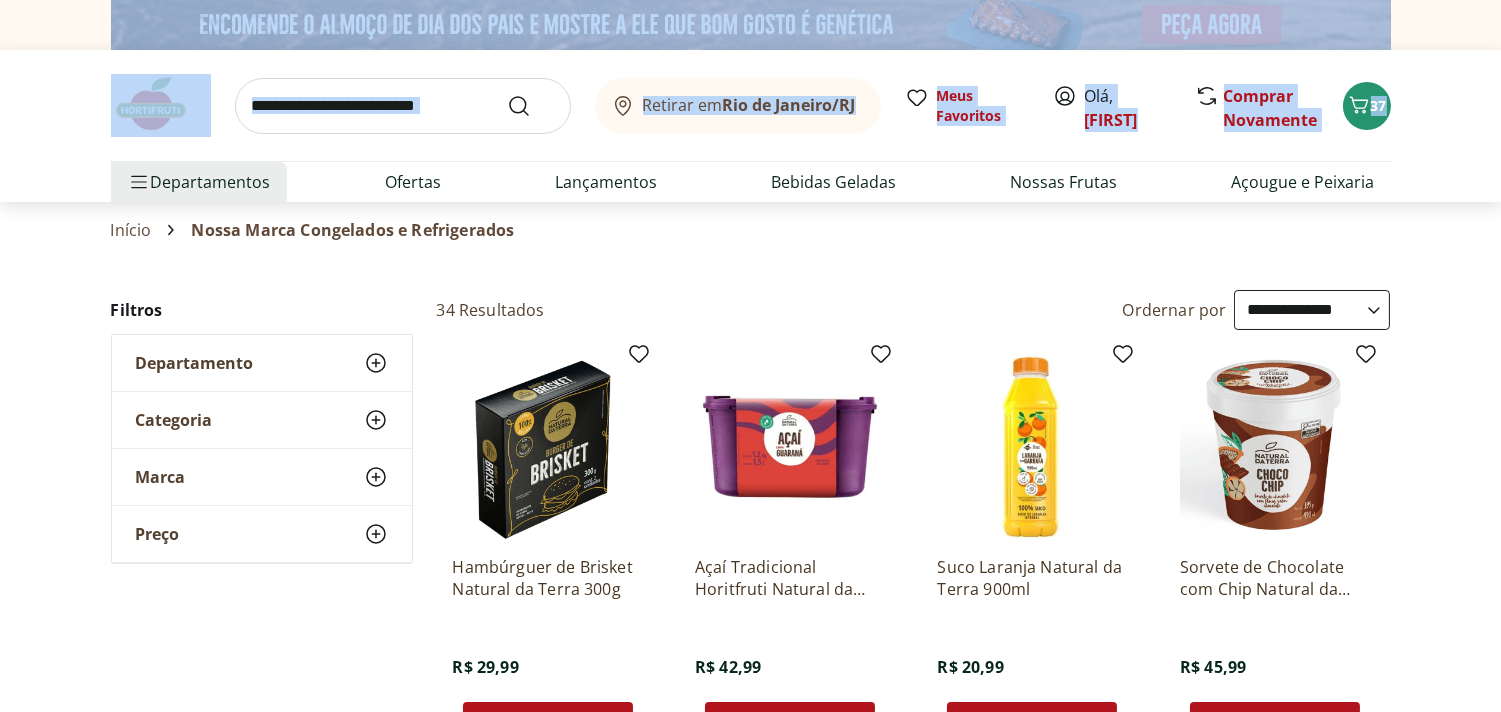 drag, startPoint x: 1493, startPoint y: 41, endPoint x: 1507, endPoint y: 51, distance: 17.20465 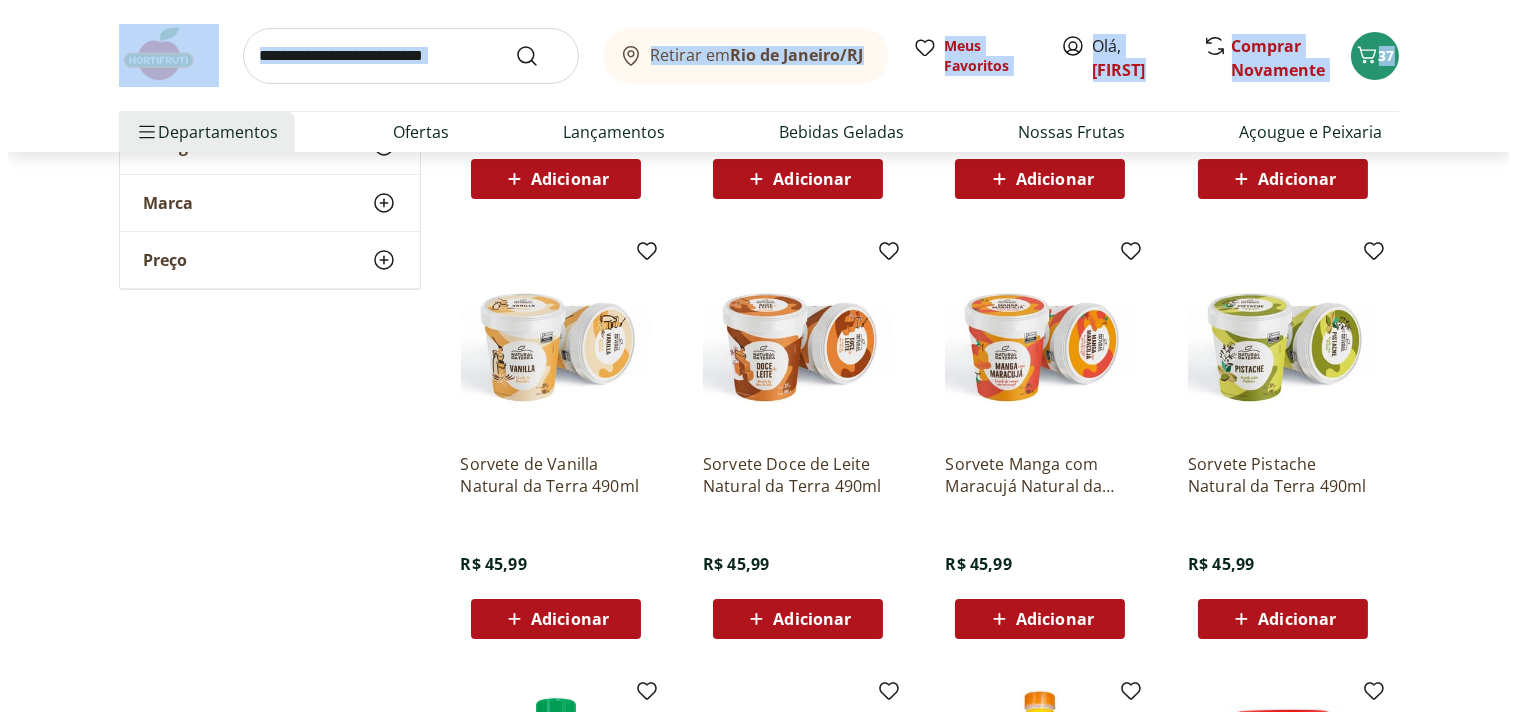 scroll, scrollTop: 554, scrollLeft: 0, axis: vertical 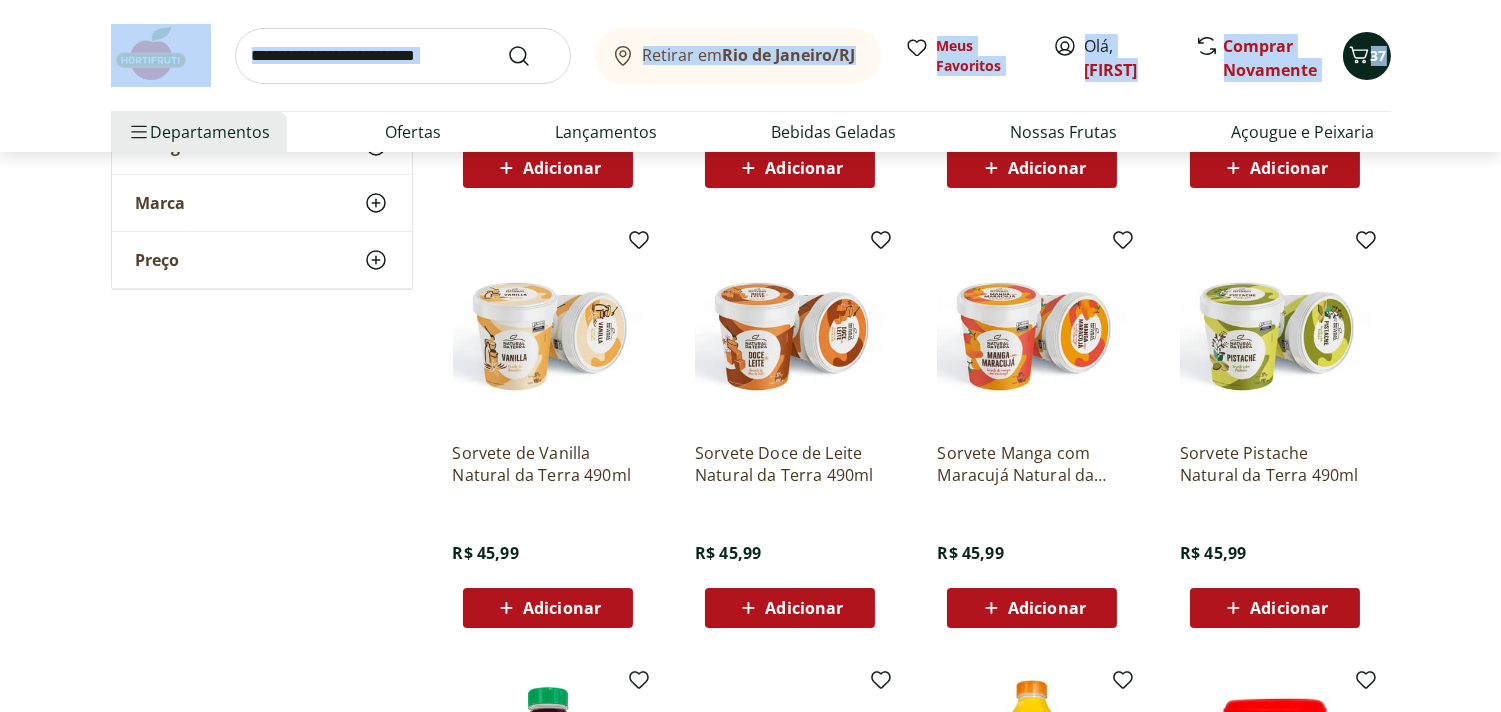 click 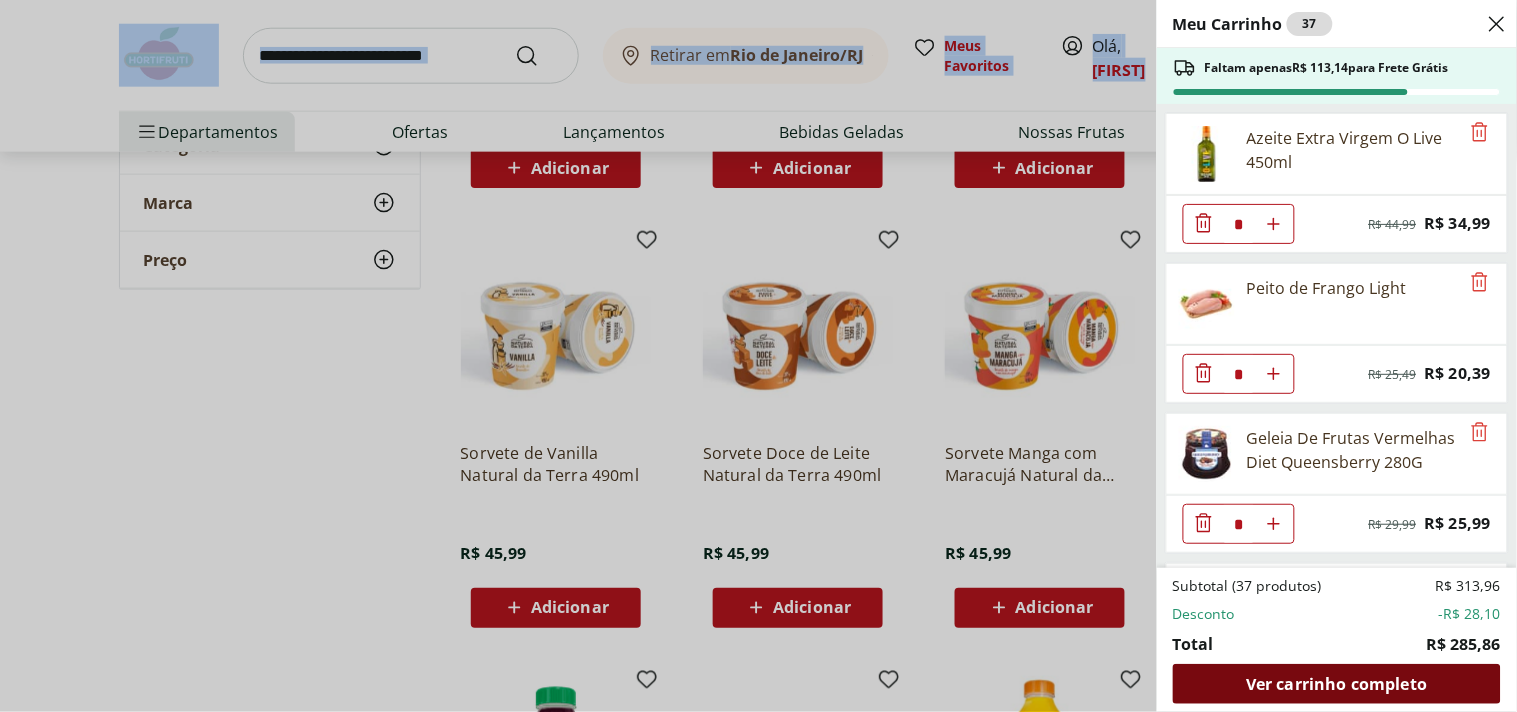 click on "Ver carrinho completo" at bounding box center [1336, 684] 